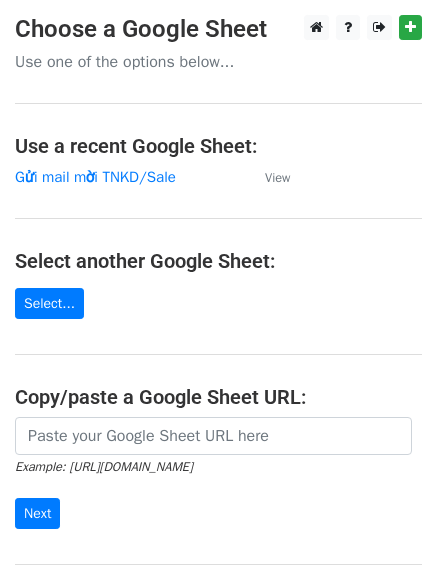 scroll, scrollTop: 0, scrollLeft: 0, axis: both 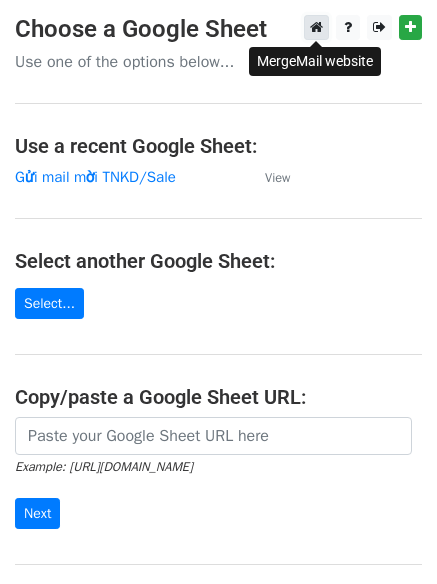 click at bounding box center (316, 27) 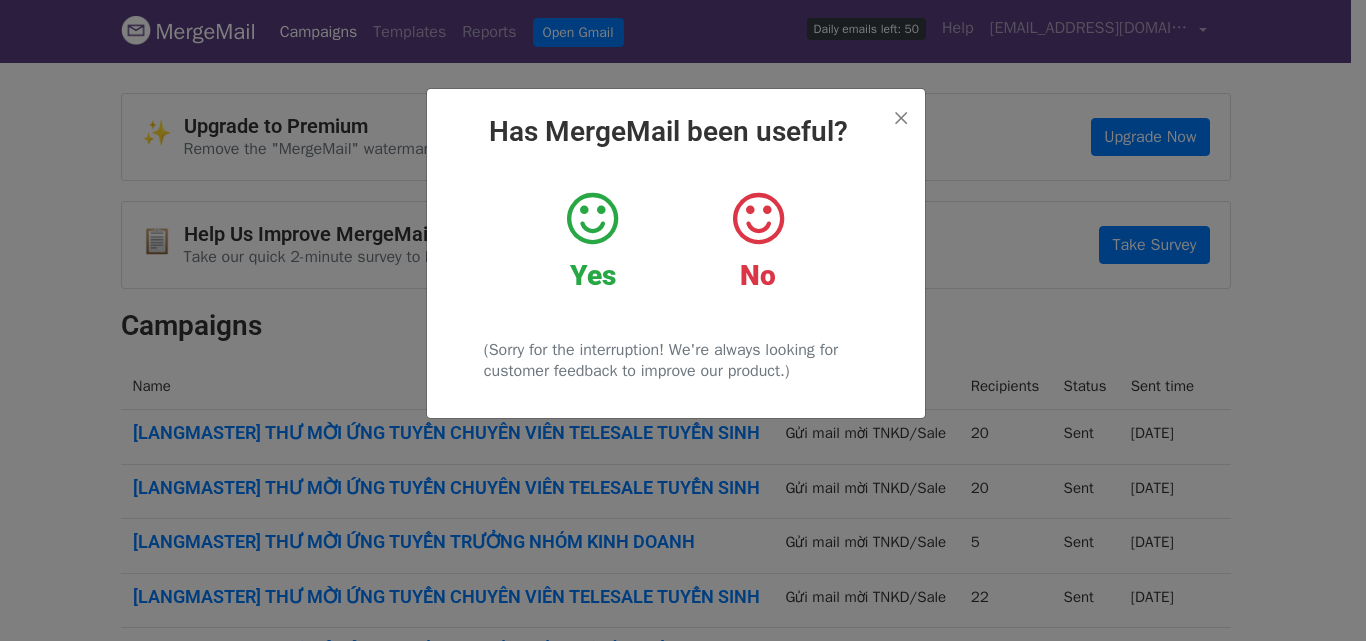 scroll, scrollTop: 0, scrollLeft: 0, axis: both 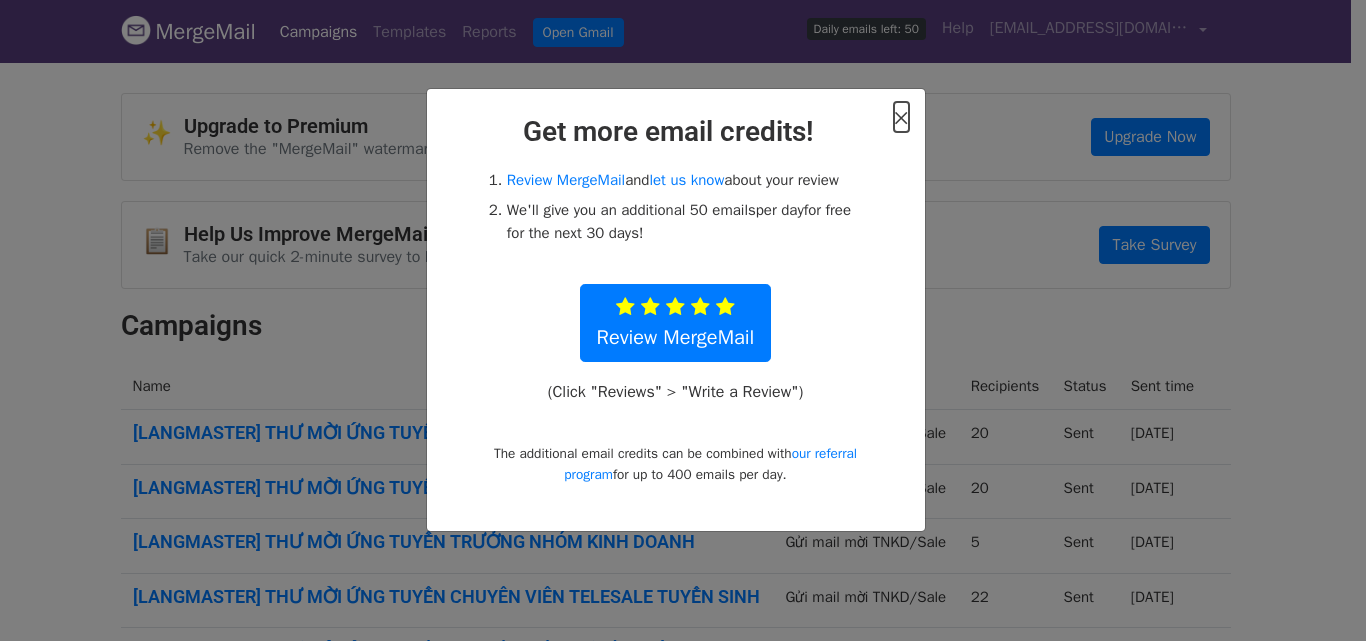 click on "×" at bounding box center [901, 117] 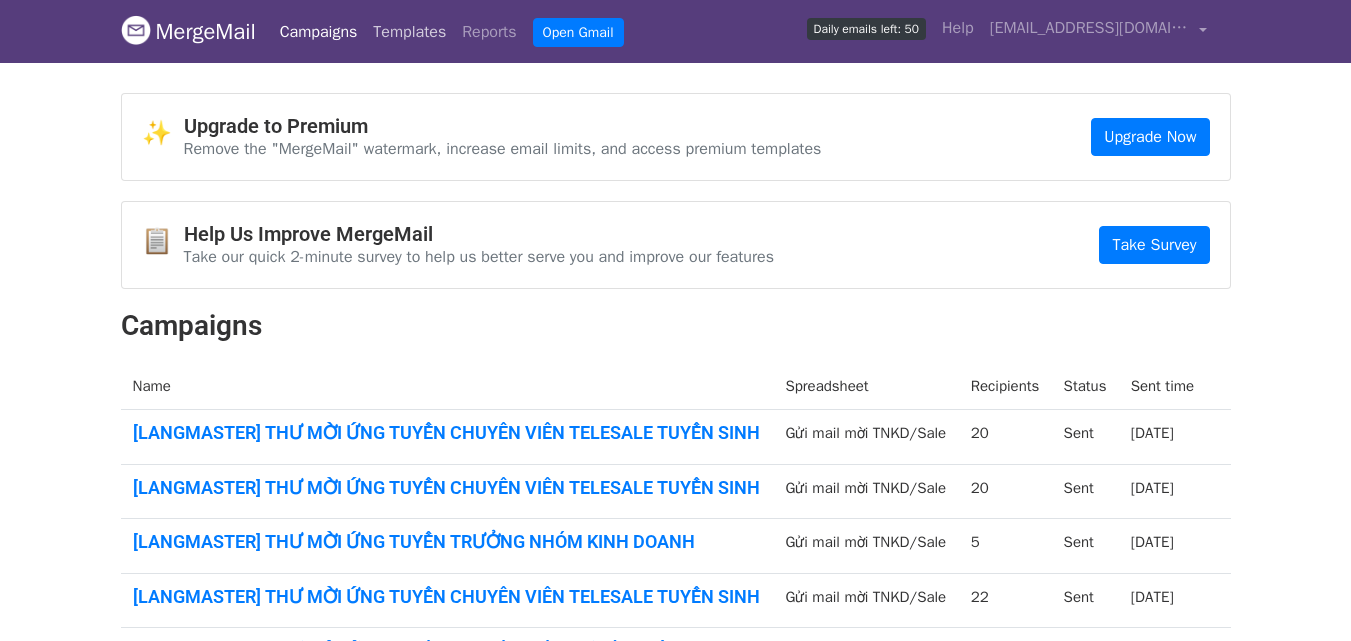 click on "Templates" at bounding box center (409, 32) 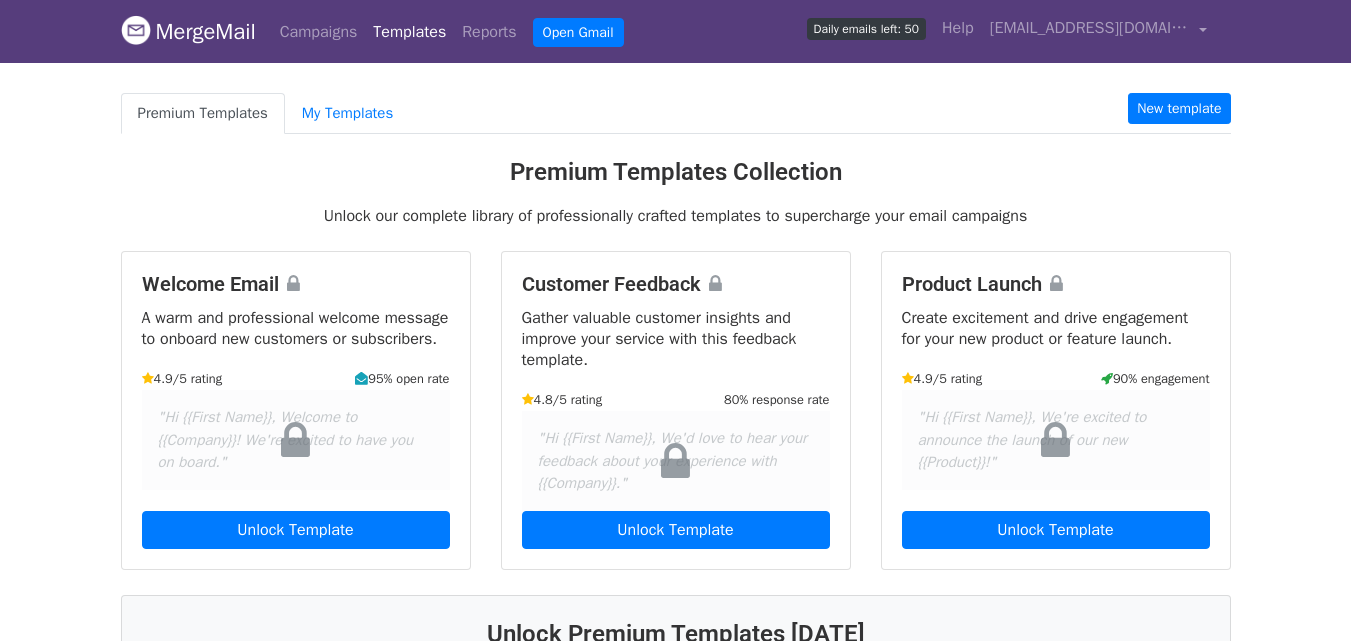 scroll, scrollTop: 0, scrollLeft: 0, axis: both 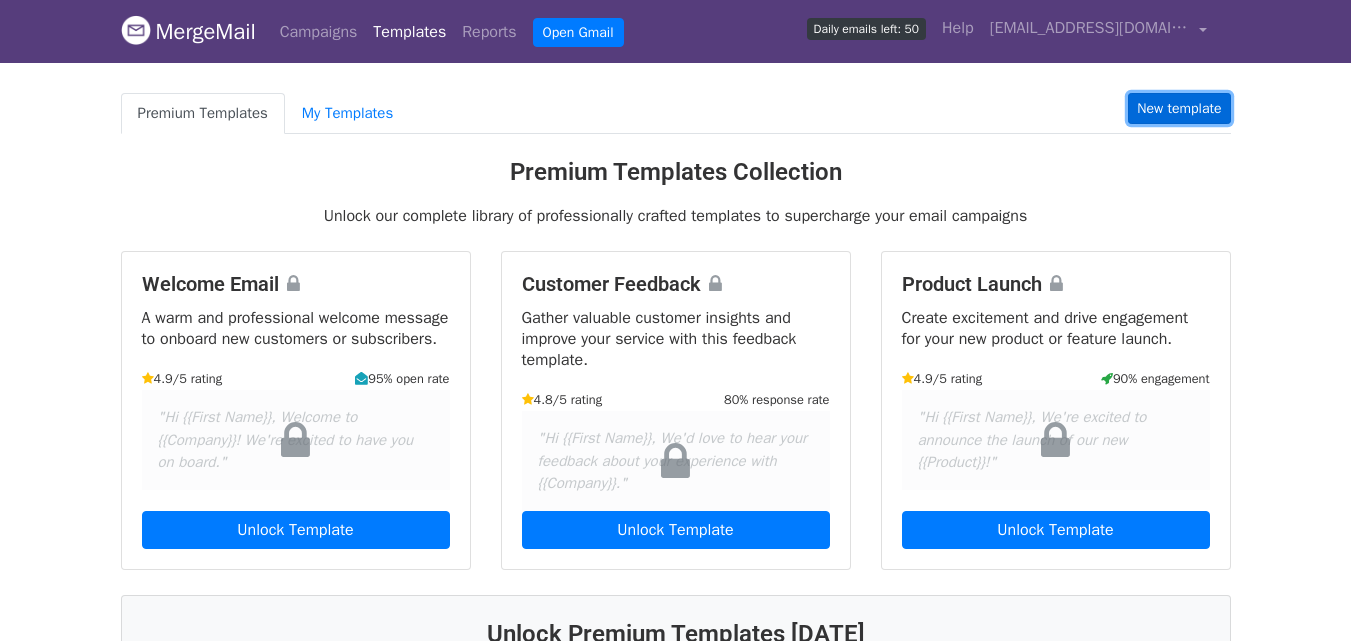 click on "New template" at bounding box center [1179, 108] 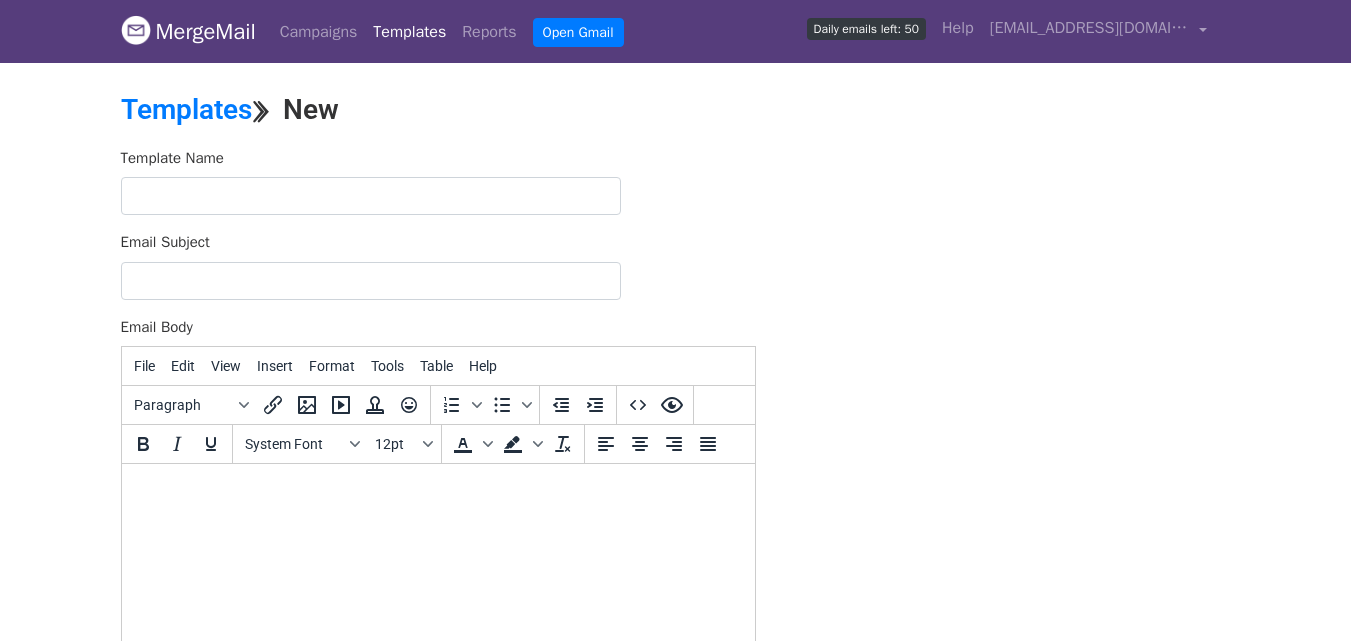 scroll, scrollTop: 0, scrollLeft: 0, axis: both 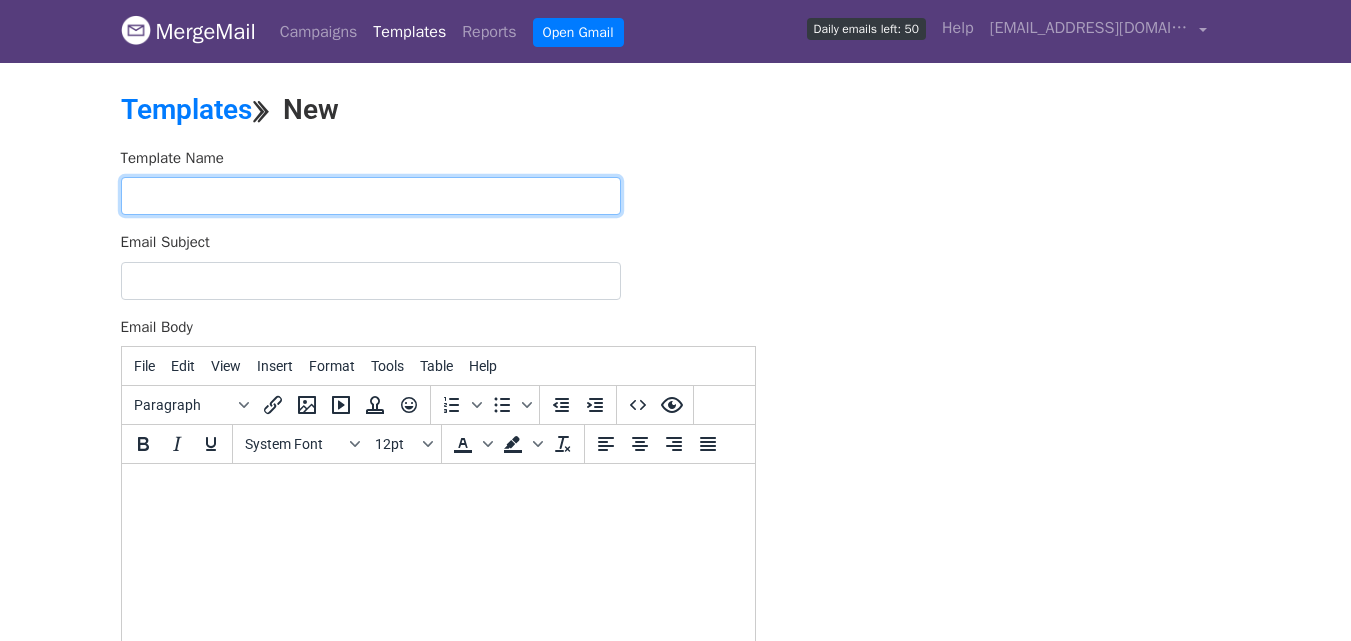 click at bounding box center [371, 196] 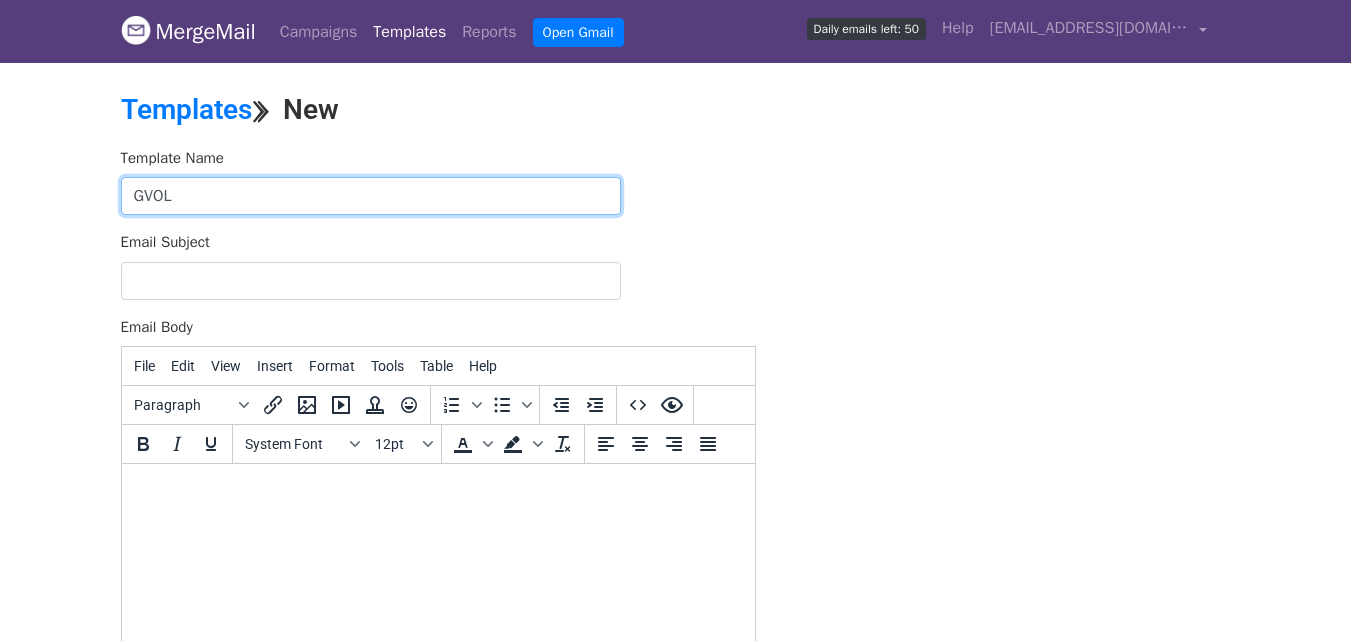 type on "GVOL" 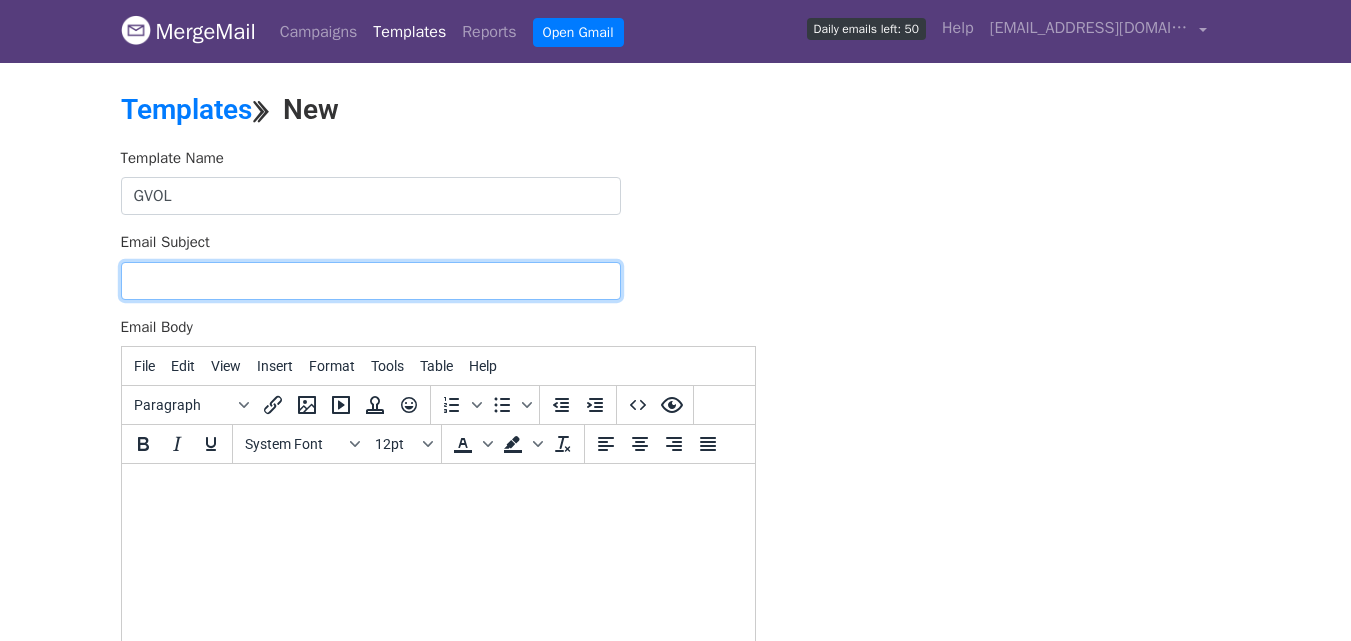 click on "Email Subject" at bounding box center [371, 281] 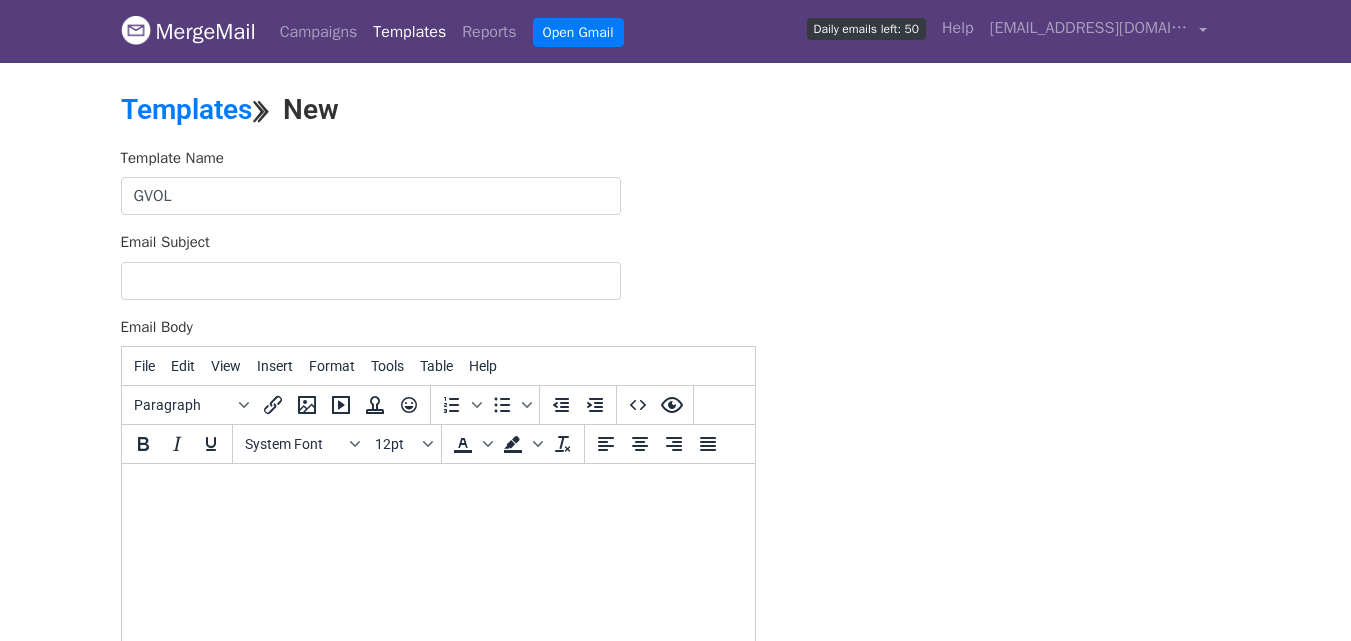 click on "Template Name
GVOL
Email Subject
Email Body
File Edit View Insert Format Tools Table Help Paragraph To open the popup, press Shift+Enter To open the popup, press Shift+Enter System Font 12pt To open the popup, press Shift+Enter To open the popup, press Shift+Enter 0 words Powered by Tiny
Save" at bounding box center (676, 499) 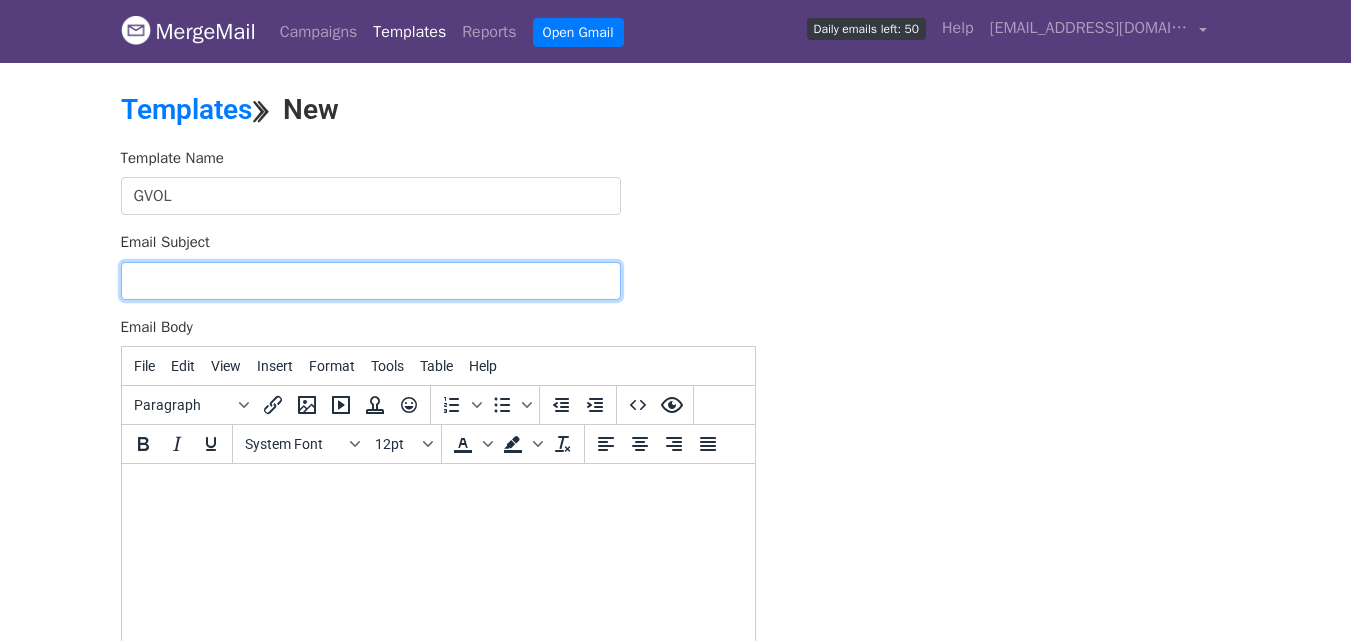 click on "Email Subject" at bounding box center [371, 281] 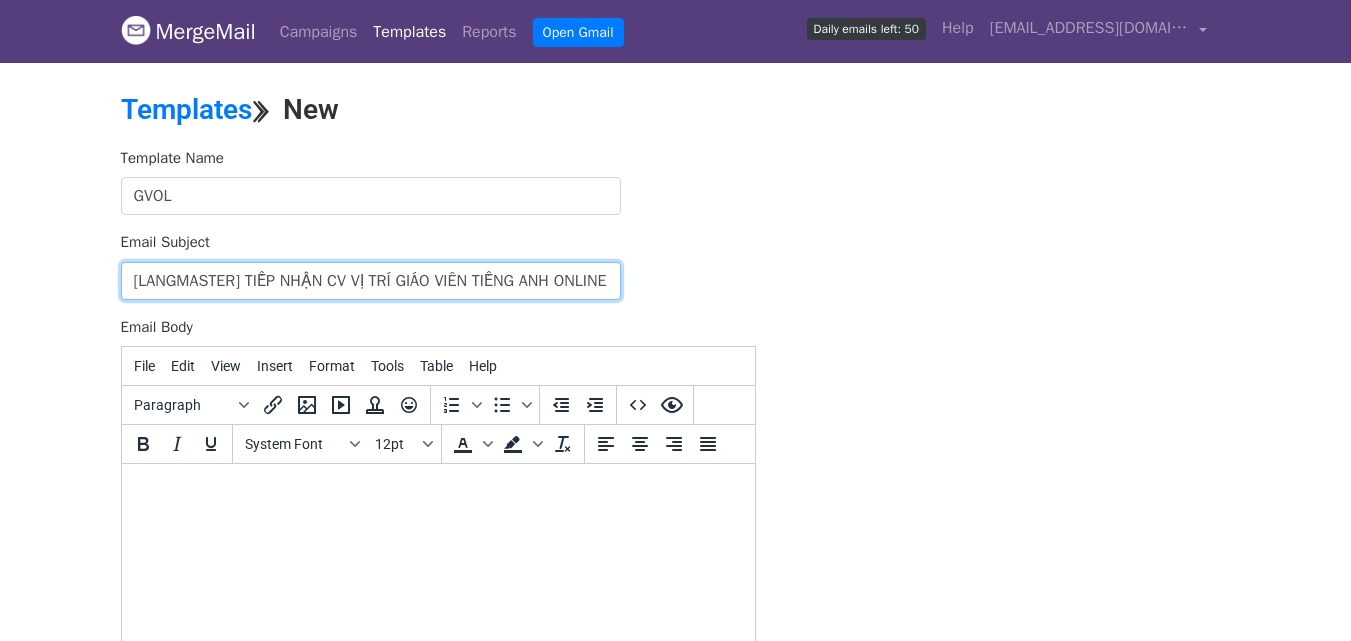 scroll, scrollTop: 0, scrollLeft: 16, axis: horizontal 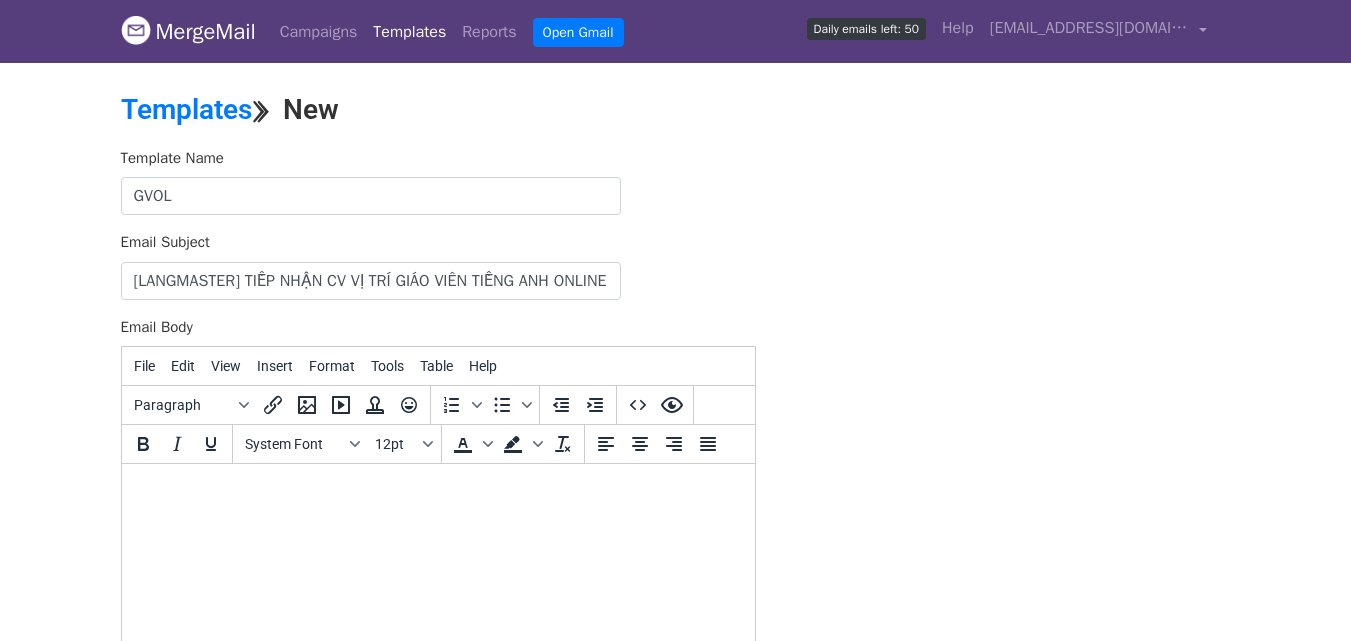 click at bounding box center (437, 491) 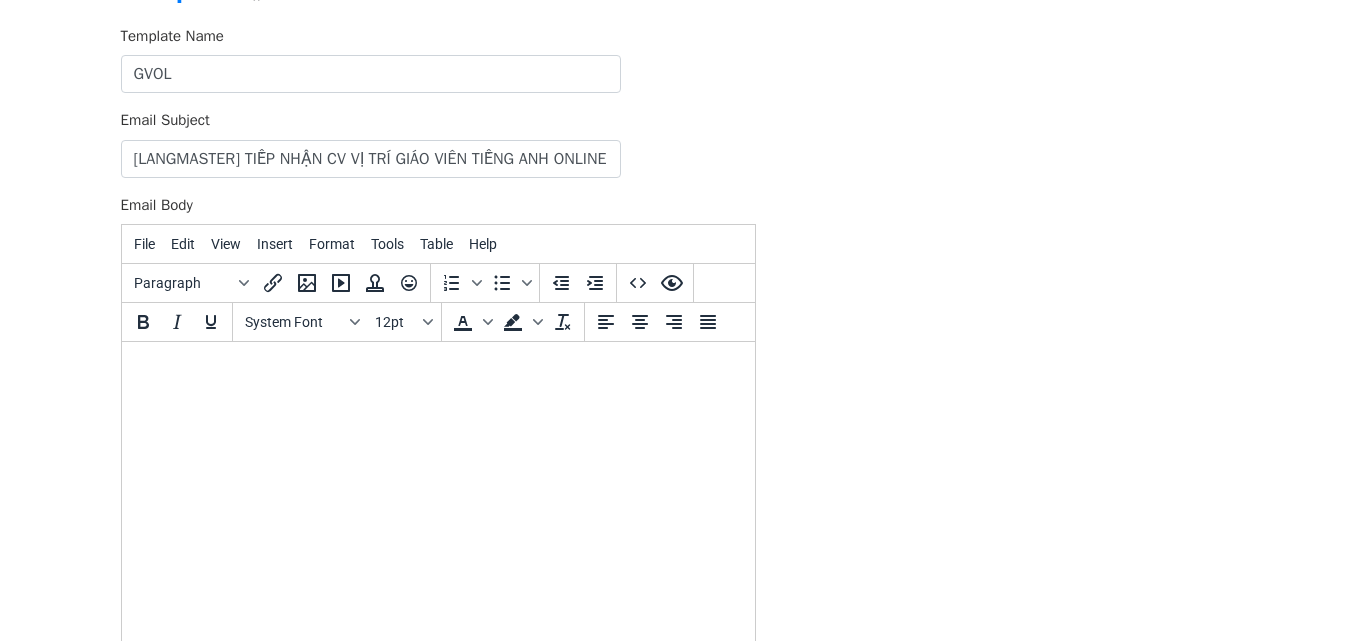scroll, scrollTop: 123, scrollLeft: 0, axis: vertical 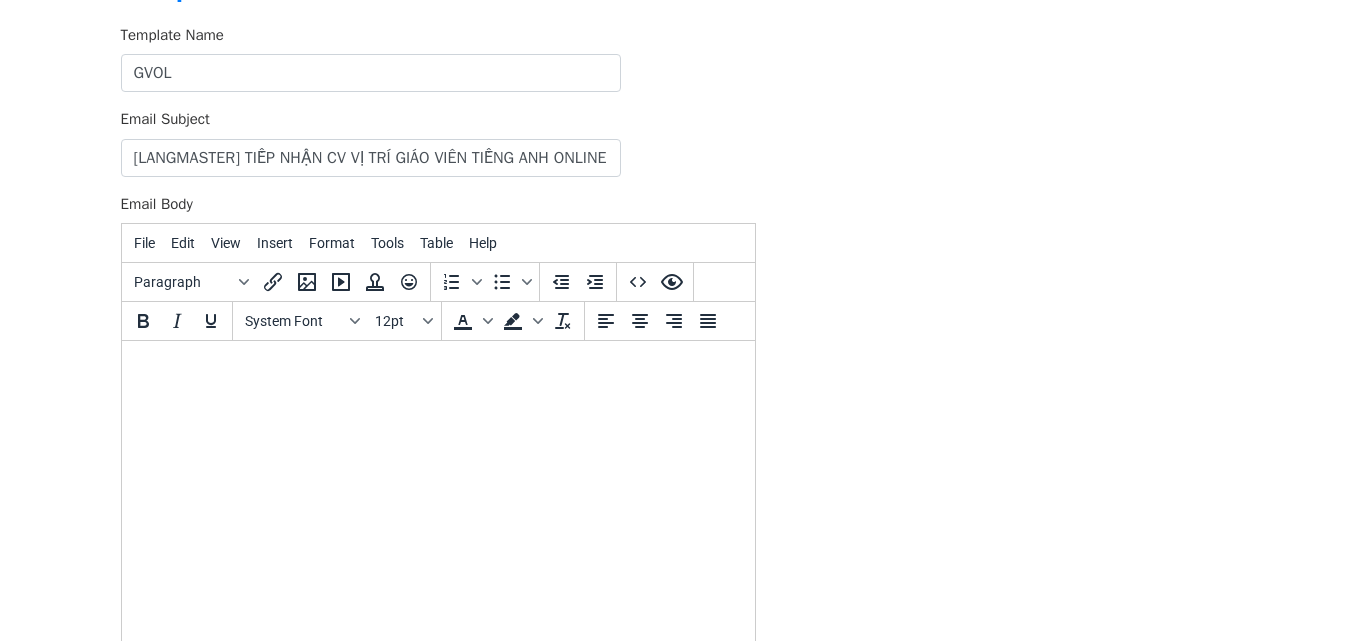 paste 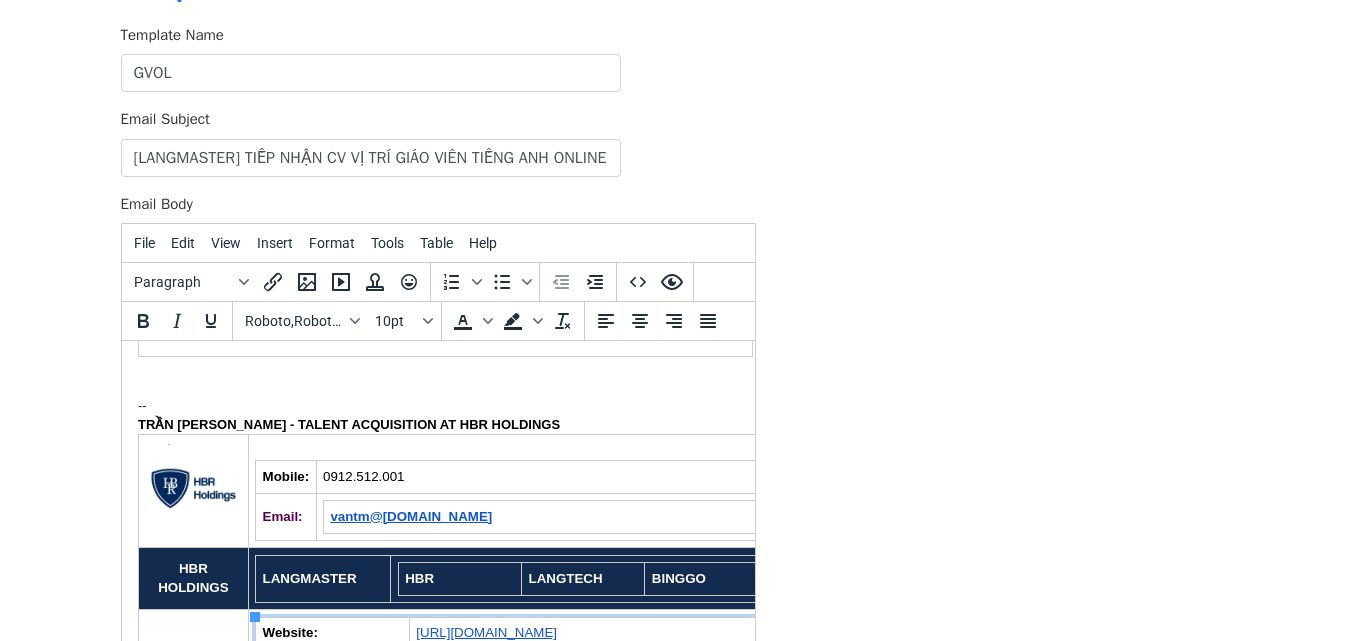 scroll, scrollTop: 479, scrollLeft: 0, axis: vertical 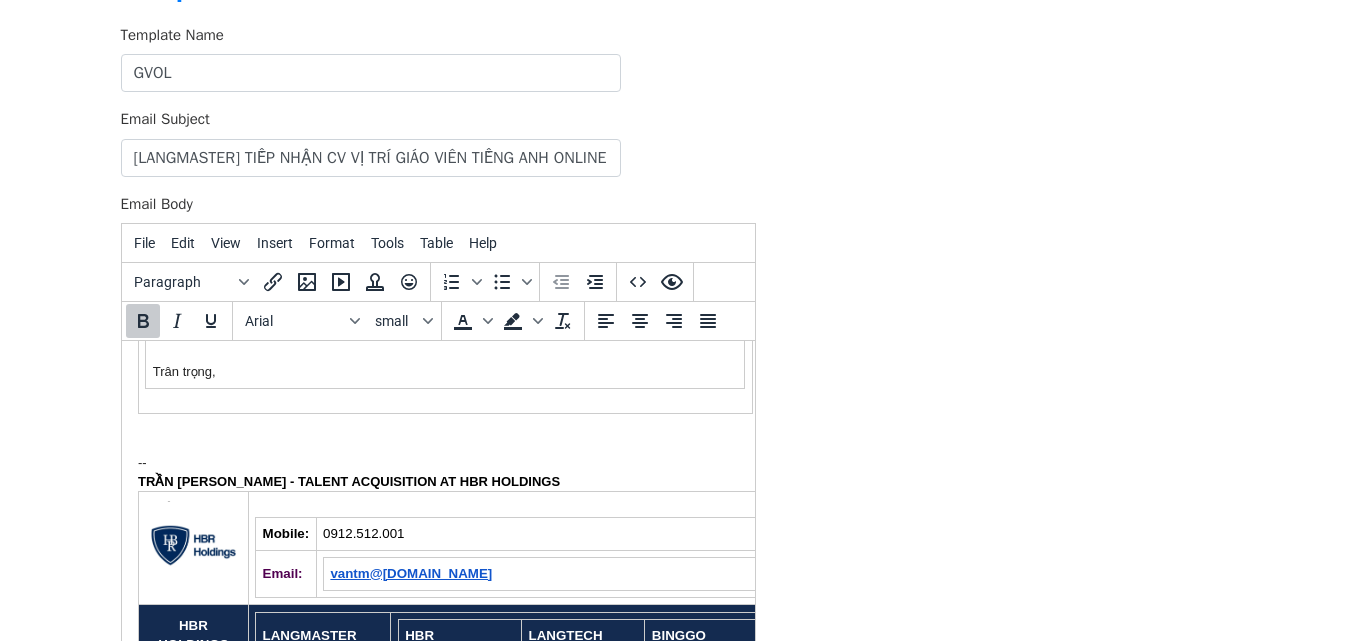 click on "MAI VÂN" at bounding box center [230, 481] 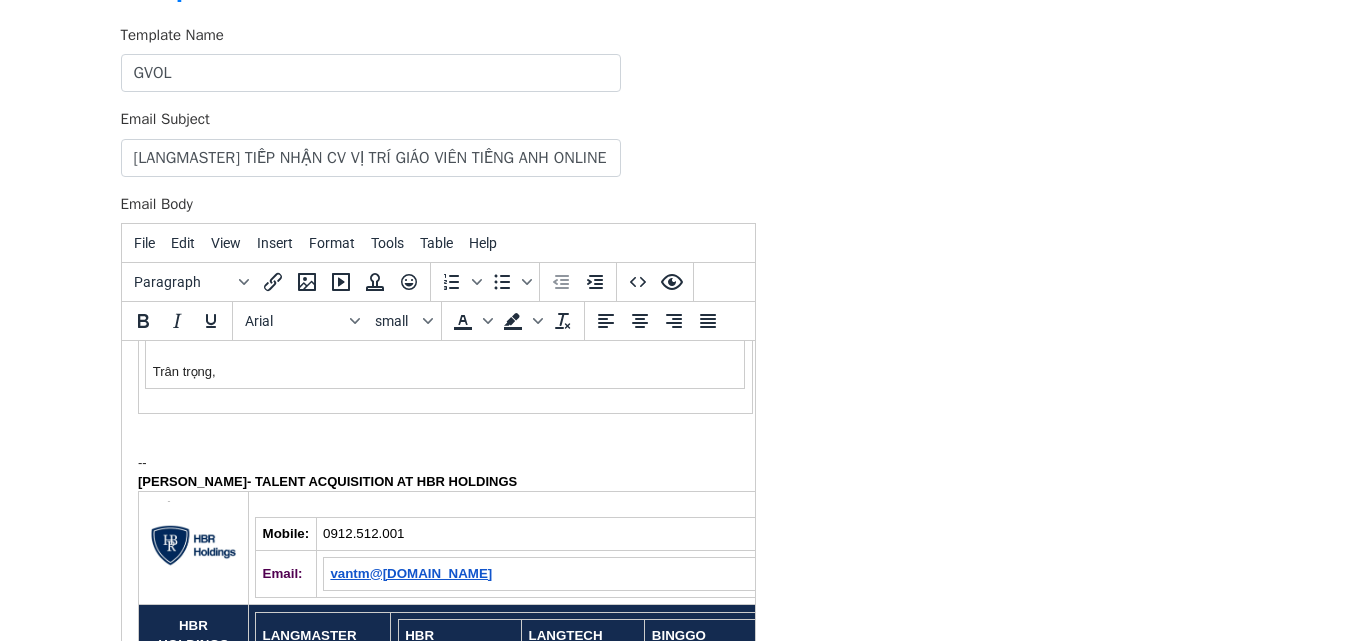 click at bounding box center [437, 441] 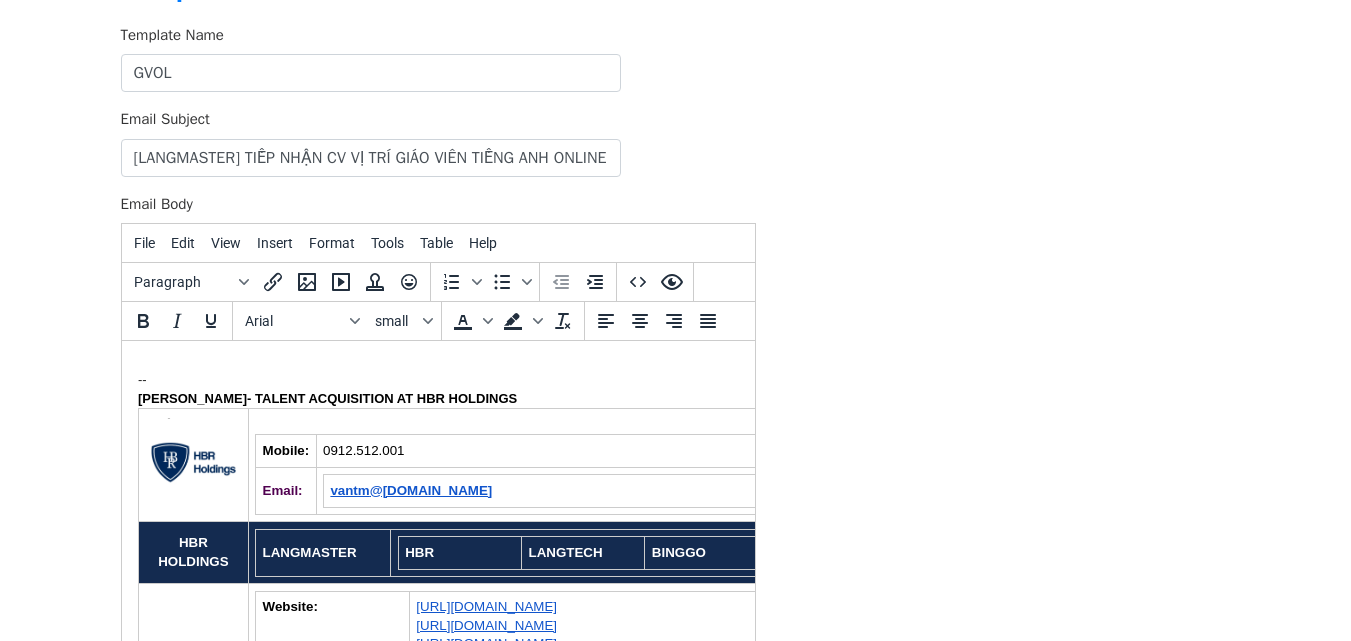 scroll, scrollTop: 564, scrollLeft: 0, axis: vertical 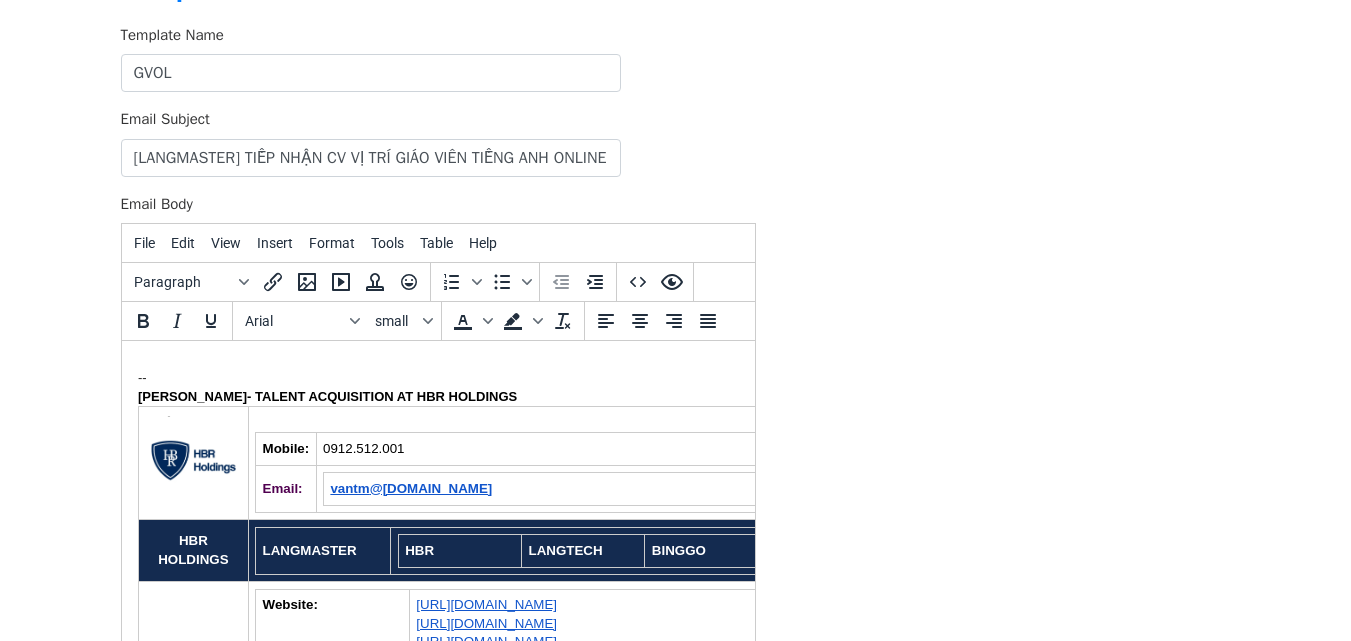 click on "0912.512.001" at bounding box center [363, 448] 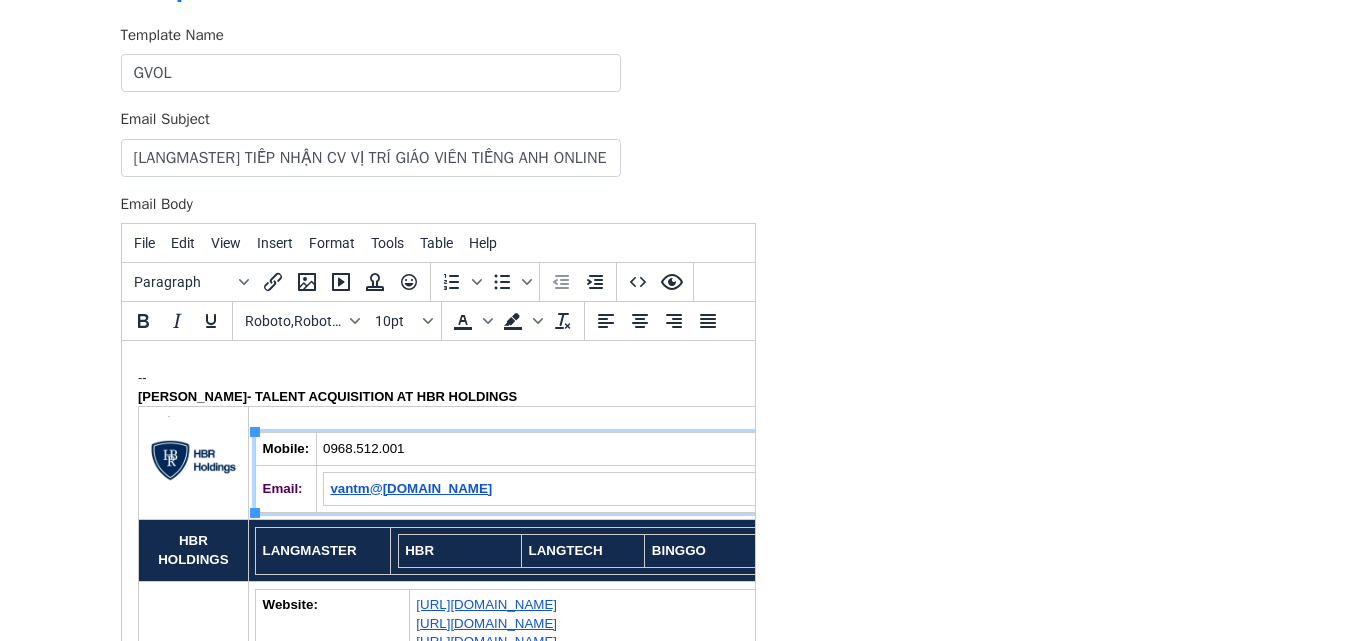 click on "0968.512.001" at bounding box center (363, 448) 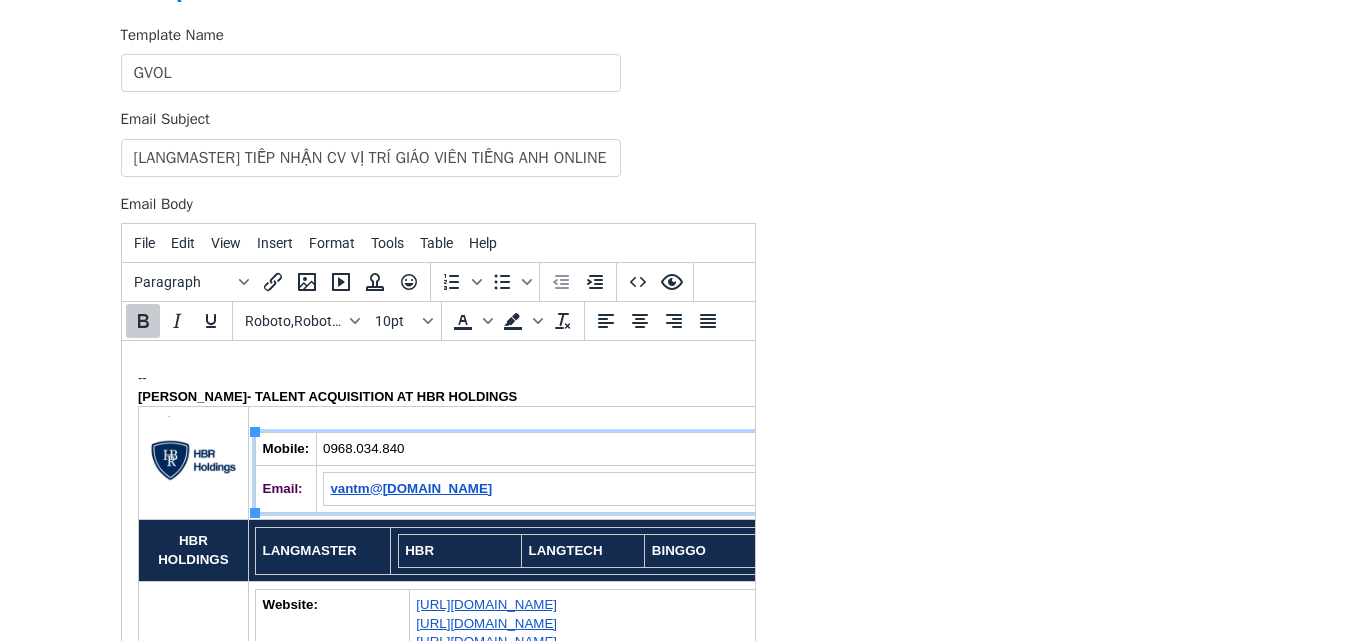 click on "@[DOMAIN_NAME]" at bounding box center [430, 488] 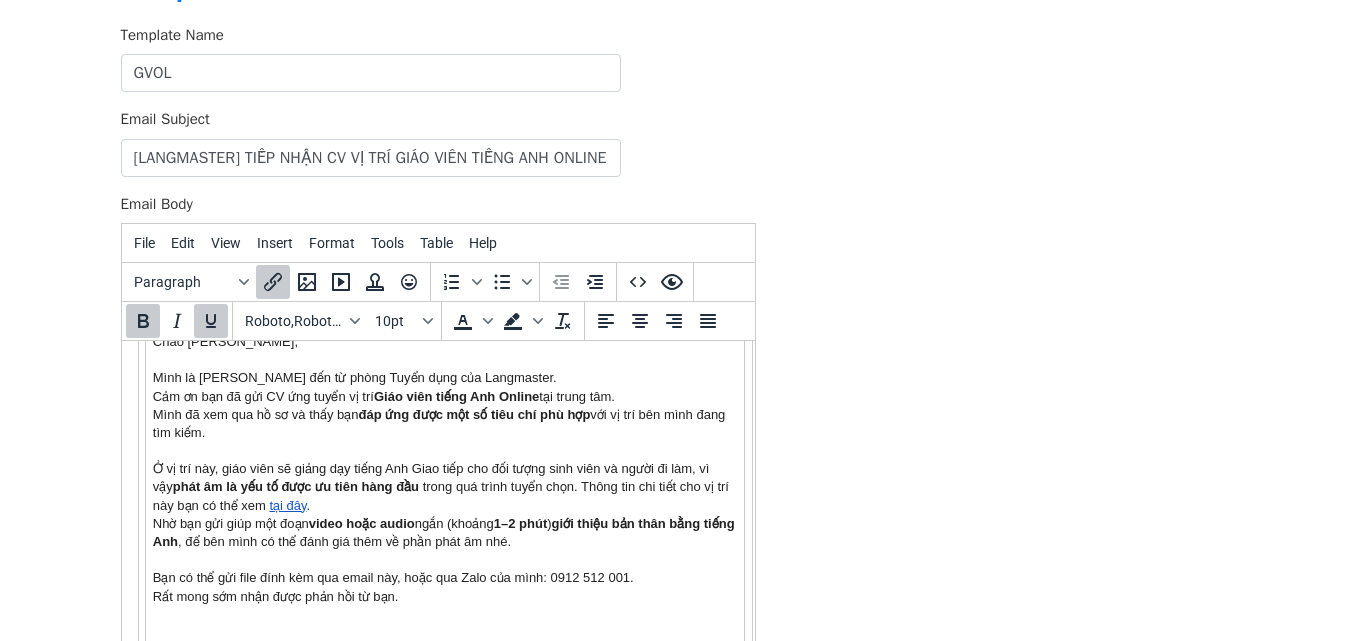 scroll, scrollTop: 199, scrollLeft: 0, axis: vertical 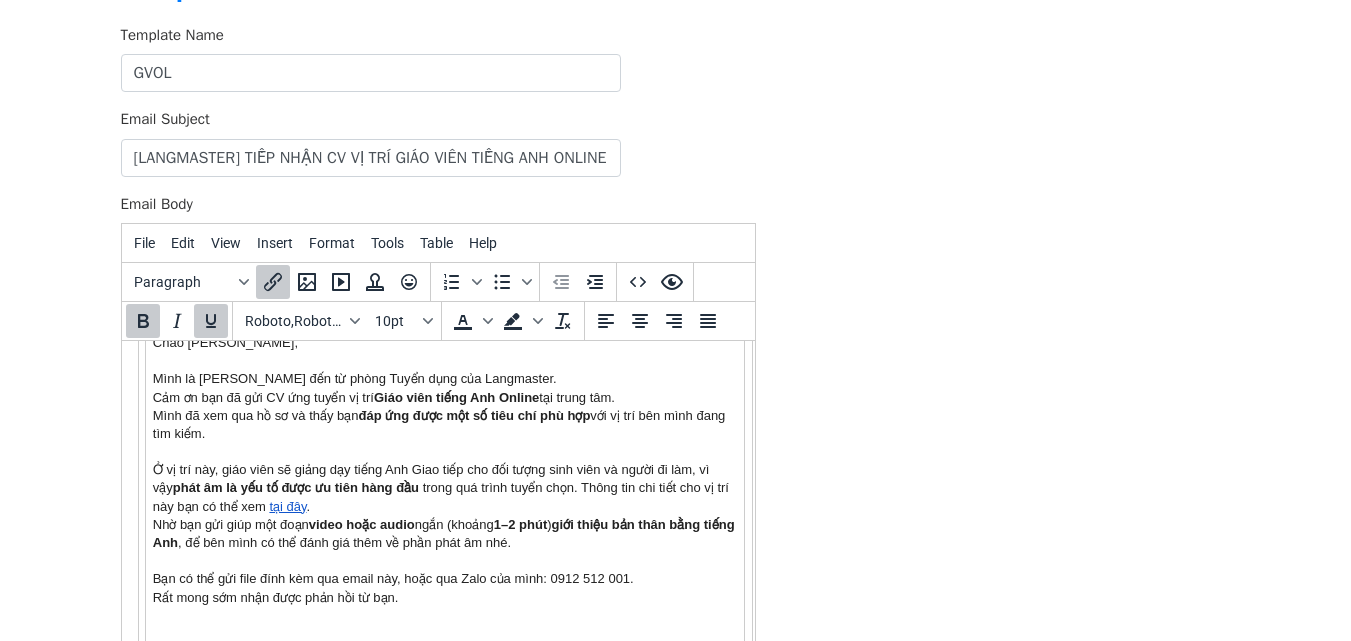 click on "Chào Đỗ Nguyễn Đoan Ngọc, Mình là   Mai Vân   đến từ phòng Tuyển dụng của Langmaster. Cảm ơn bạn đã gửi CV ứng tuyển vị trí  Giáo viên tiếng Anh Online  tại trung tâm. Mình đã xem qua hồ sơ và thấy bạn  đáp ứng được một số tiêu chí phù hợp  với vị trí bên mình đang tìm kiếm. Ở vị trí này, giáo viên sẽ giảng dạy tiếng Anh Giao tiếp cho đối tượng sinh viên và người đi làm, vì vậy  phát âm là yếu tố được ưu tiên hàng đầu   trong quá trình tuyển chọn. Thông tin chi tiết cho vị trí này bạn có thể xem   tại đây . Nhờ bạn gửi giúp một đoạn  video hoặc audio  ngắn (khoảng  1–2 phút )  giới thiệu bản thân bằng tiếng Anh , để bên mình có thể đánh giá thêm về phần phát âm nhé. Bạn có thể gửi file đính kèm qua email này, hoặc qua Zalo của mình: 0912 512 001. Trân trọng," at bounding box center (444, 497) 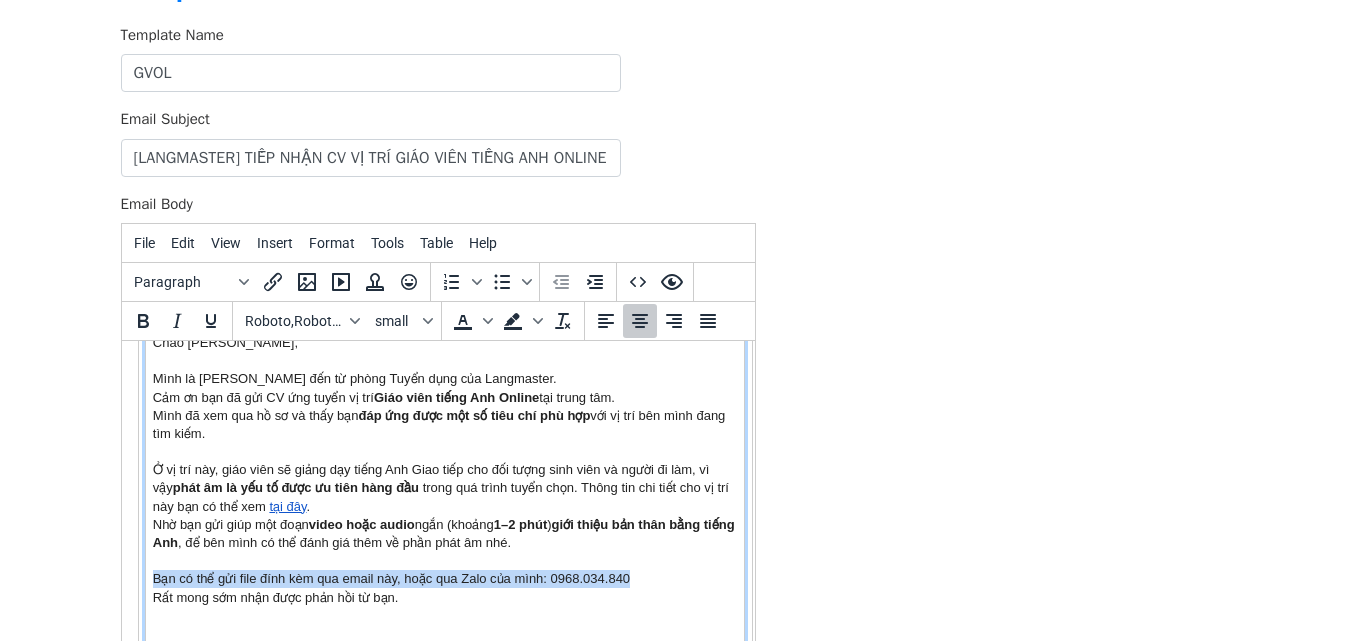 drag, startPoint x: 154, startPoint y: 579, endPoint x: 660, endPoint y: 575, distance: 506.0158 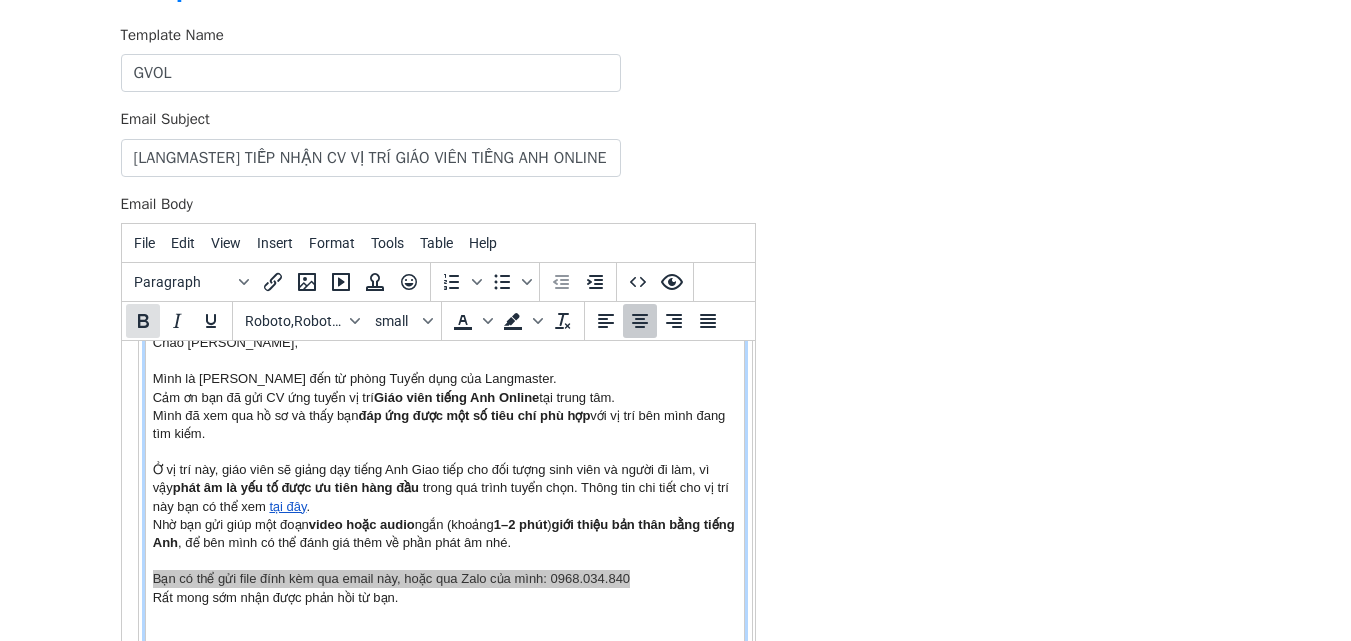 click 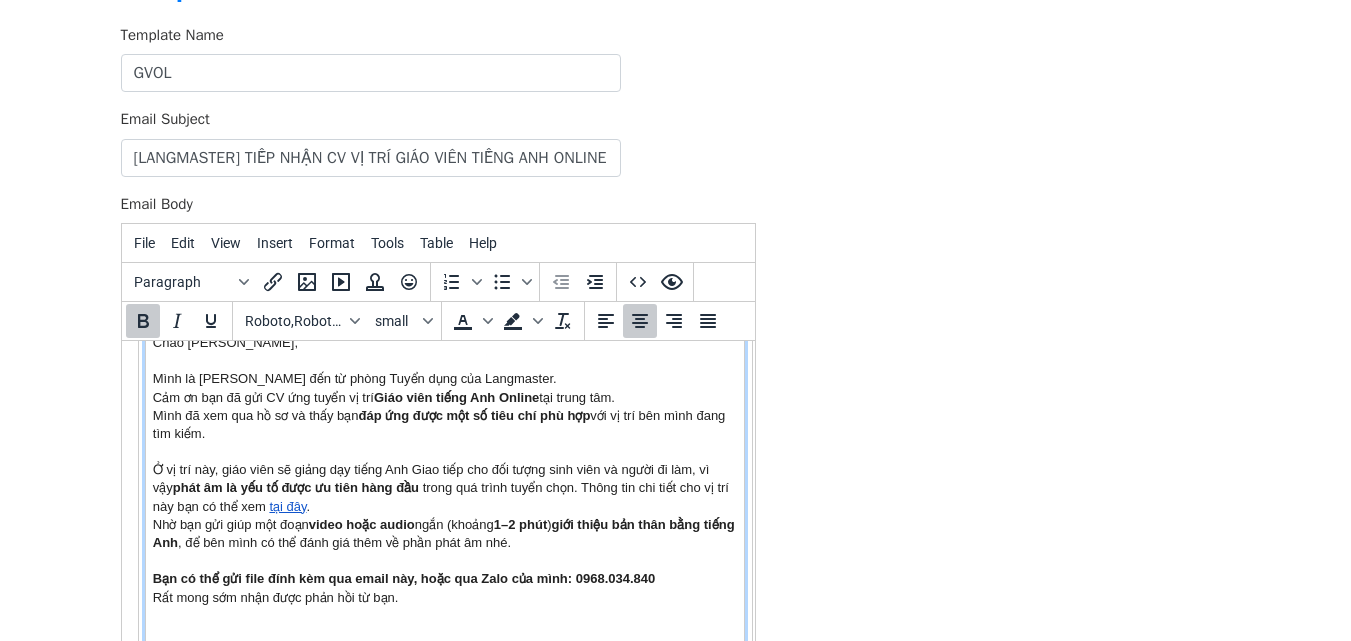 click on "Chào Đỗ Nguyễn Đoan Ngọc, Mình là   Mai Vân   đến từ phòng Tuyển dụng của Langmaster. Cảm ơn bạn đã gửi CV ứng tuyển vị trí  Giáo viên tiếng Anh Online  tại trung tâm. Mình đã xem qua hồ sơ và thấy bạn  đáp ứng được một số tiêu chí phù hợp  với vị trí bên mình đang tìm kiếm. Ở vị trí này, giáo viên sẽ giảng dạy tiếng Anh Giao tiếp cho đối tượng sinh viên và người đi làm, vì vậy  phát âm là yếu tố được ưu tiên hàng đầu   trong quá trình tuyển chọn. Thông tin chi tiết cho vị trí này bạn có thể xem   tại đây . Nhờ bạn gửi giúp một đoạn  video hoặc audio  ngắn (khoảng  1–2 phút )  giới thiệu bản thân bằng tiếng Anh , để bên mình có thể đánh giá thêm về phần phát âm nhé. Bạn có thể gửi file đính kèm qua email này, hoặc qua Zalo của mình: 0968.034.840 Trân trọng," at bounding box center [444, 497] 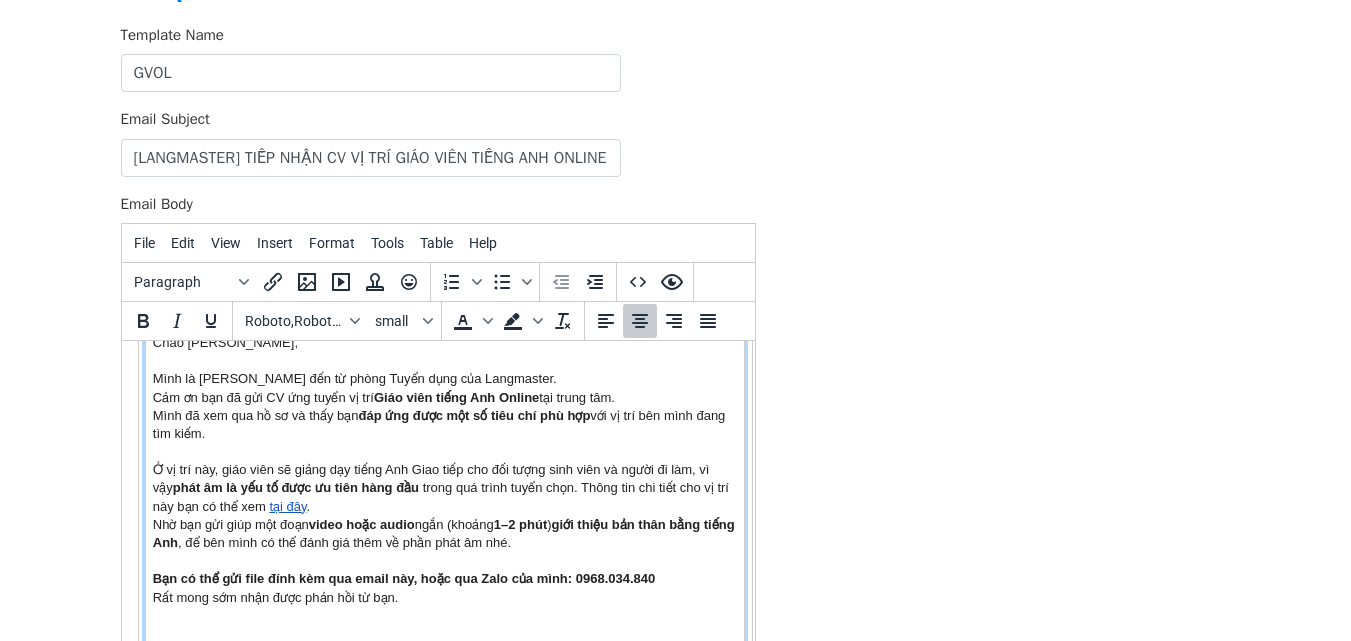 click on "Bạn có thể gửi file đính kèm qua email này, hoặc qua Zalo của mình: 0968.034.840" at bounding box center [403, 578] 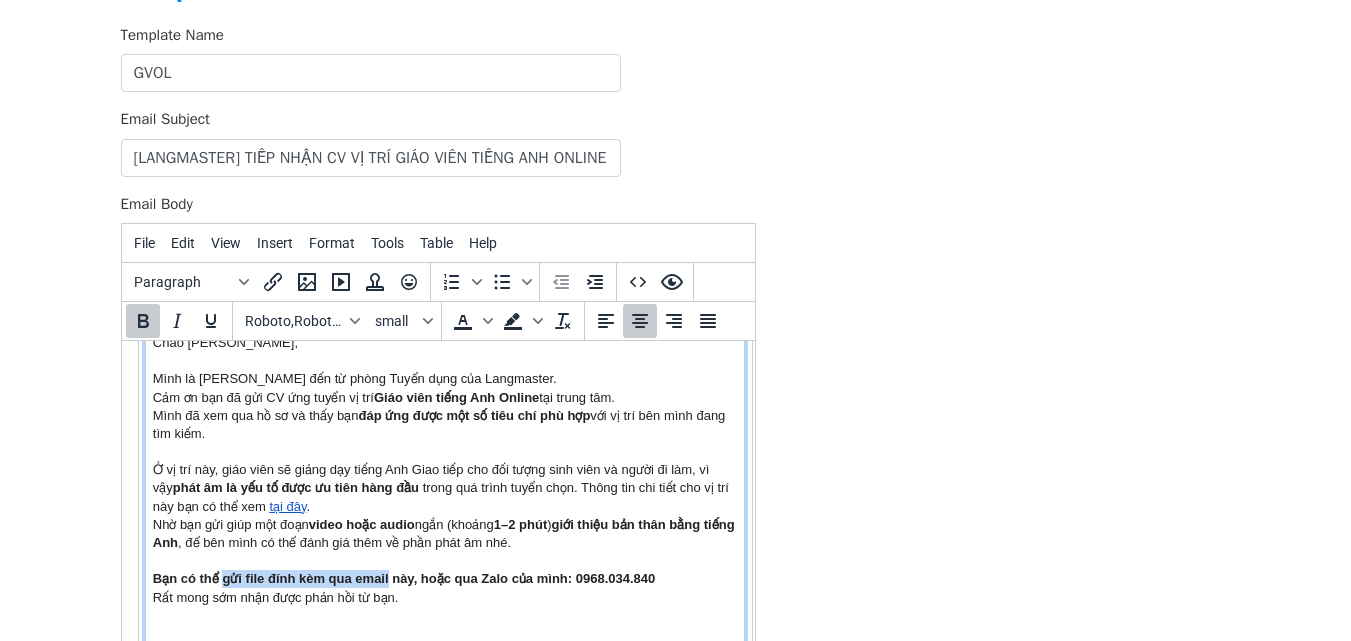 drag, startPoint x: 223, startPoint y: 576, endPoint x: 389, endPoint y: 577, distance: 166.003 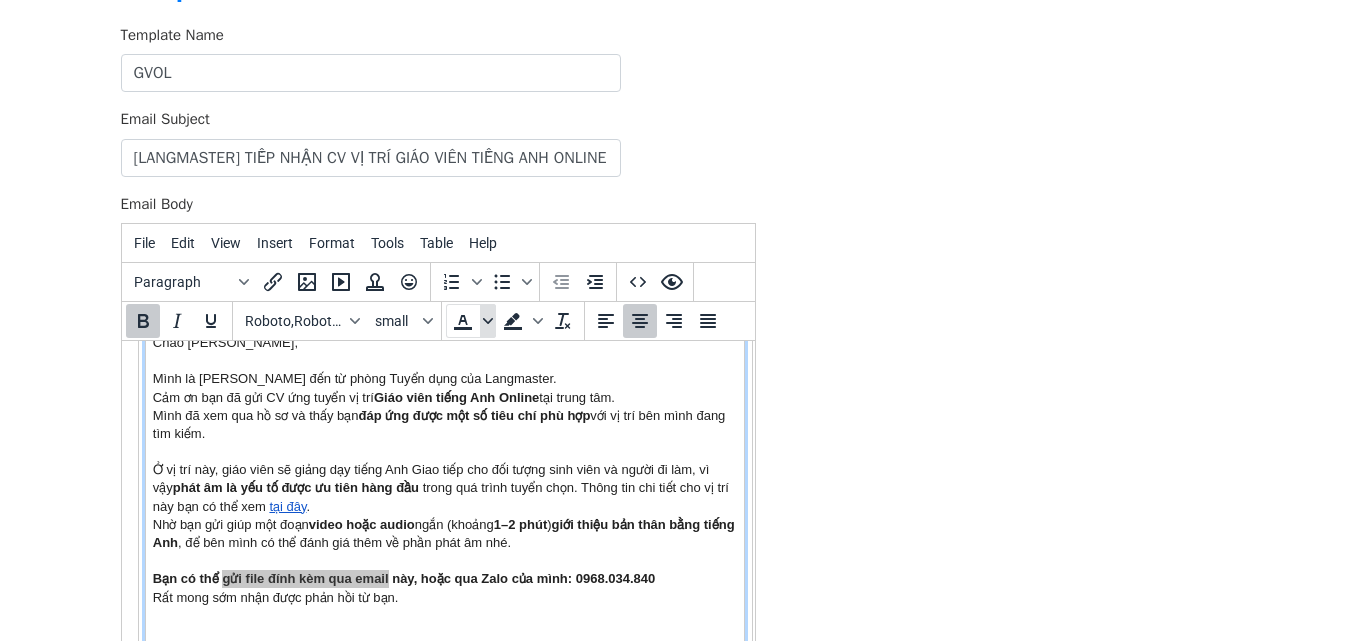 click at bounding box center (488, 321) 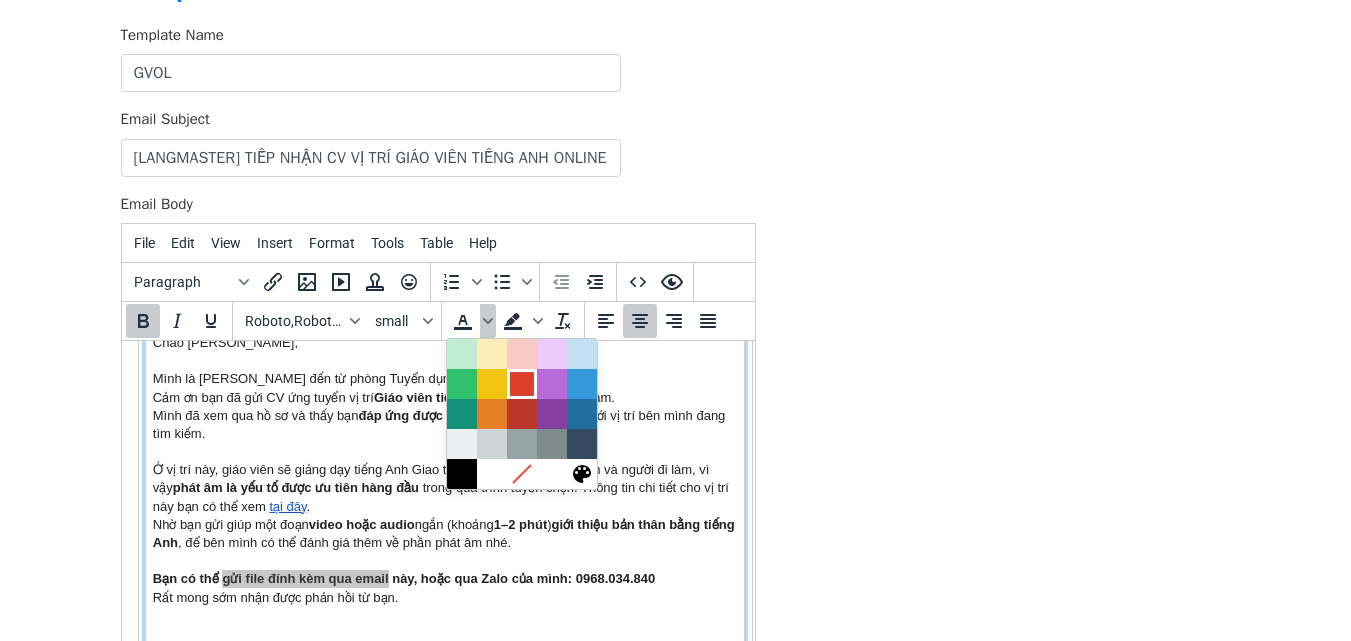 click at bounding box center [522, 384] 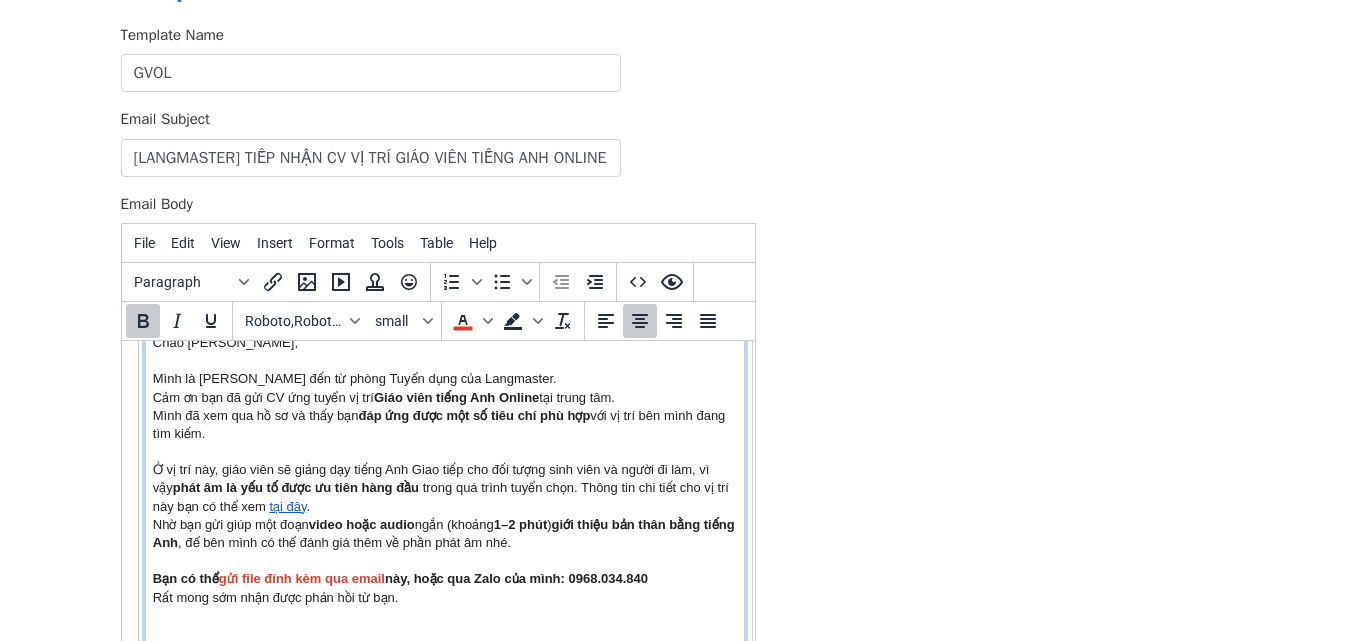 click on "Bạn có thể  gửi file đính kèm qua email  này, hoặc qua Zalo của mình: 0968.034.840" at bounding box center (399, 578) 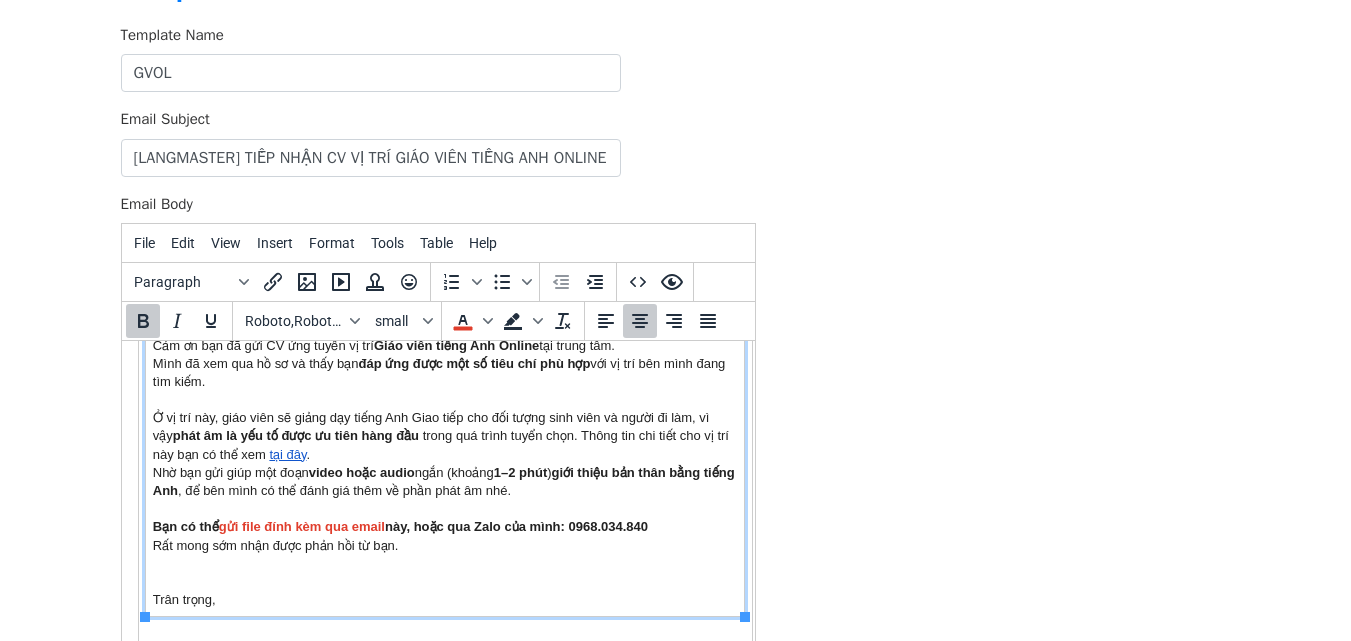 scroll, scrollTop: 252, scrollLeft: 0, axis: vertical 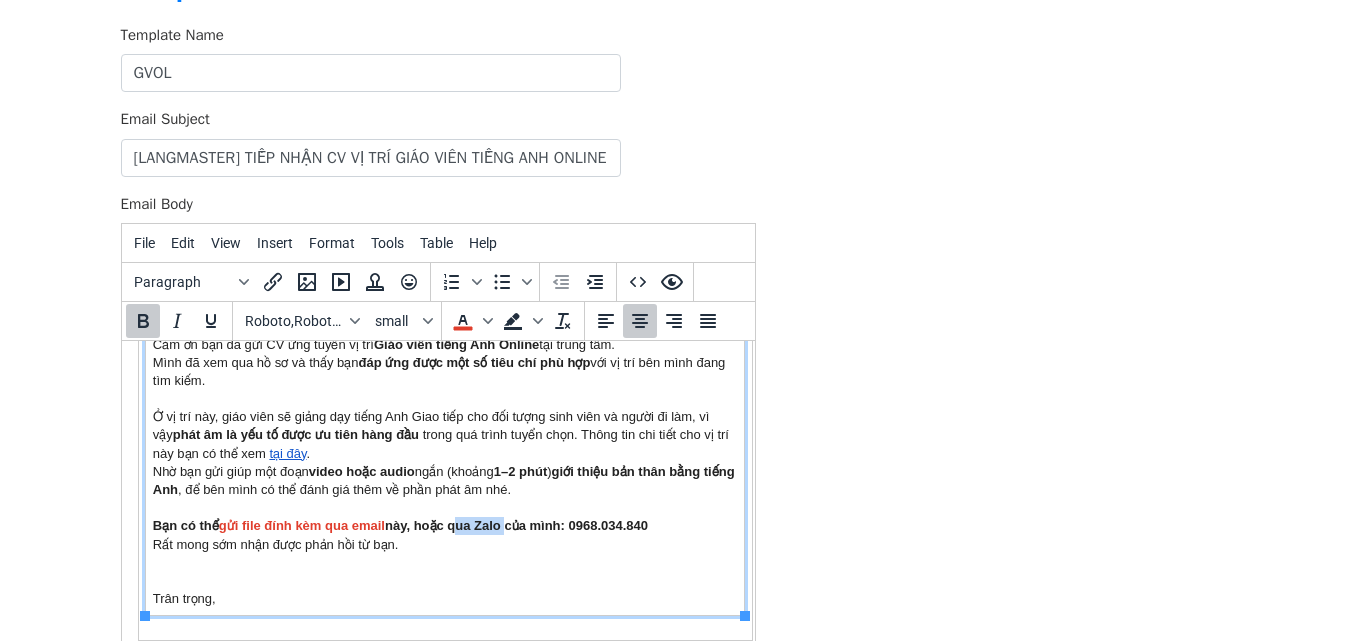 drag, startPoint x: 457, startPoint y: 525, endPoint x: 507, endPoint y: 529, distance: 50.159744 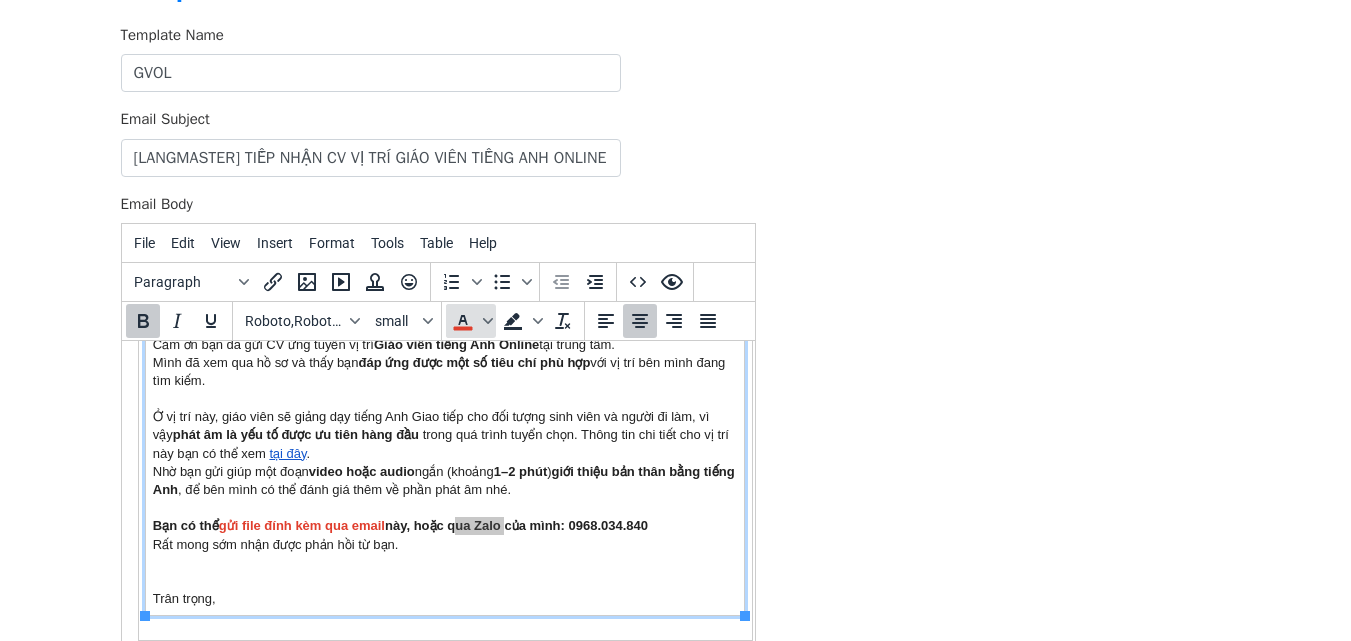 click 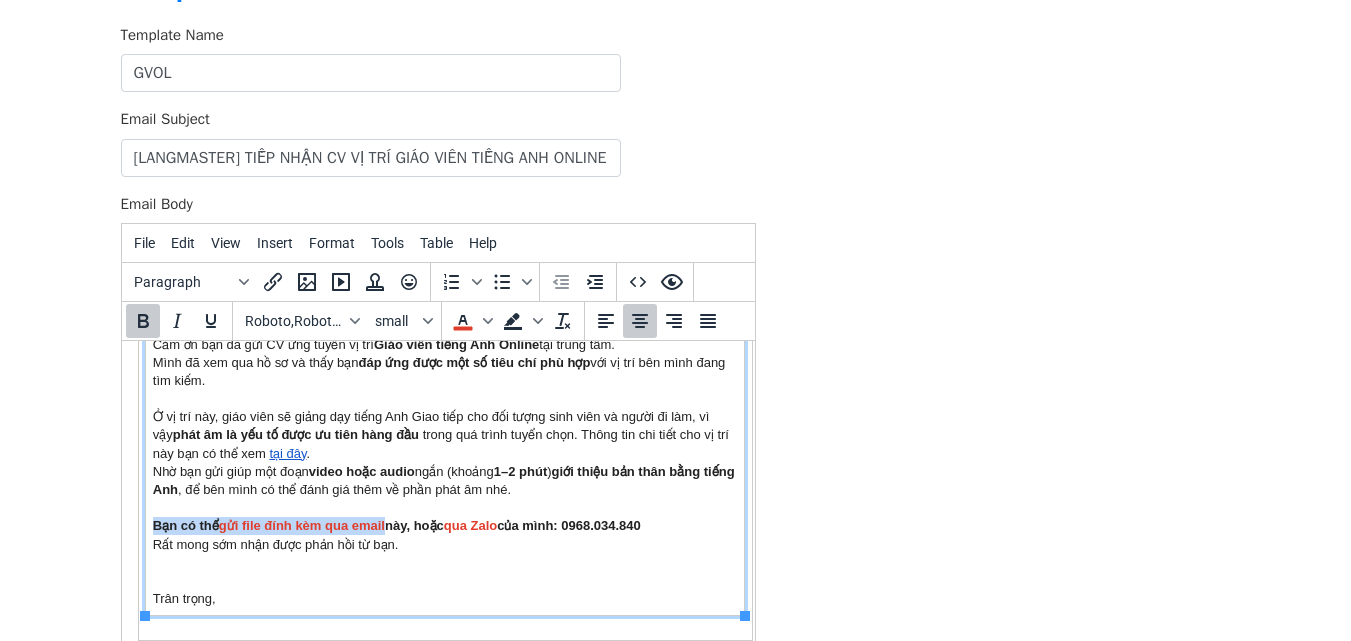 click on "Bạn có thể  gửi file đính kèm qua email  này, hoặc  qua Zalo  của mình: 0968.034.840" at bounding box center (396, 525) 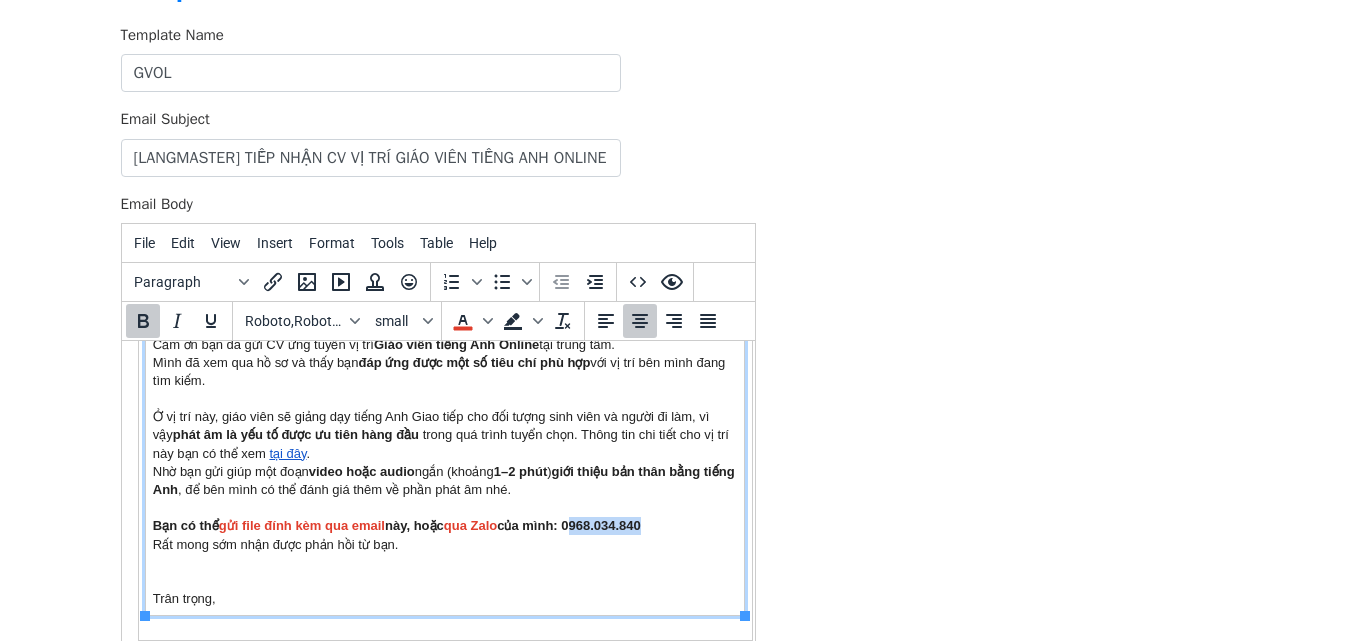 drag, startPoint x: 578, startPoint y: 524, endPoint x: 614, endPoint y: 447, distance: 85 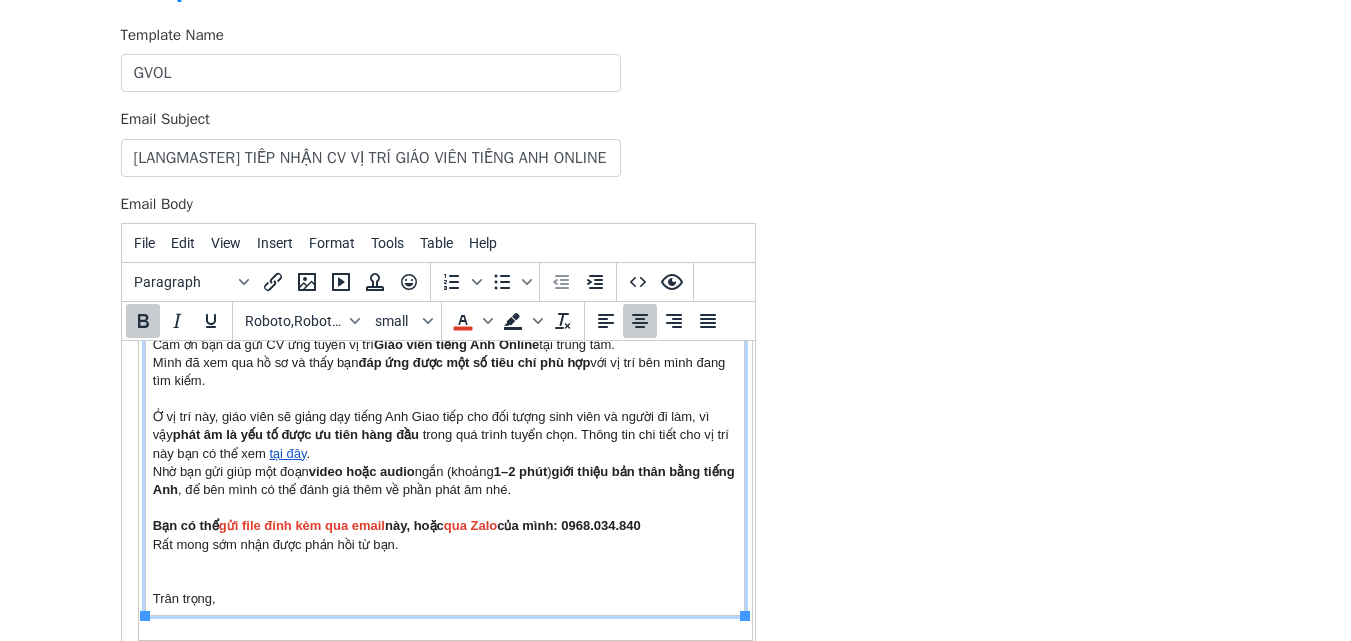 click on "Bạn có thể  gửi file đính kèm qua email  này, hoặc  qua Zalo  của mình: 0968.034.840" at bounding box center (396, 525) 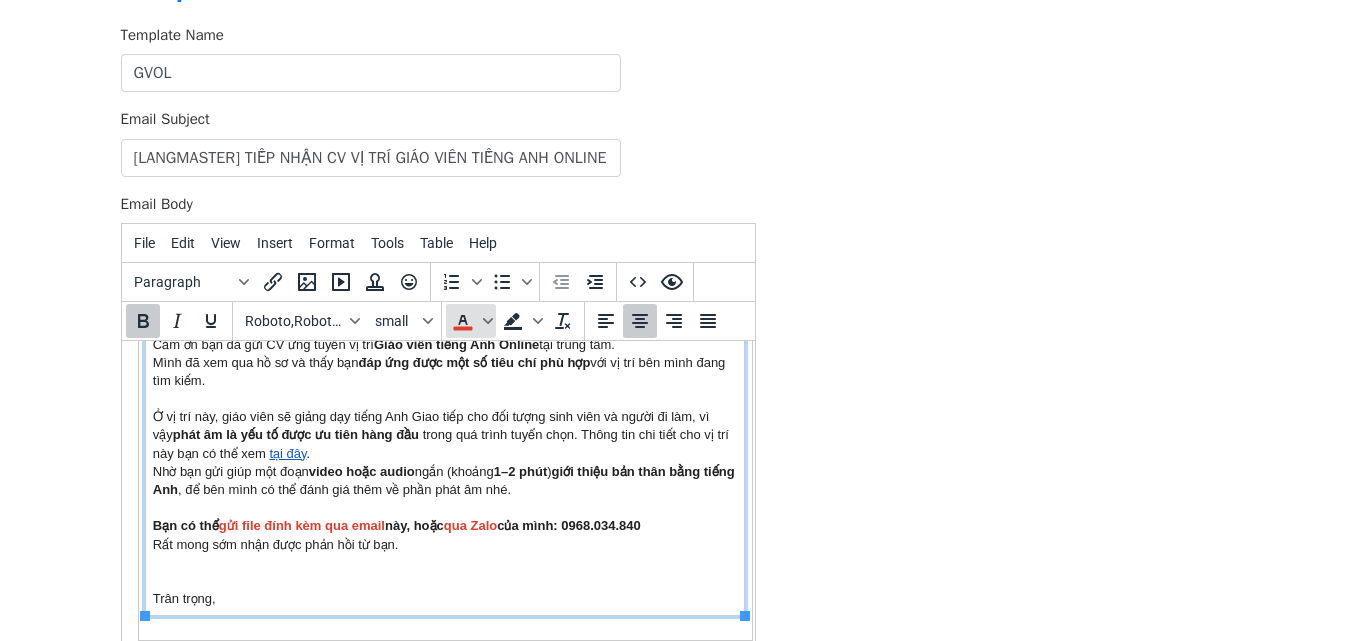 drag, startPoint x: 458, startPoint y: 325, endPoint x: 342, endPoint y: 5, distance: 340.37625 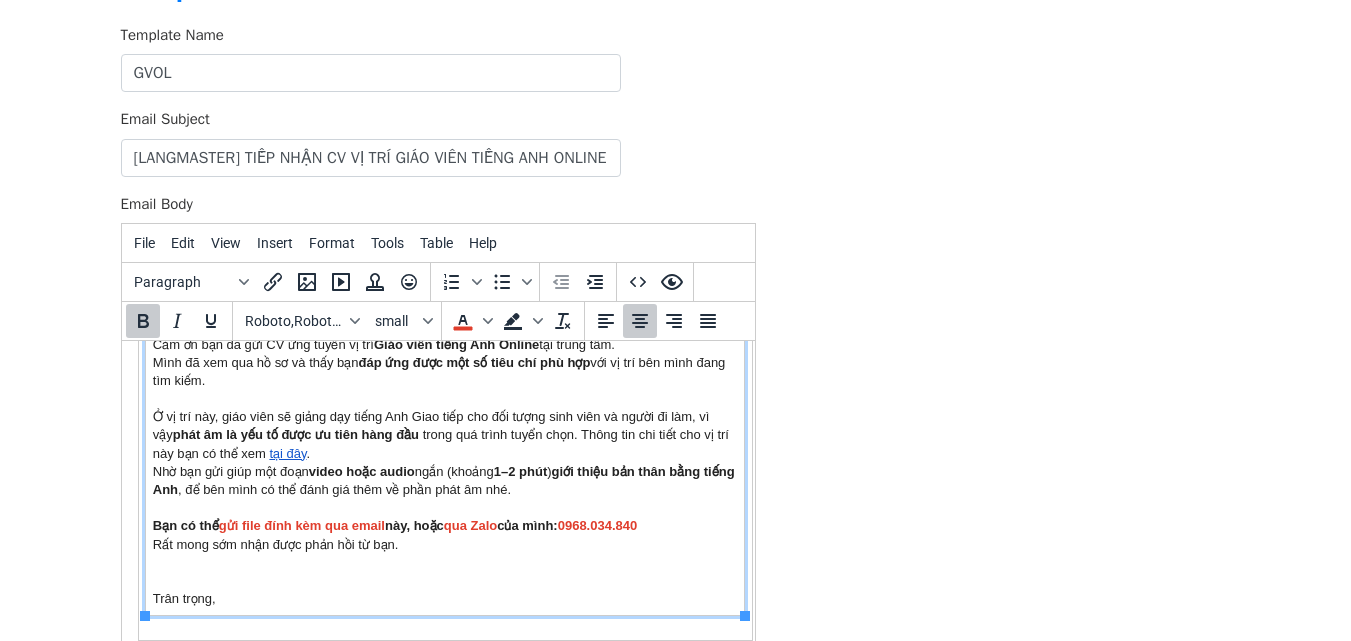 click on "Chào Đỗ Nguyễn Đoan Ngọc, Mình là   Mai Vân   đến từ phòng Tuyển dụng của Langmaster. Cảm ơn bạn đã gửi CV ứng tuyển vị trí  Giáo viên tiếng Anh Online  tại trung tâm. Mình đã xem qua hồ sơ và thấy bạn  đáp ứng được một số tiêu chí phù hợp  với vị trí bên mình đang tìm kiếm. Ở vị trí này, giáo viên sẽ giảng dạy tiếng Anh Giao tiếp cho đối tượng sinh viên và người đi làm, vì vậy  phát âm là yếu tố được ưu tiên hàng đầu   trong quá trình tuyển chọn. Thông tin chi tiết cho vị trí này bạn có thể xem   tại đây . Nhờ bạn gửi giúp một đoạn  video hoặc audio  ngắn (khoảng  1–2 phút )  giới thiệu bản thân bằng tiếng Anh , để bên mình có thể đánh giá thêm về phần phát âm nhé. Bạn có thể  gửi file đính kèm qua email  này, hoặc  qua Zalo  của mình:  0968.034.840 Trân trọng," at bounding box center [444, 444] 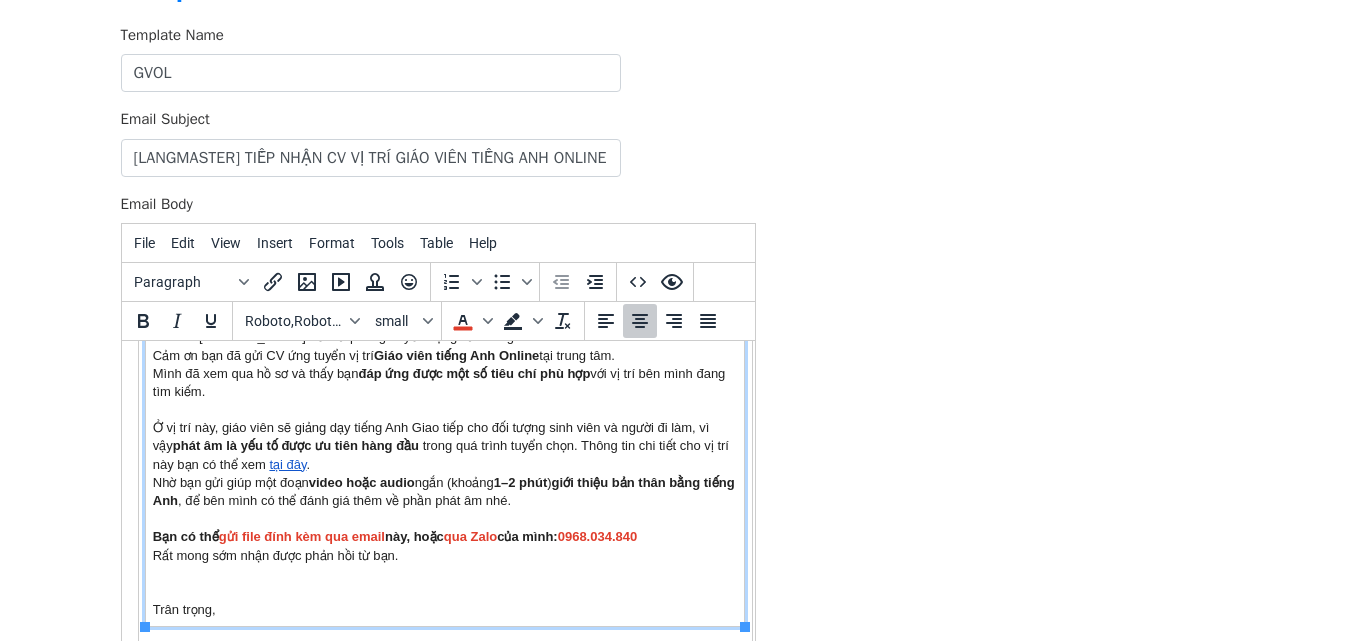 scroll, scrollTop: 240, scrollLeft: 0, axis: vertical 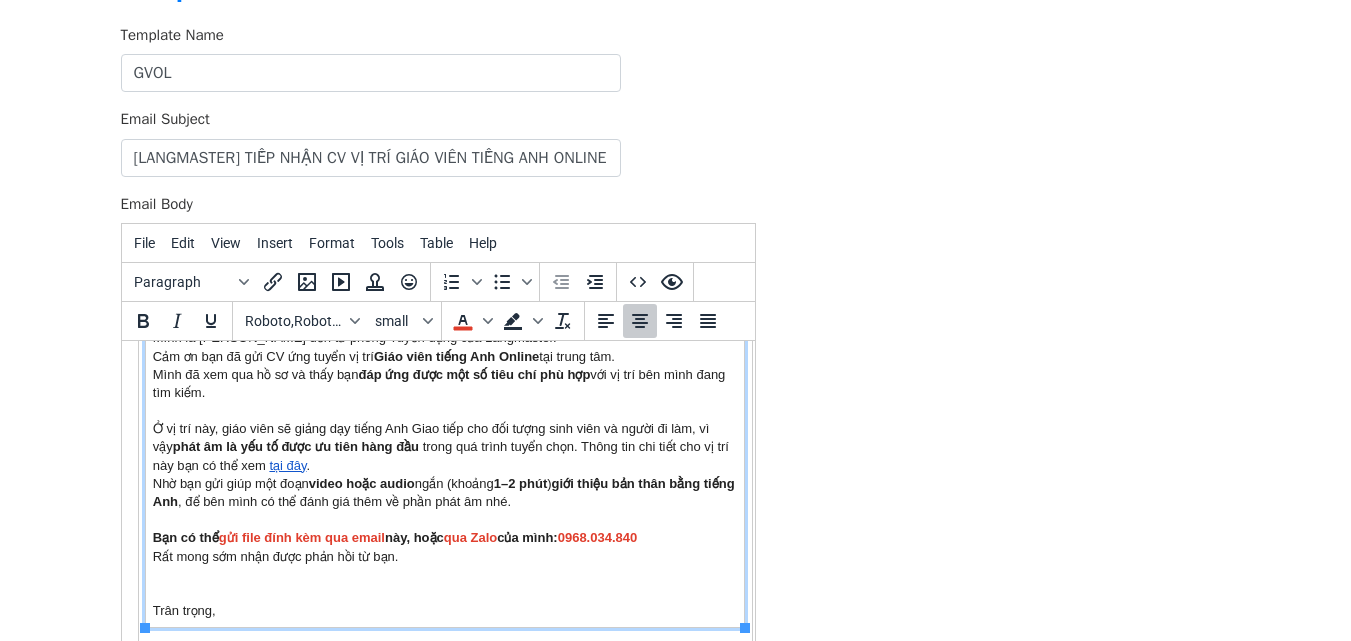 click on "Chào Đỗ Nguyễn Đoan Ngọc, Mình là   Mai Vân   đến từ phòng Tuyển dụng của Langmaster. Cảm ơn bạn đã gửi CV ứng tuyển vị trí  Giáo viên tiếng Anh Online  tại trung tâm. Mình đã xem qua hồ sơ và thấy bạn  đáp ứng được một số tiêu chí phù hợp  với vị trí bên mình đang tìm kiếm. Ở vị trí này, giáo viên sẽ giảng dạy tiếng Anh Giao tiếp cho đối tượng sinh viên và người đi làm, vì vậy  phát âm là yếu tố được ưu tiên hàng đầu   trong quá trình tuyển chọn. Thông tin chi tiết cho vị trí này bạn có thể xem   tại đây . Nhờ bạn gửi giúp một đoạn  video hoặc audio  ngắn (khoảng  1–2 phút )  giới thiệu bản thân bằng tiếng Anh , để bên mình có thể đánh giá thêm về phần phát âm nhé. Bạn có thể  gửi file đính kèm qua email  này, hoặc  qua Zalo  của mình:  0968.034.840 Trân trọng," at bounding box center (444, 456) 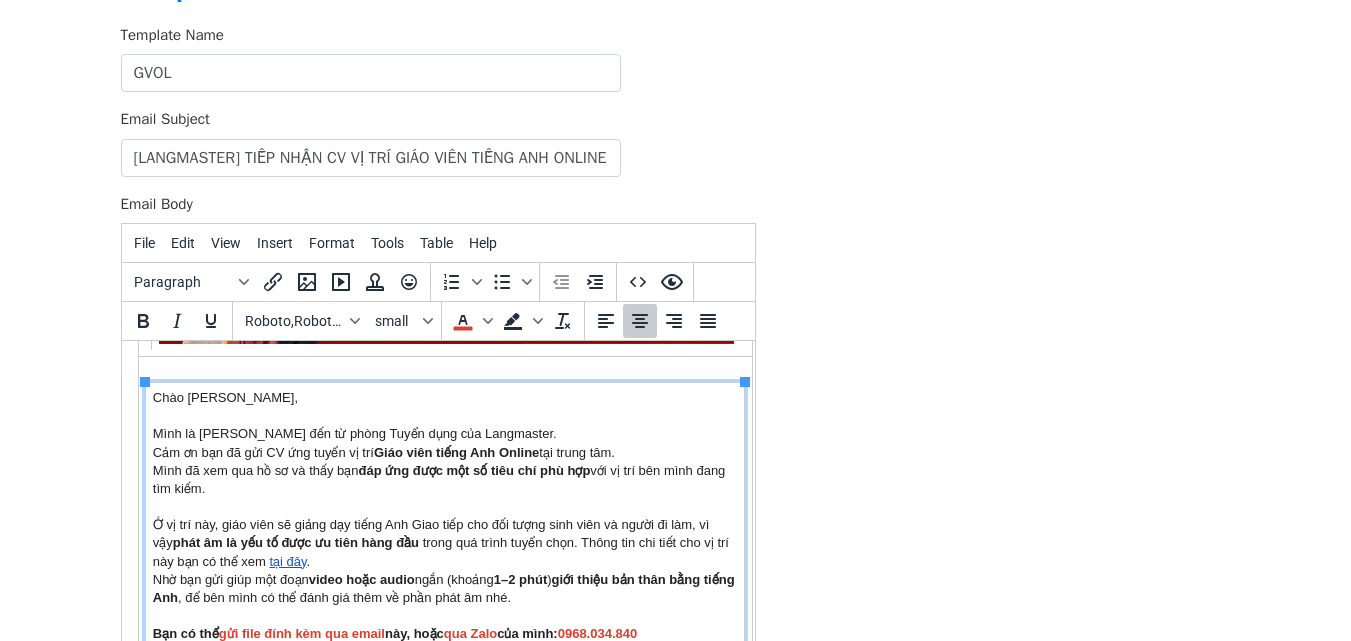 scroll, scrollTop: 147, scrollLeft: 0, axis: vertical 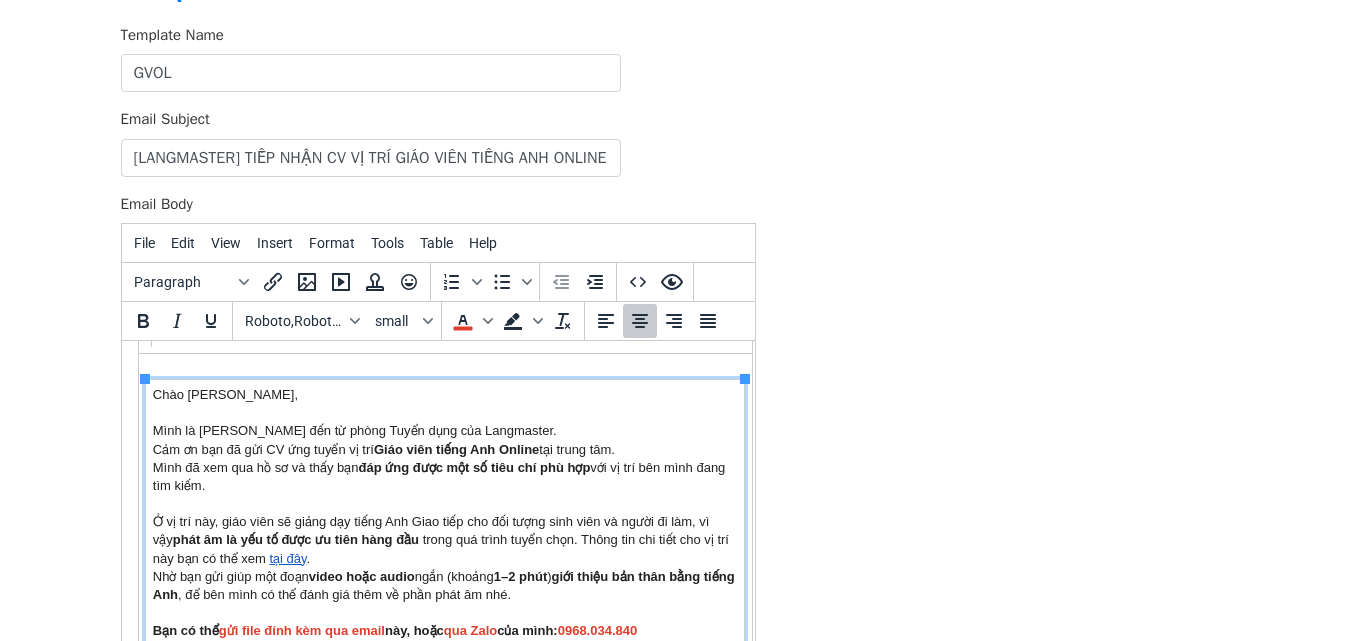 drag, startPoint x: 210, startPoint y: 392, endPoint x: 320, endPoint y: 394, distance: 110.01818 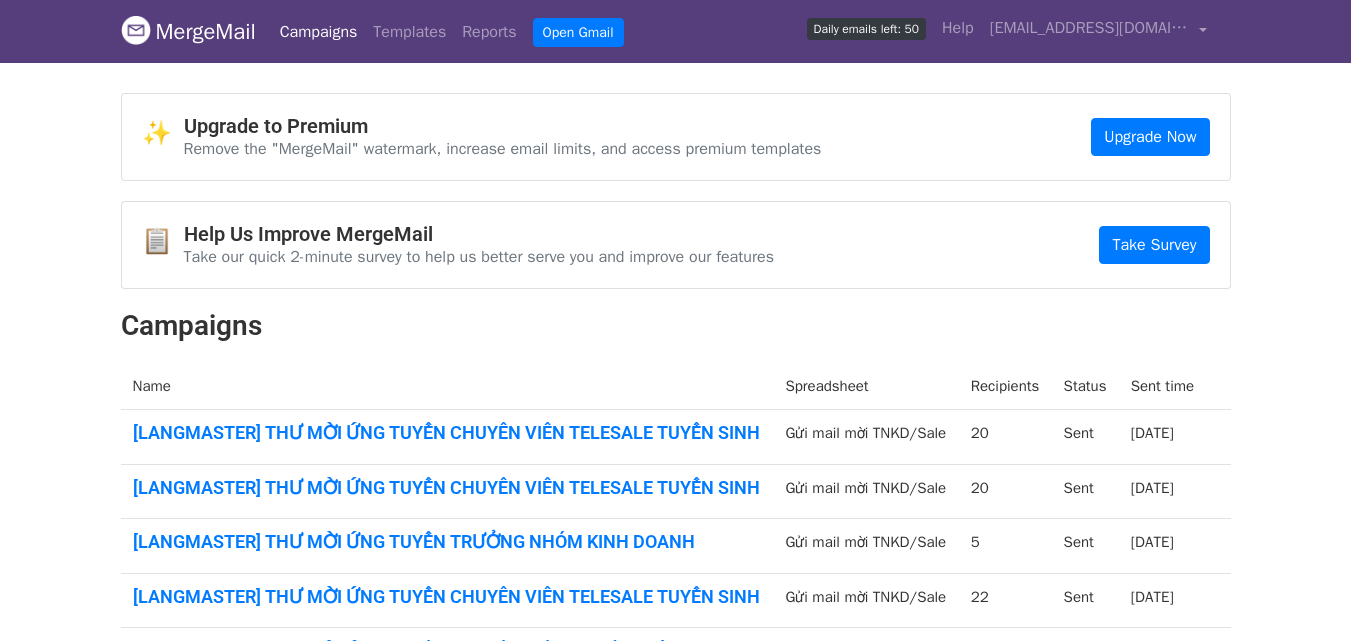 scroll, scrollTop: 0, scrollLeft: 0, axis: both 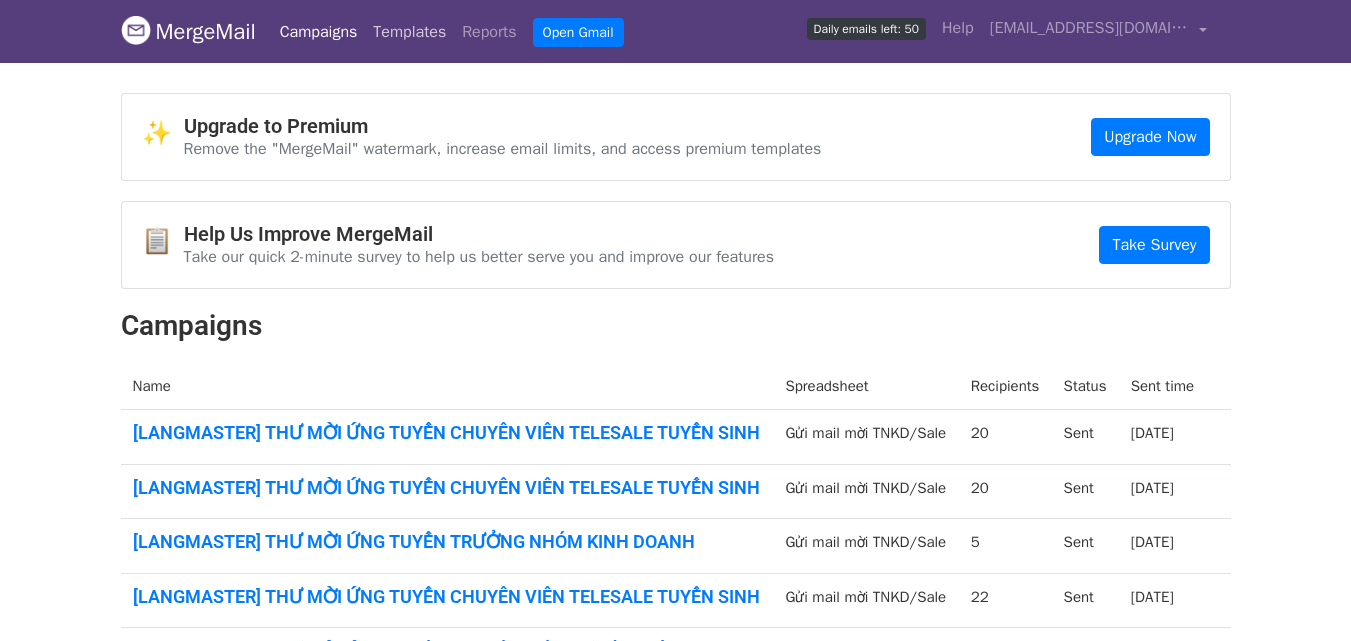 click on "Templates" at bounding box center (409, 32) 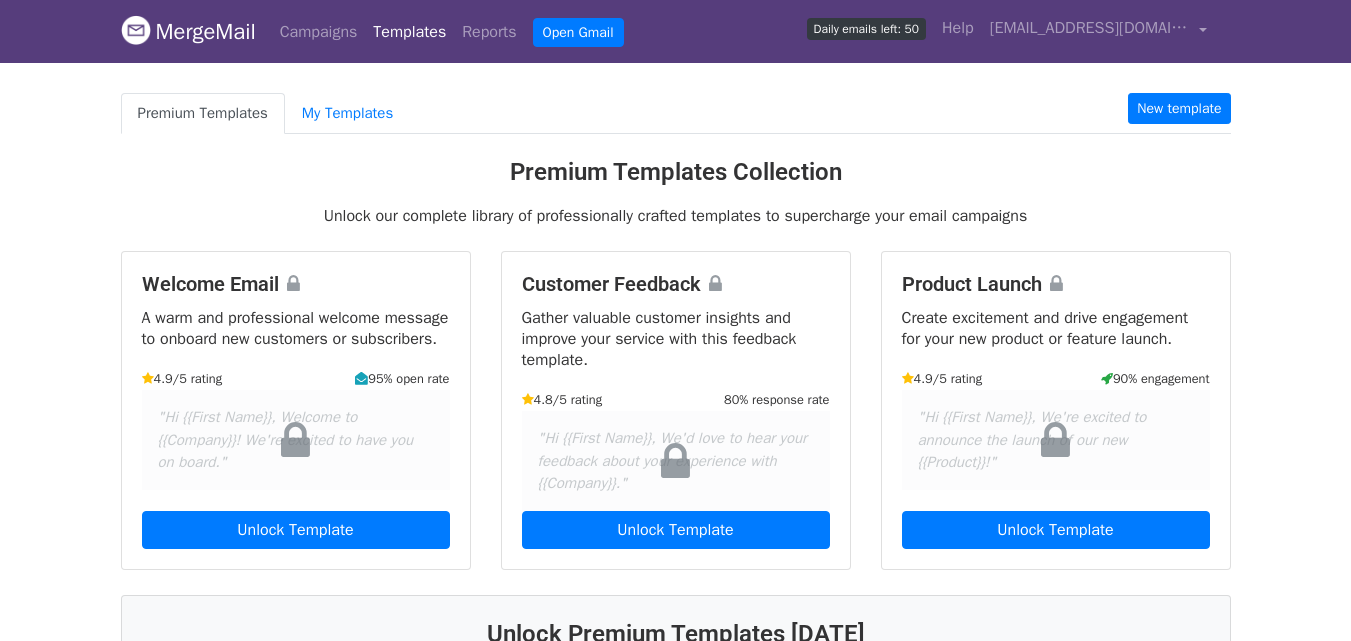 scroll, scrollTop: 0, scrollLeft: 0, axis: both 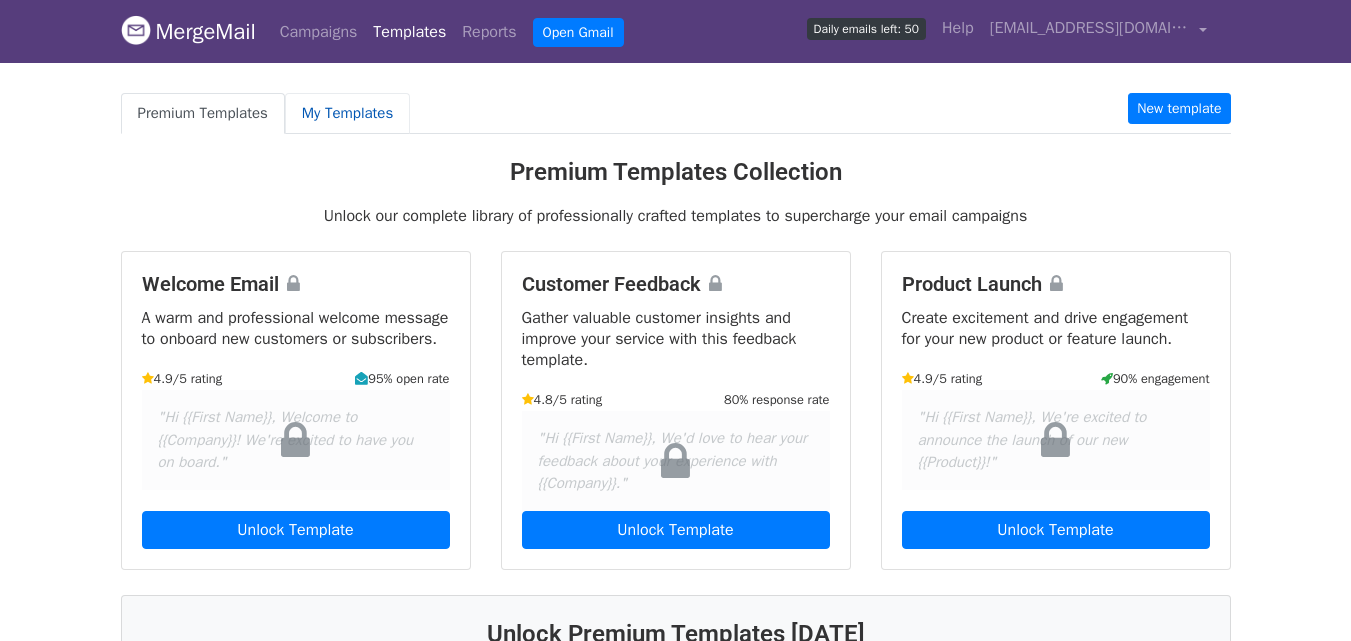 click on "My Templates" at bounding box center (347, 113) 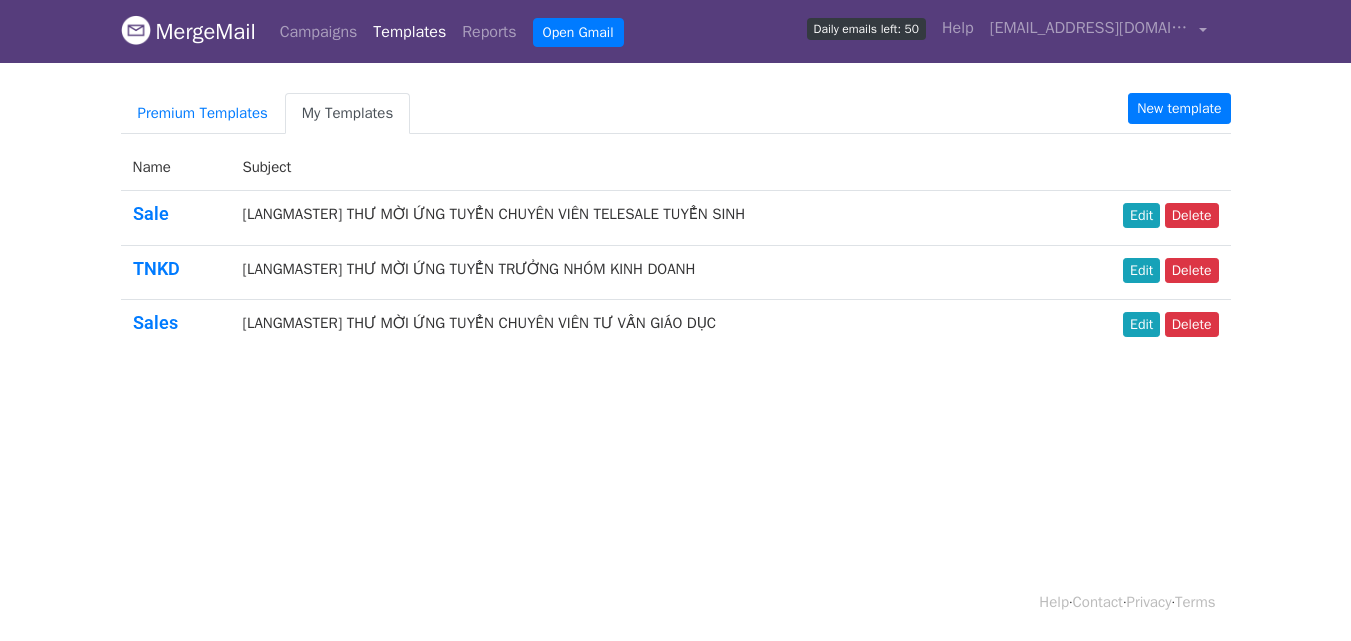 scroll, scrollTop: 0, scrollLeft: 0, axis: both 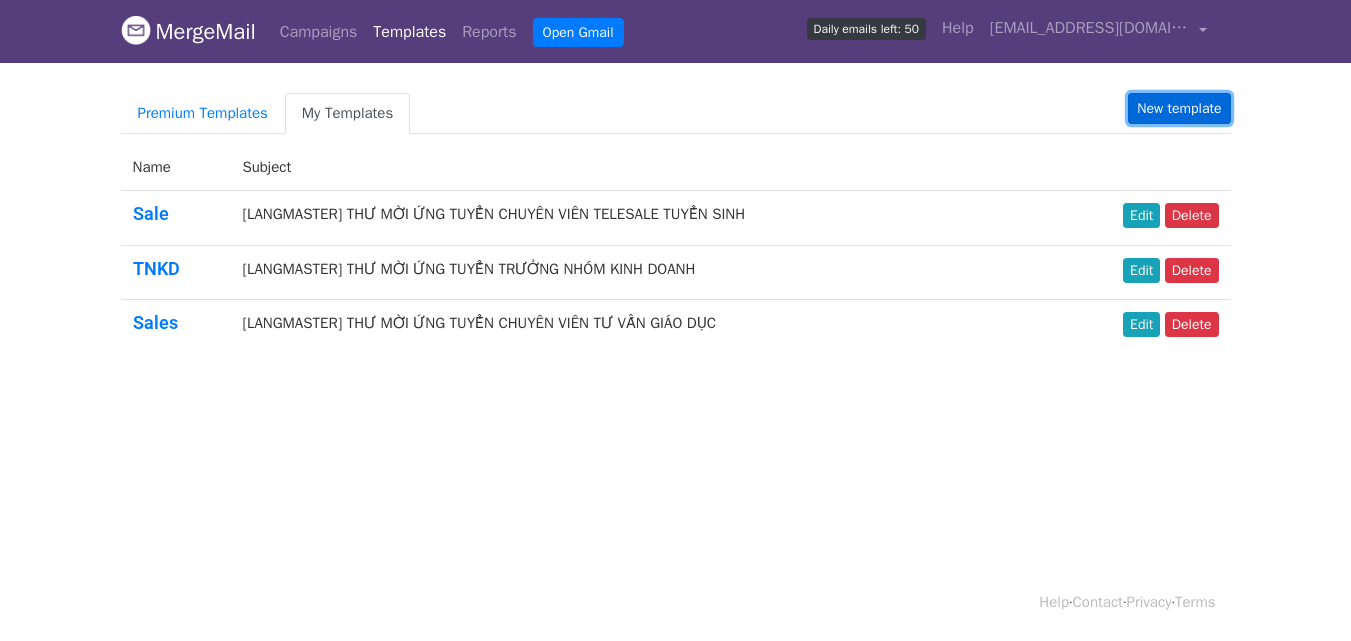 click on "New template" at bounding box center (1179, 108) 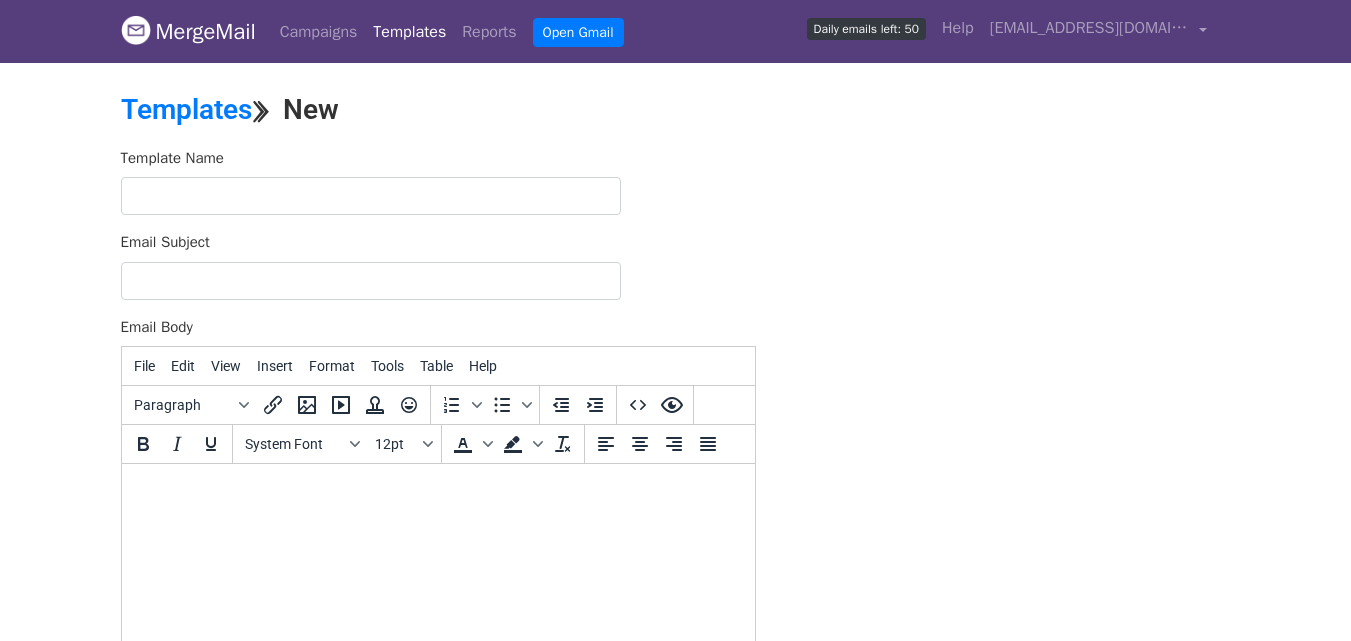 scroll, scrollTop: 0, scrollLeft: 0, axis: both 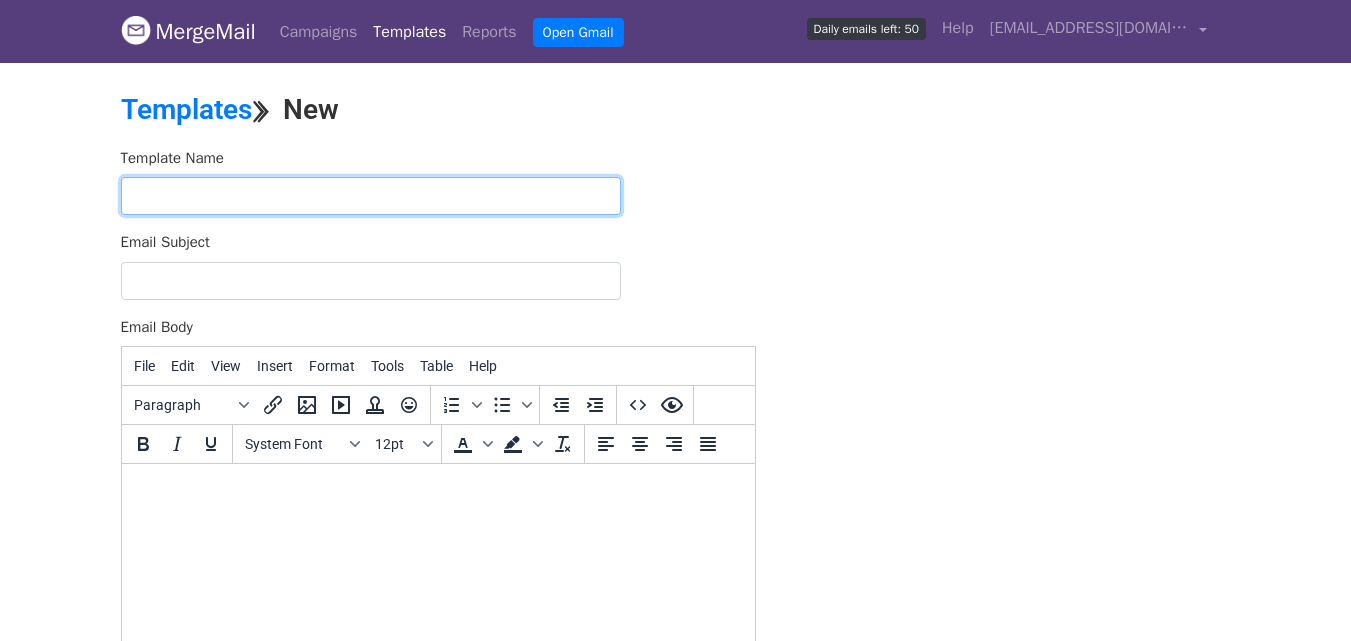 click at bounding box center [371, 196] 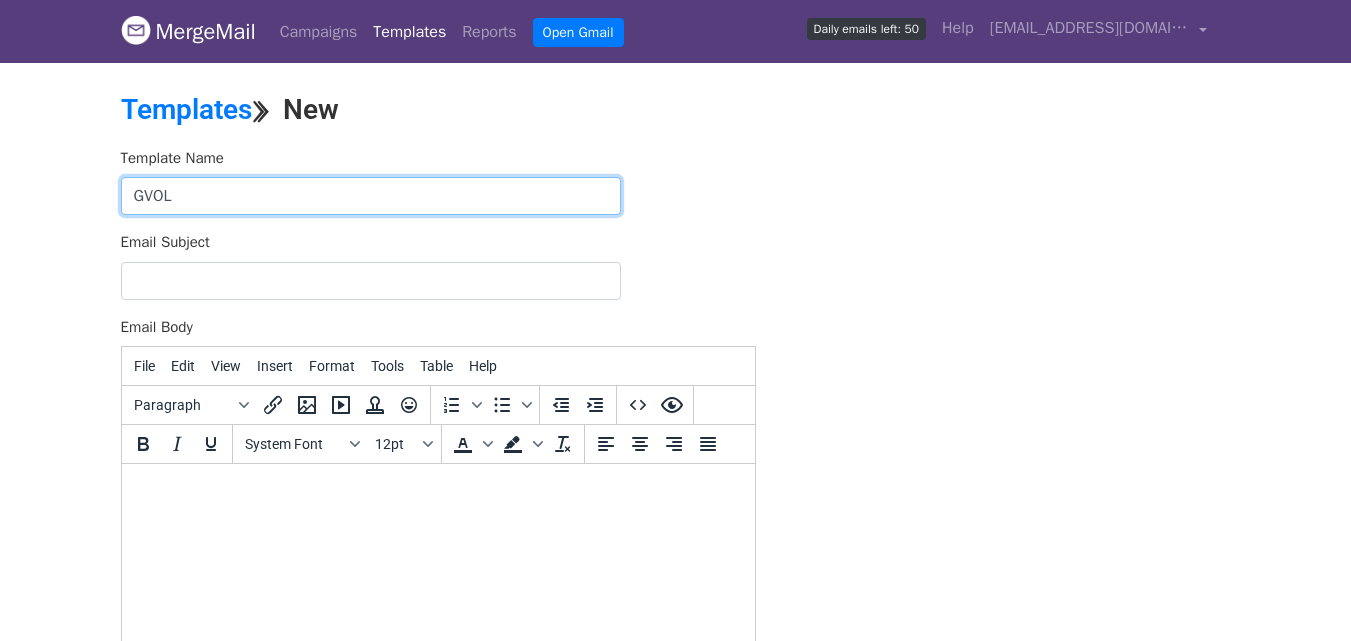 type on "GVOL" 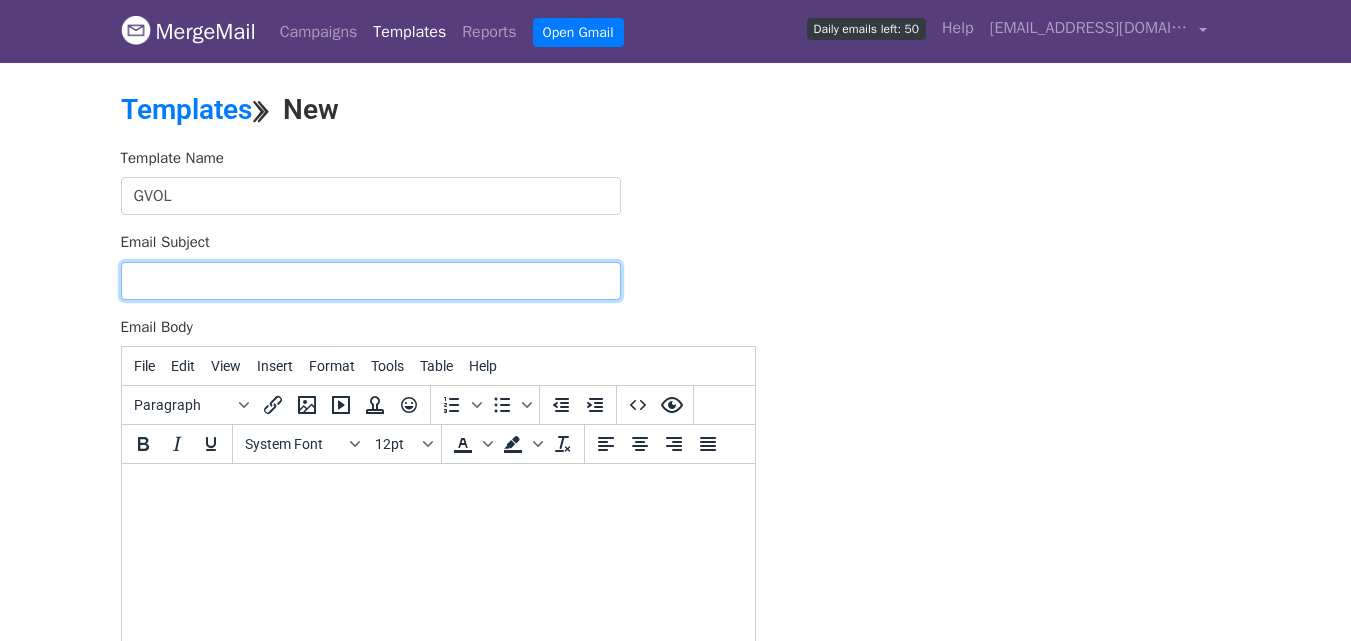 click on "Email Subject" at bounding box center (371, 281) 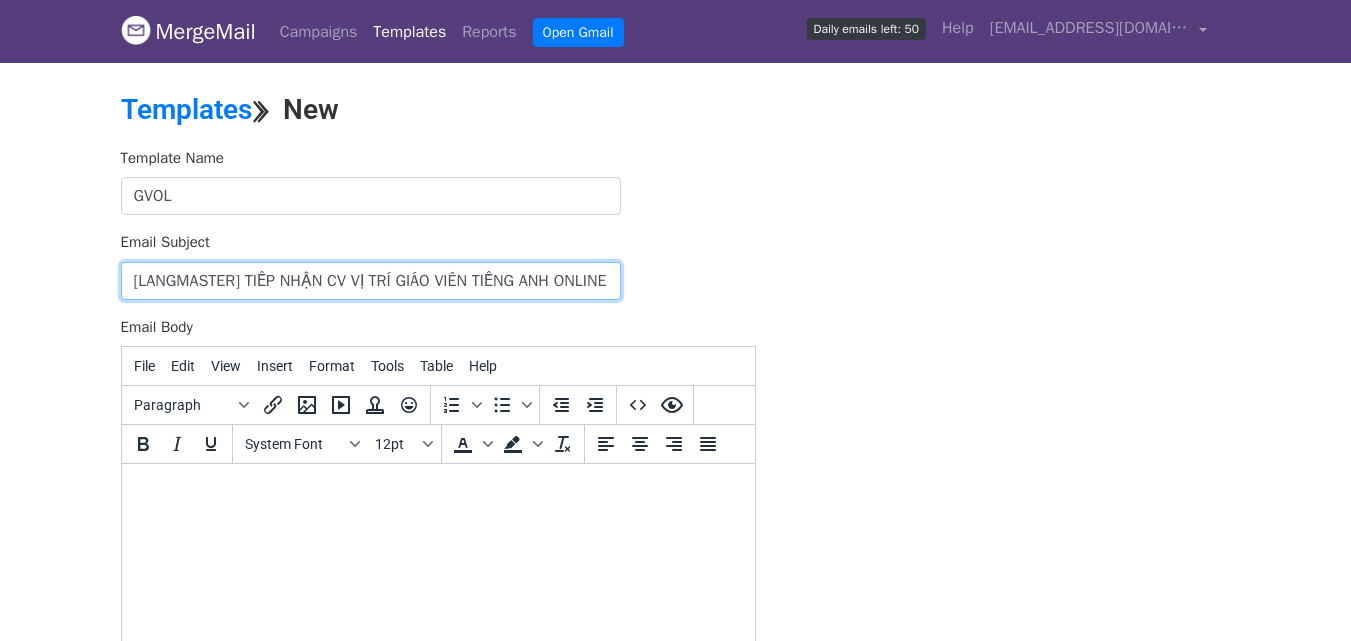 scroll, scrollTop: 0, scrollLeft: 16, axis: horizontal 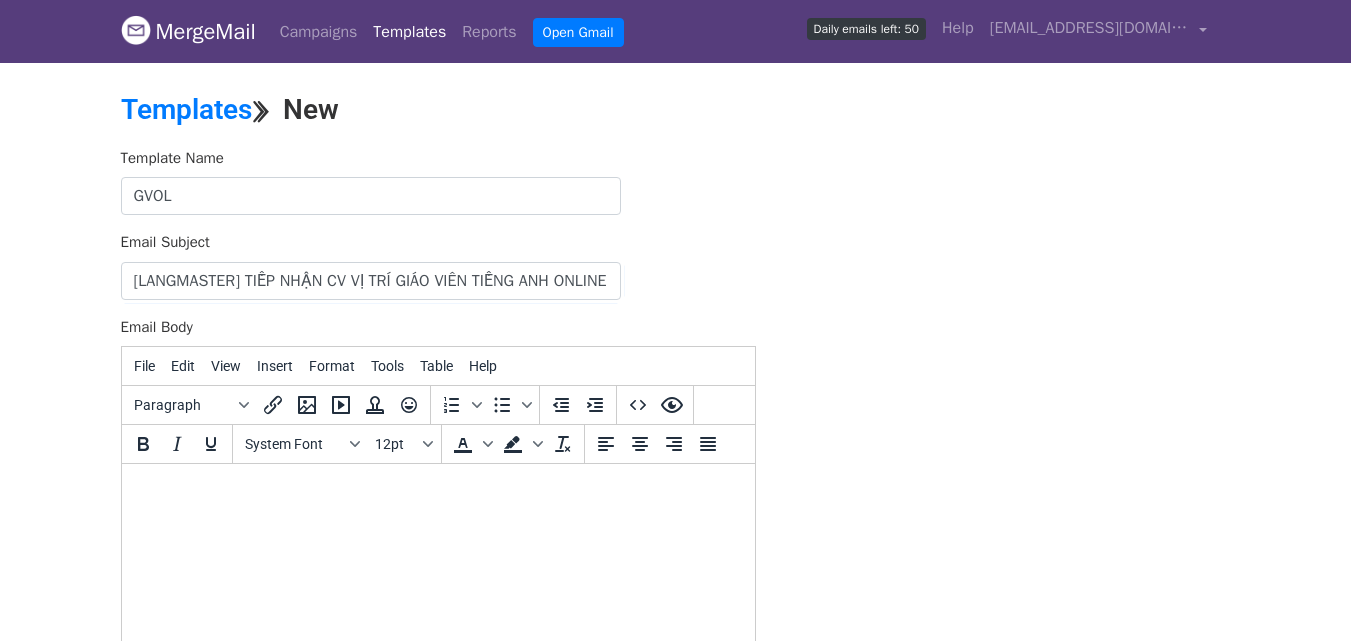 click at bounding box center [437, 491] 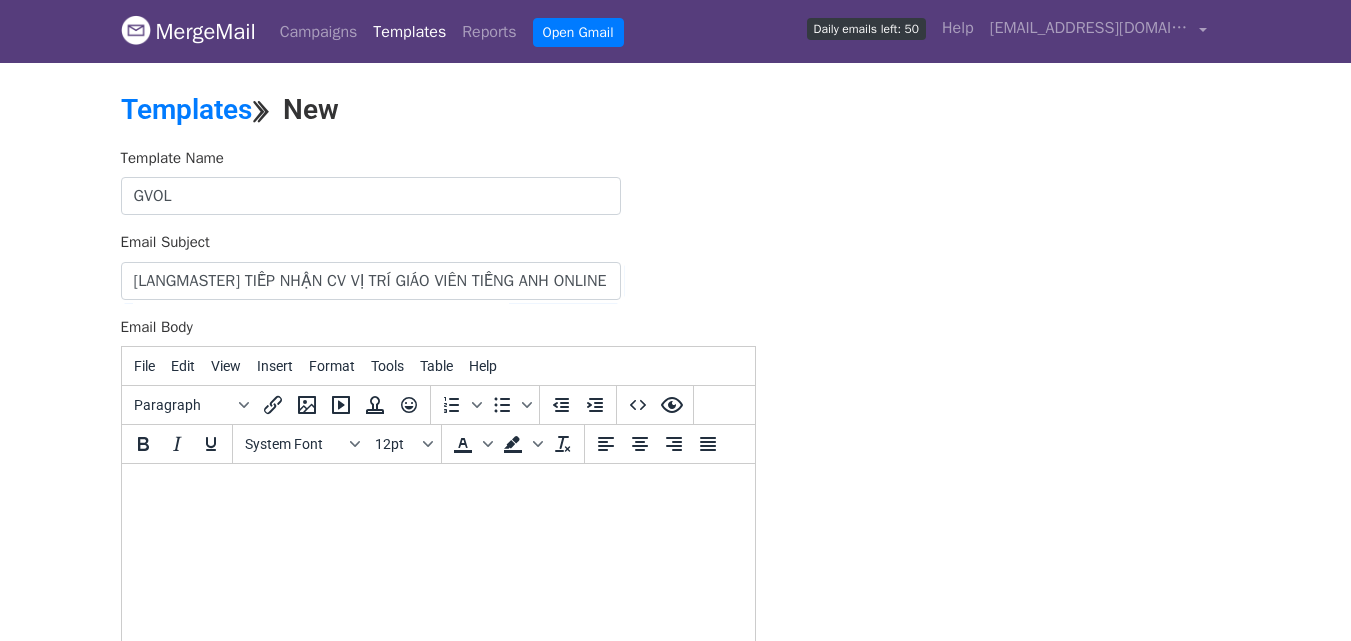 paste 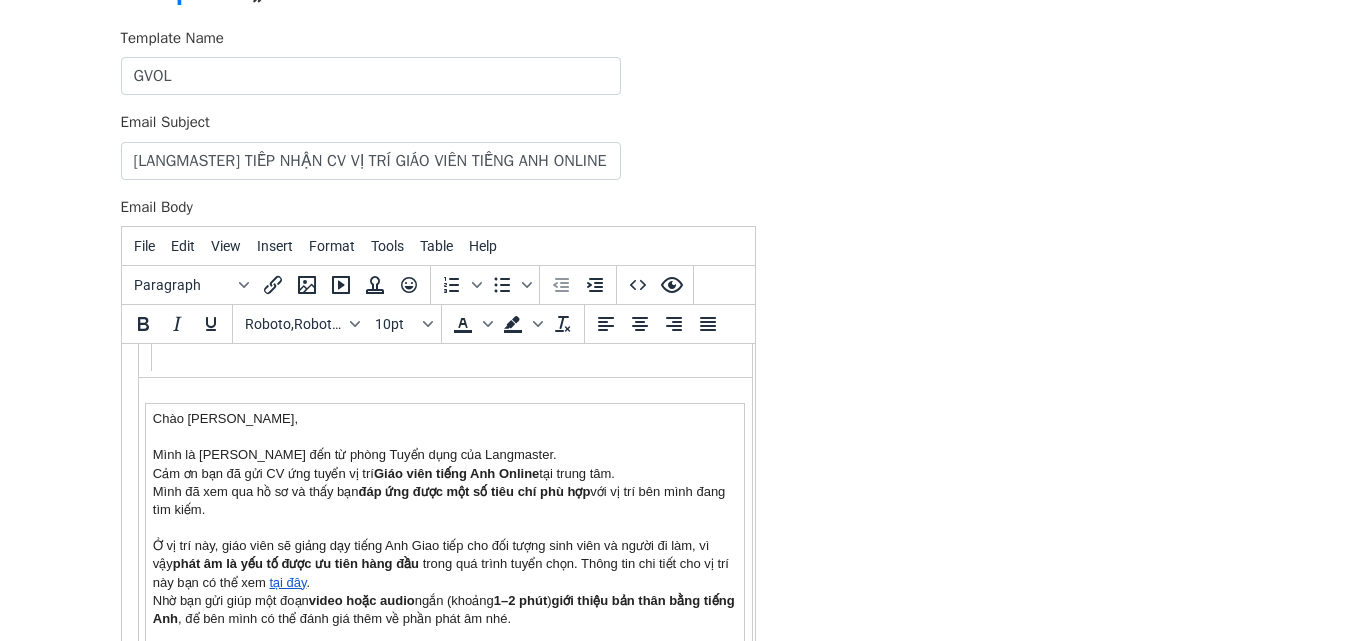scroll, scrollTop: 149, scrollLeft: 0, axis: vertical 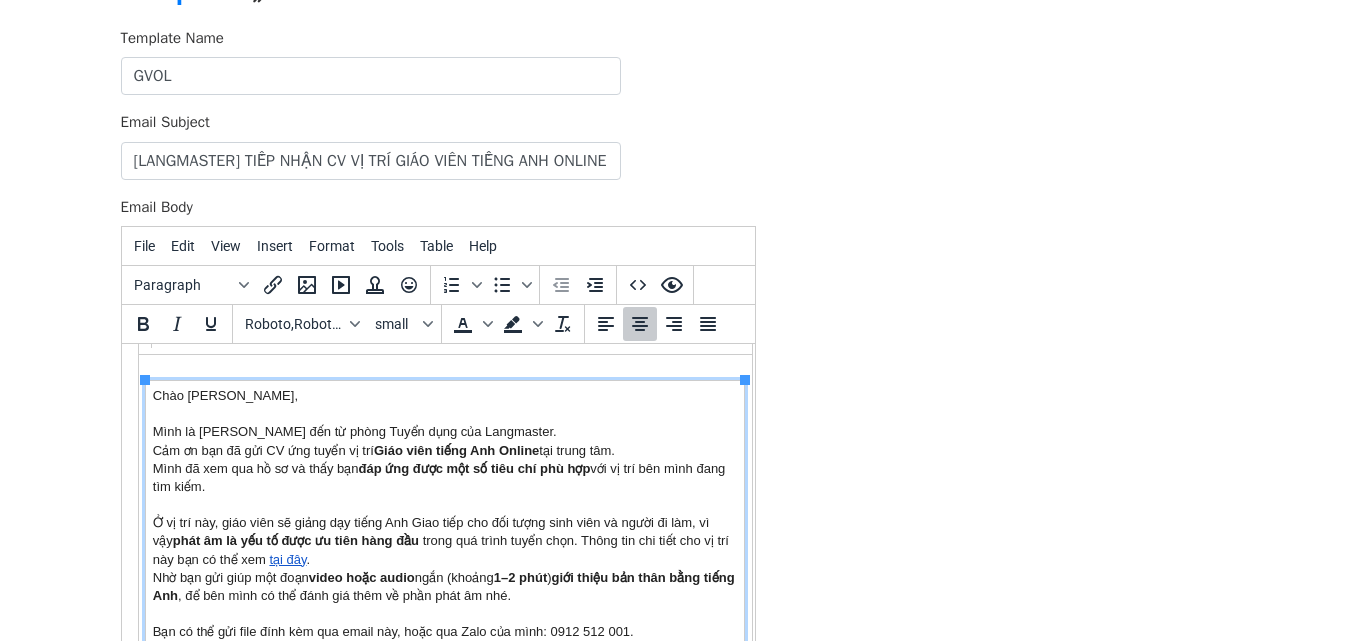 drag, startPoint x: 187, startPoint y: 392, endPoint x: 319, endPoint y: 399, distance: 132.18547 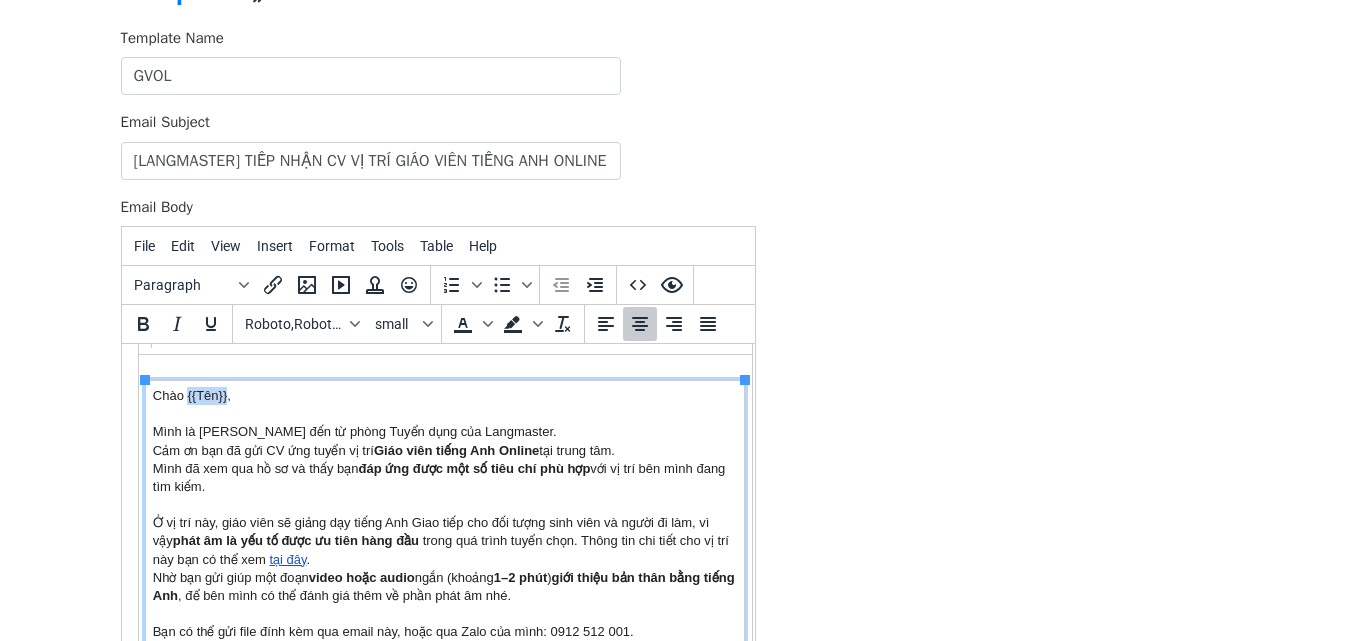 drag, startPoint x: 187, startPoint y: 394, endPoint x: 225, endPoint y: 400, distance: 38.470768 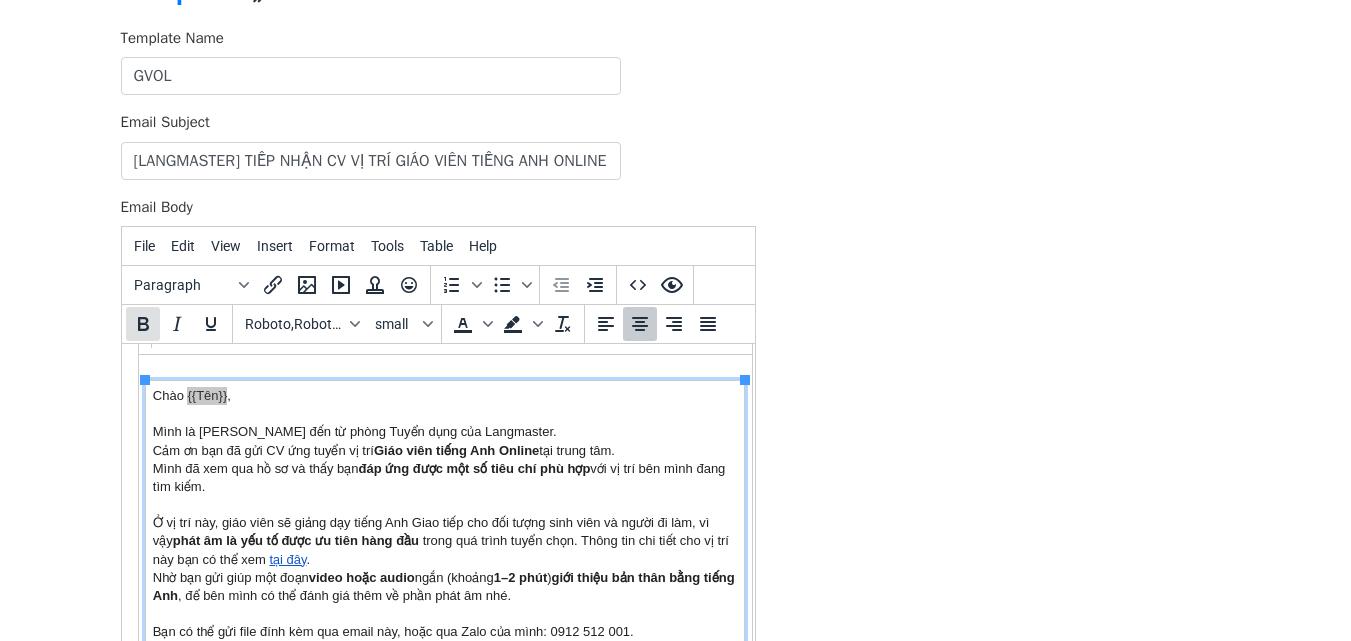 click 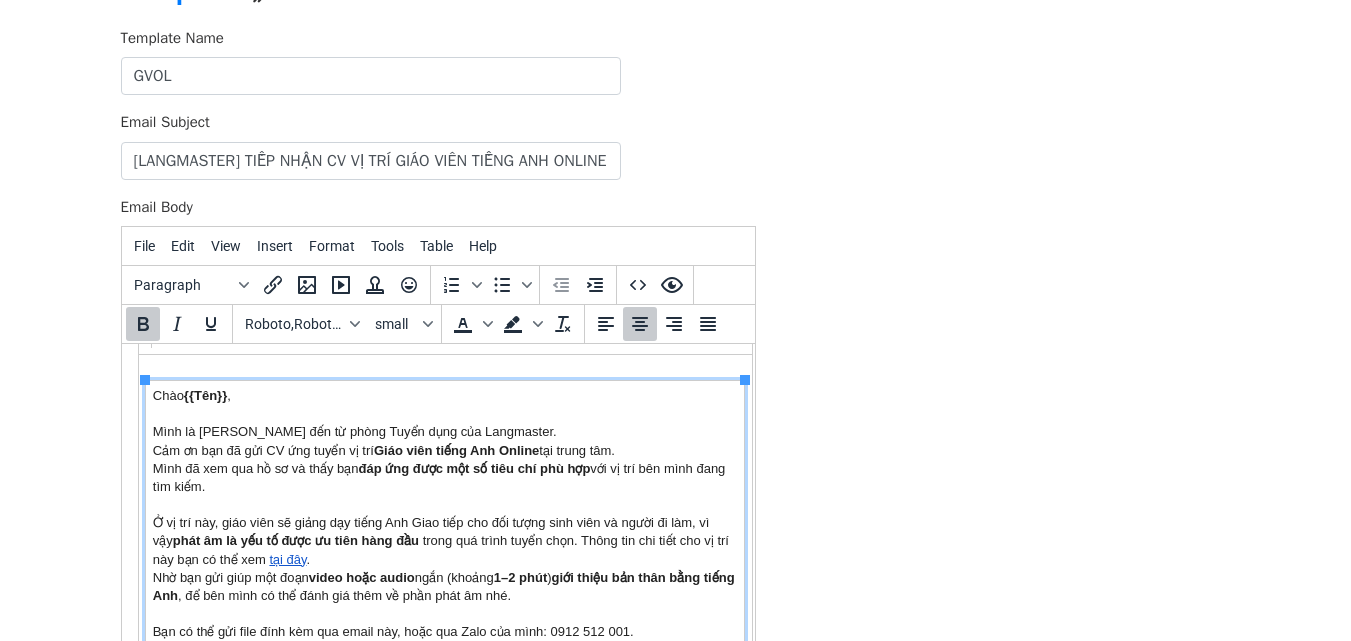 click on "Chào  {{Tên}} , Mình là   Mai Vân   đến từ phòng Tuyển dụng của Langmaster. Cảm ơn bạn đã gửi CV ứng tuyển vị trí  Giáo viên tiếng Anh Online  tại trung tâm. Mình đã xem qua hồ sơ và thấy bạn  đáp ứng được một số tiêu chí phù hợp  với vị trí bên mình đang tìm kiếm. Ở vị trí này, giáo viên sẽ giảng dạy tiếng Anh Giao tiếp cho đối tượng sinh viên và người đi làm, vì vậy  phát âm là yếu tố được ưu tiên hàng đầu   trong quá trình tuyển chọn. Thông tin chi tiết cho vị trí này bạn có thể xem   tại đây . Nhờ bạn gửi giúp một đoạn  video hoặc audio  ngắn (khoảng  1–2 phút )  giới thiệu bản thân bằng tiếng Anh , để bên mình có thể đánh giá thêm về phần phát âm nhé. Bạn có thể gửi file đính kèm qua email này, hoặc qua Zalo của mình: 0912 512 001. Trân trọng," at bounding box center (444, 550) 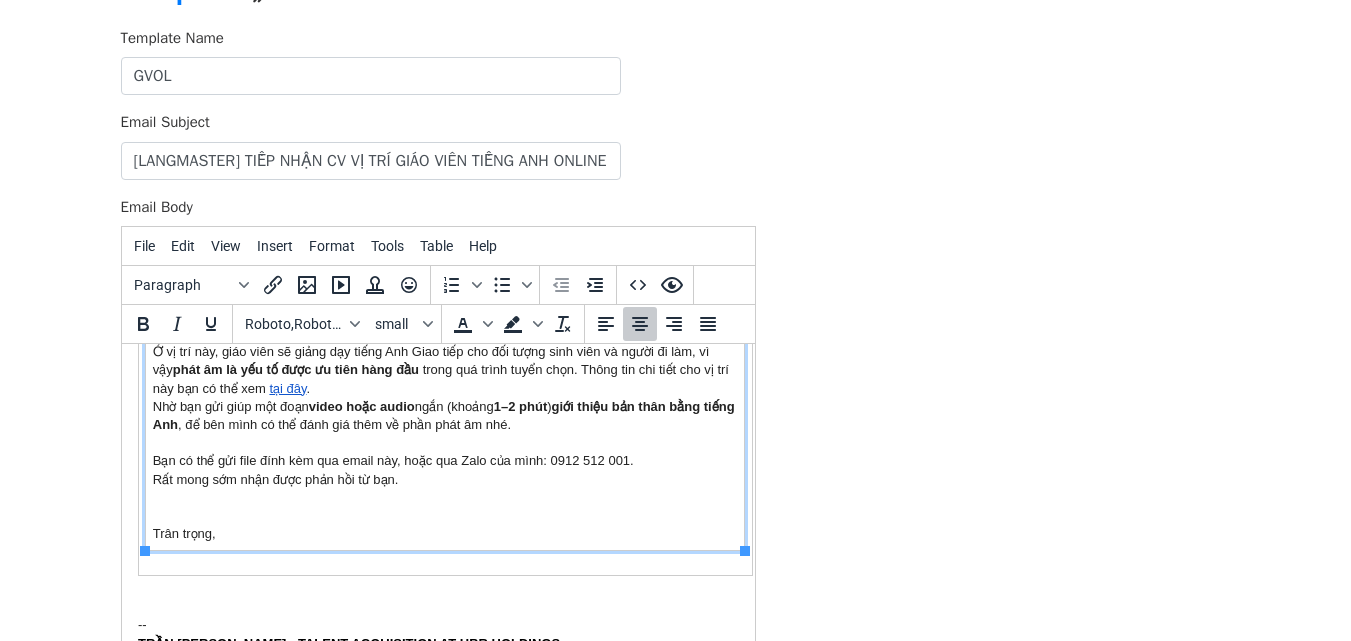 scroll, scrollTop: 319, scrollLeft: 0, axis: vertical 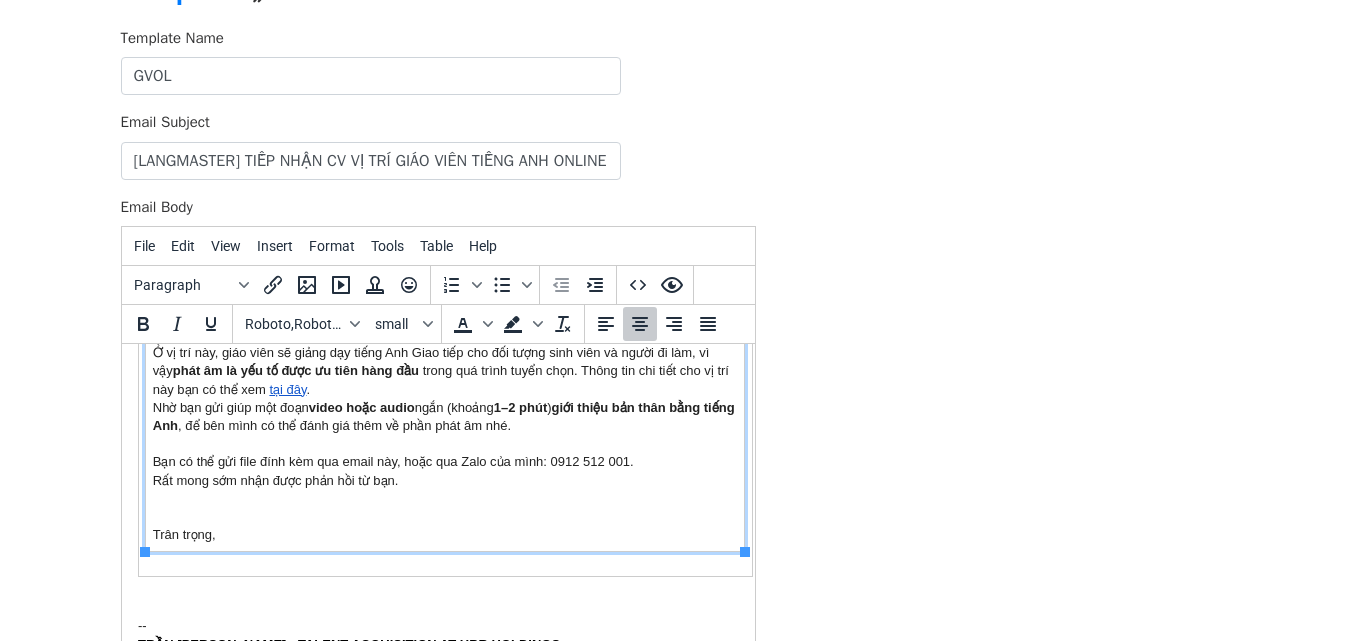 click on "Chào  {{Tên}} , Mình là   Mai Vân   đến từ phòng Tuyển dụng của Langmaster. Cảm ơn bạn đã gửi CV ứng tuyển vị trí  Giáo viên tiếng Anh Online  tại trung tâm. Mình đã xem qua hồ sơ và thấy bạn  đáp ứng được một số tiêu chí phù hợp  với vị trí bên mình đang tìm kiếm. Ở vị trí này, giáo viên sẽ giảng dạy tiếng Anh Giao tiếp cho đối tượng sinh viên và người đi làm, vì vậy  phát âm là yếu tố được ưu tiên hàng đầu   trong quá trình tuyển chọn. Thông tin chi tiết cho vị trí này bạn có thể xem   tại đây . Nhờ bạn gửi giúp một đoạn  video hoặc audio  ngắn (khoảng  1–2 phút )  giới thiệu bản thân bằng tiếng Anh , để bên mình có thể đánh giá thêm về phần phát âm nhé. Bạn có thể gửi file đính kèm qua email này, hoặc qua Zalo của mình: 0912 512 001. Trân trọng," at bounding box center (444, 380) 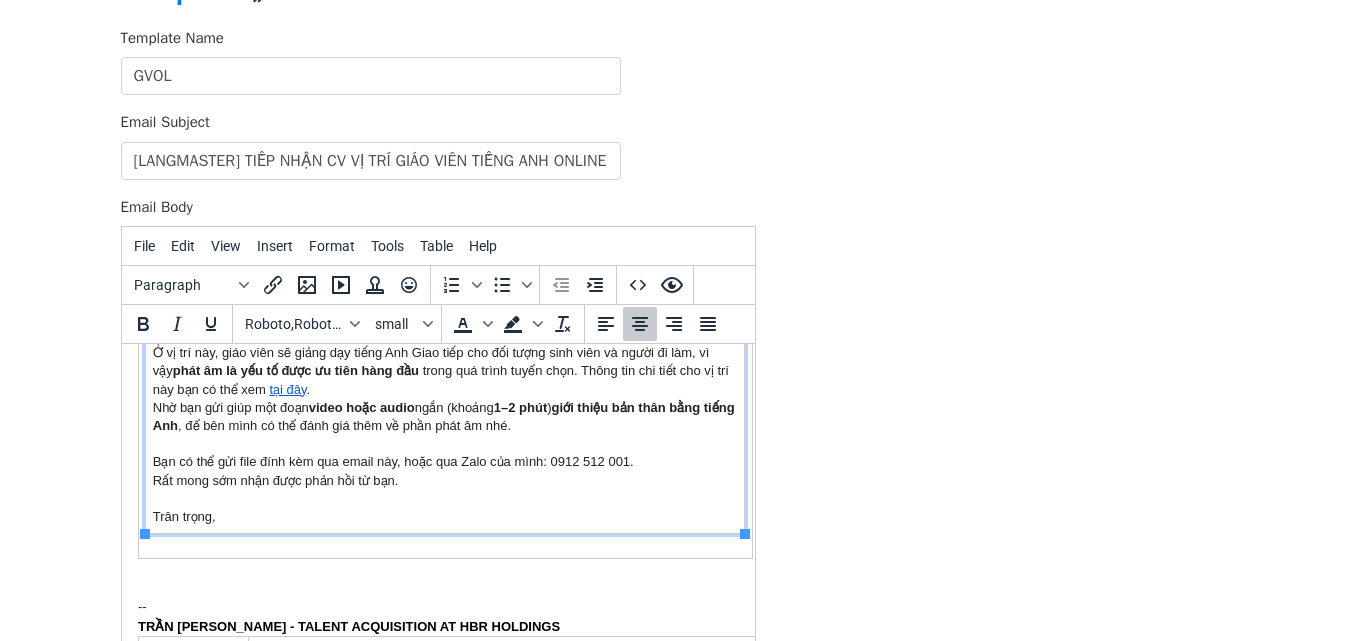 click on "Chào  {{Tên}} , Mình là   Mai Vân   đến từ phòng Tuyển dụng của Langmaster. Cảm ơn bạn đã gửi CV ứng tuyển vị trí  Giáo viên tiếng Anh Online  tại trung tâm. Mình đã xem qua hồ sơ và thấy bạn  đáp ứng được một số tiêu chí phù hợp  với vị trí bên mình đang tìm kiếm. Ở vị trí này, giáo viên sẽ giảng dạy tiếng Anh Giao tiếp cho đối tượng sinh viên và người đi làm, vì vậy  phát âm là yếu tố được ưu tiên hàng đầu   trong quá trình tuyển chọn. Thông tin chi tiết cho vị trí này bạn có thể xem   tại đây . Nhờ bạn gửi giúp một đoạn  video hoặc audio  ngắn (khoảng  1–2 phút )  giới thiệu bản thân bằng tiếng Anh , để bên mình có thể đánh giá thêm về phần phát âm nhé. Bạn có thể gửi file đính kèm qua email này, hoặc qua Zalo của mình: 0912 512 001. Trân trọng," at bounding box center [444, 371] 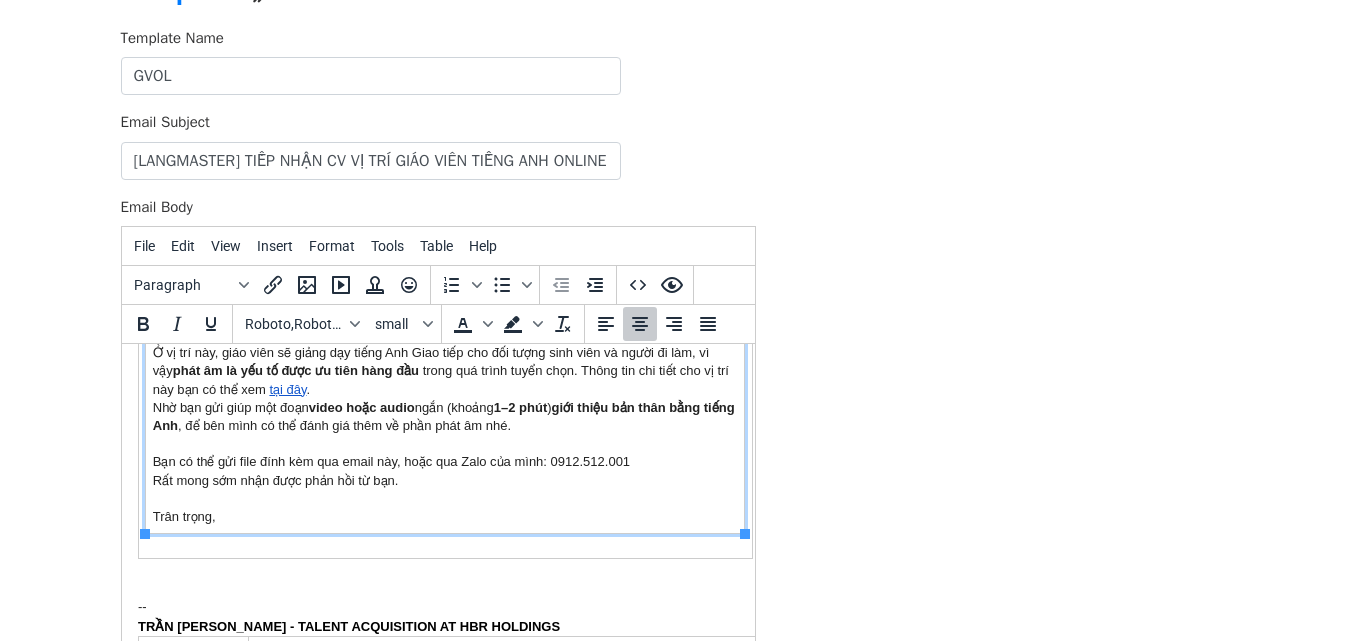 click on "Chào  {{Tên}} , Mình là   Mai Vân   đến từ phòng Tuyển dụng của Langmaster. Cảm ơn bạn đã gửi CV ứng tuyển vị trí  Giáo viên tiếng Anh Online  tại trung tâm. Mình đã xem qua hồ sơ và thấy bạn  đáp ứng được một số tiêu chí phù hợp  với vị trí bên mình đang tìm kiếm. Ở vị trí này, giáo viên sẽ giảng dạy tiếng Anh Giao tiếp cho đối tượng sinh viên và người đi làm, vì vậy  phát âm là yếu tố được ưu tiên hàng đầu   trong quá trình tuyển chọn. Thông tin chi tiết cho vị trí này bạn có thể xem   tại đây . Nhờ bạn gửi giúp một đoạn  video hoặc audio  ngắn (khoảng  1–2 phút )  giới thiệu bản thân bằng tiếng Anh , để bên mình có thể đánh giá thêm về phần phát âm nhé. Bạn có thể gửi file đính kèm qua email này, hoặc qua Zalo của mình: 0912.512.001 Trân trọng," at bounding box center [444, 371] 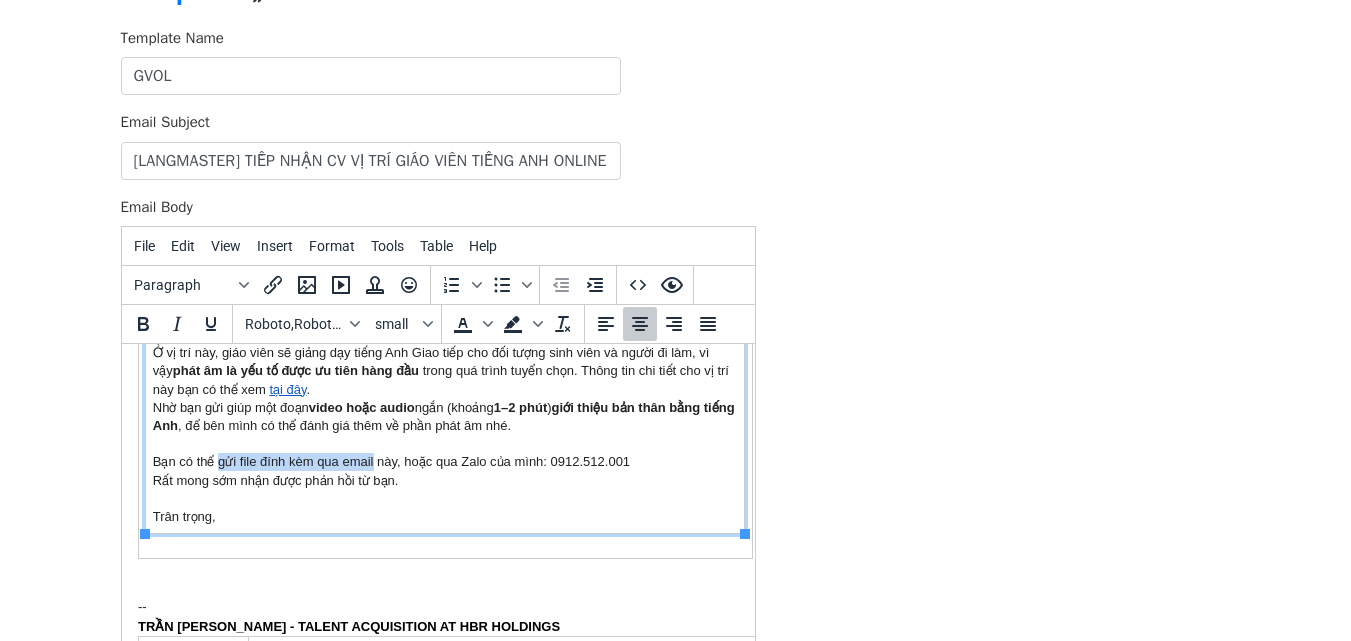 drag, startPoint x: 218, startPoint y: 461, endPoint x: 373, endPoint y: 465, distance: 155.0516 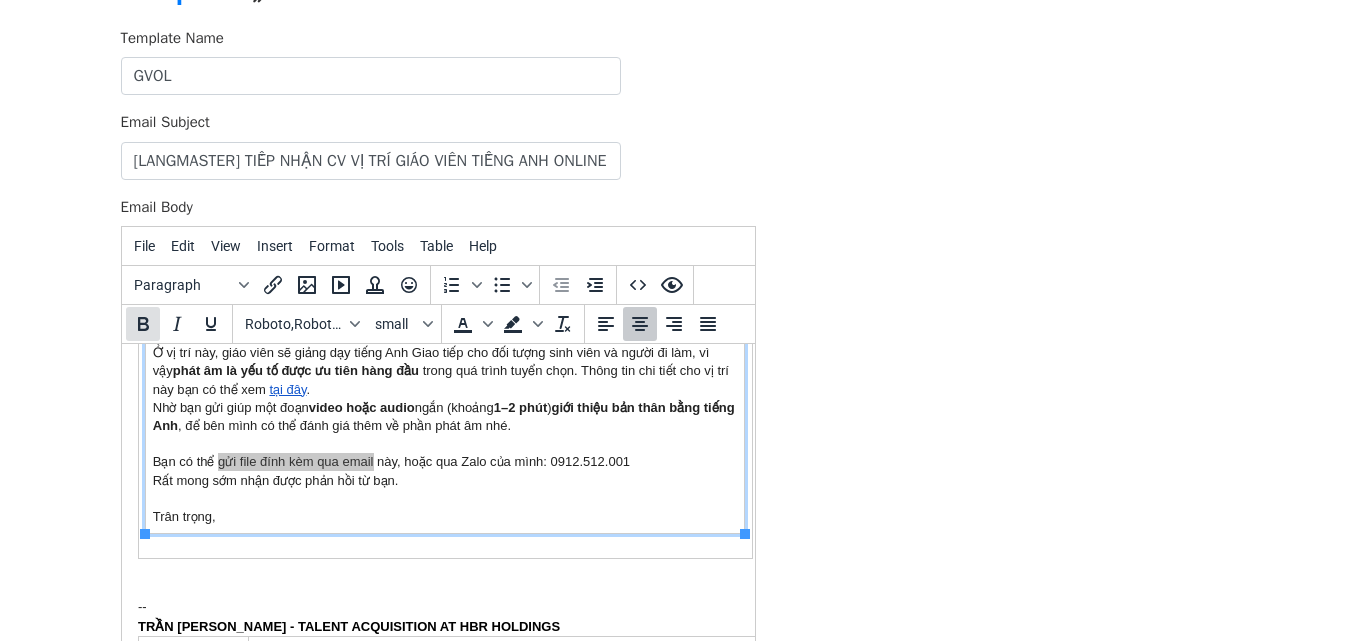 click 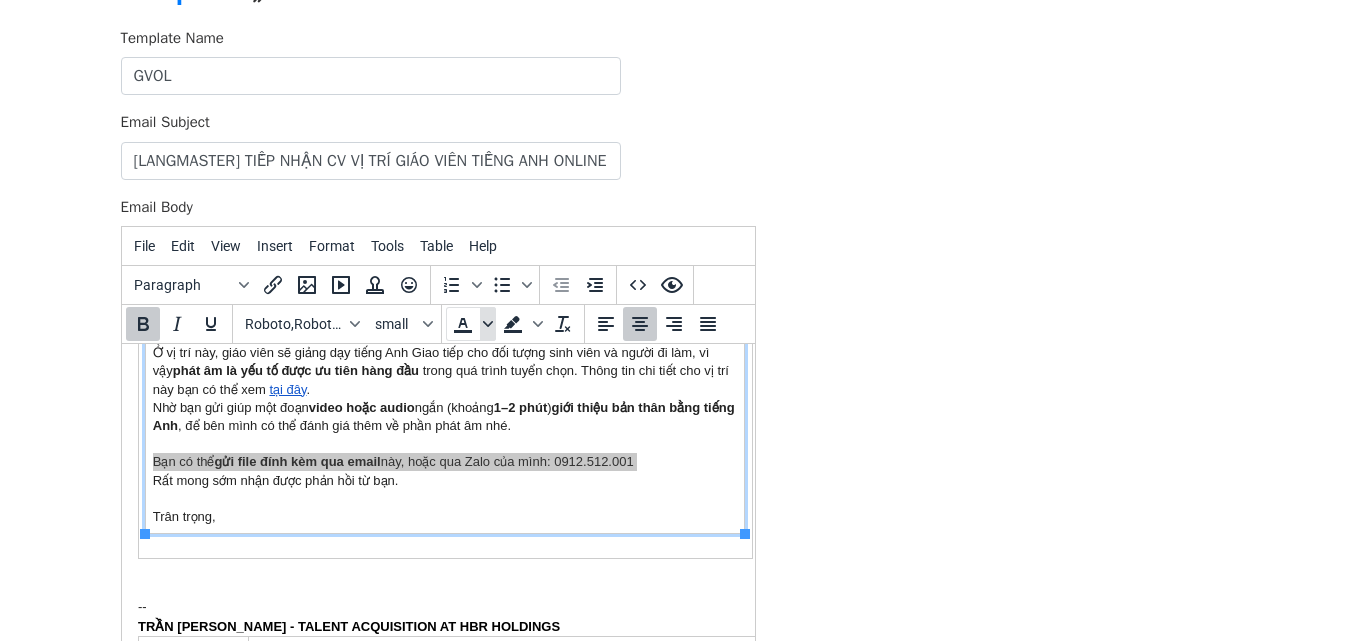 drag, startPoint x: 485, startPoint y: 319, endPoint x: 488, endPoint y: 339, distance: 20.22375 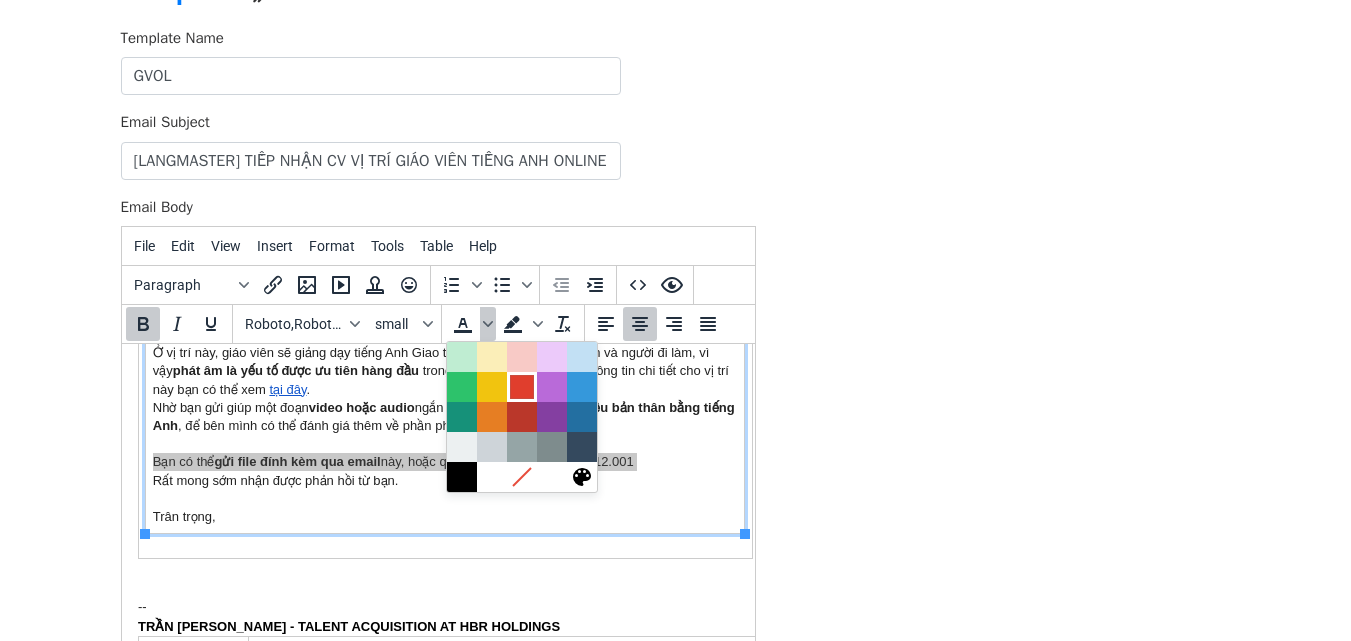 click at bounding box center (522, 387) 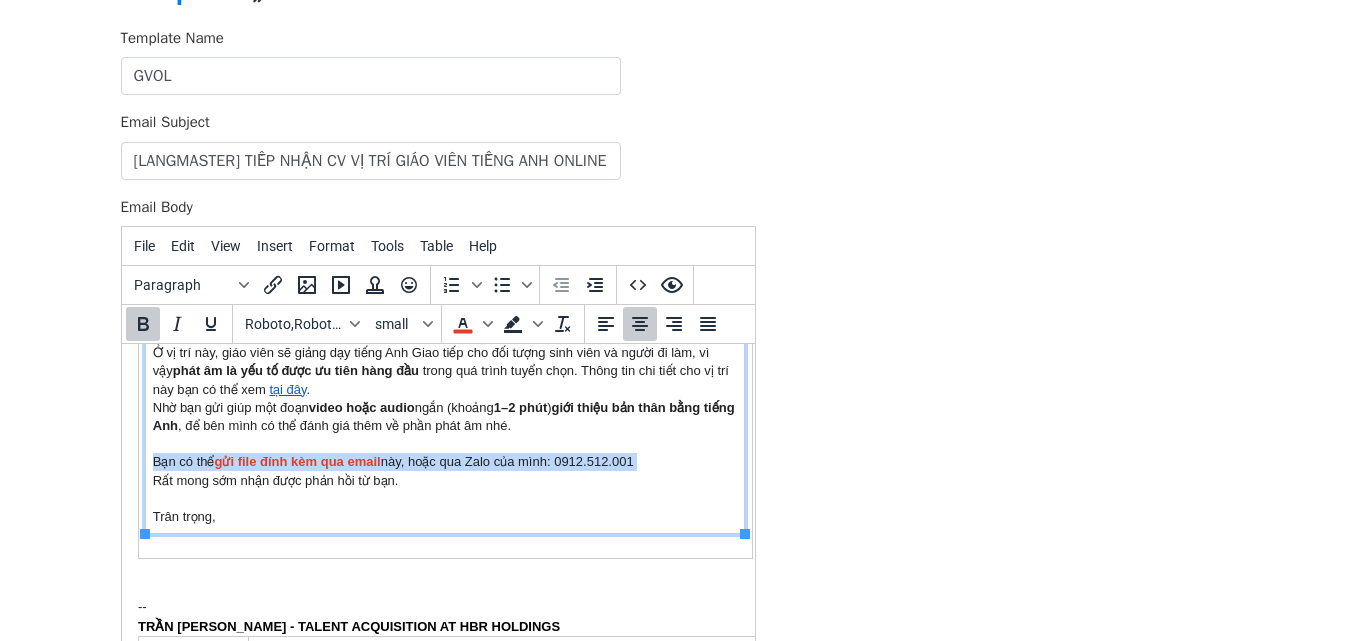 click on "Chào  {{Tên}} , Mình là   Mai Vân   đến từ phòng Tuyển dụng của Langmaster. Cảm ơn bạn đã gửi CV ứng tuyển vị trí  Giáo viên tiếng Anh Online  tại trung tâm. Mình đã xem qua hồ sơ và thấy bạn  đáp ứng được một số tiêu chí phù hợp  với vị trí bên mình đang tìm kiếm. Ở vị trí này, giáo viên sẽ giảng dạy tiếng Anh Giao tiếp cho đối tượng sinh viên và người đi làm, vì vậy  phát âm là yếu tố được ưu tiên hàng đầu   trong quá trình tuyển chọn. Thông tin chi tiết cho vị trí này bạn có thể xem   tại đây . Nhờ bạn gửi giúp một đoạn  video hoặc audio  ngắn (khoảng  1–2 phút )  giới thiệu bản thân bằng tiếng Anh , để bên mình có thể đánh giá thêm về phần phát âm nhé. Bạn có thể  gửi file đính kèm qua email  này, hoặc qua Zalo của mình: 0912.512.001 Trân trọng," at bounding box center [444, 371] 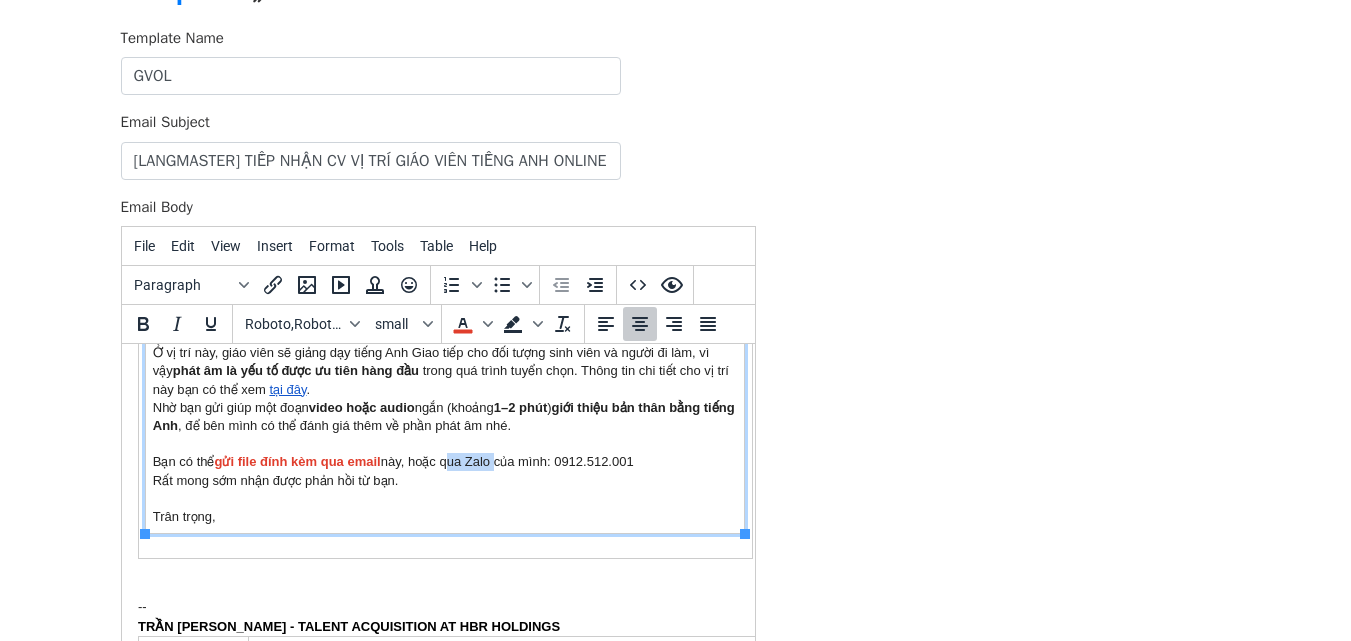drag, startPoint x: 446, startPoint y: 462, endPoint x: 496, endPoint y: 460, distance: 50.039986 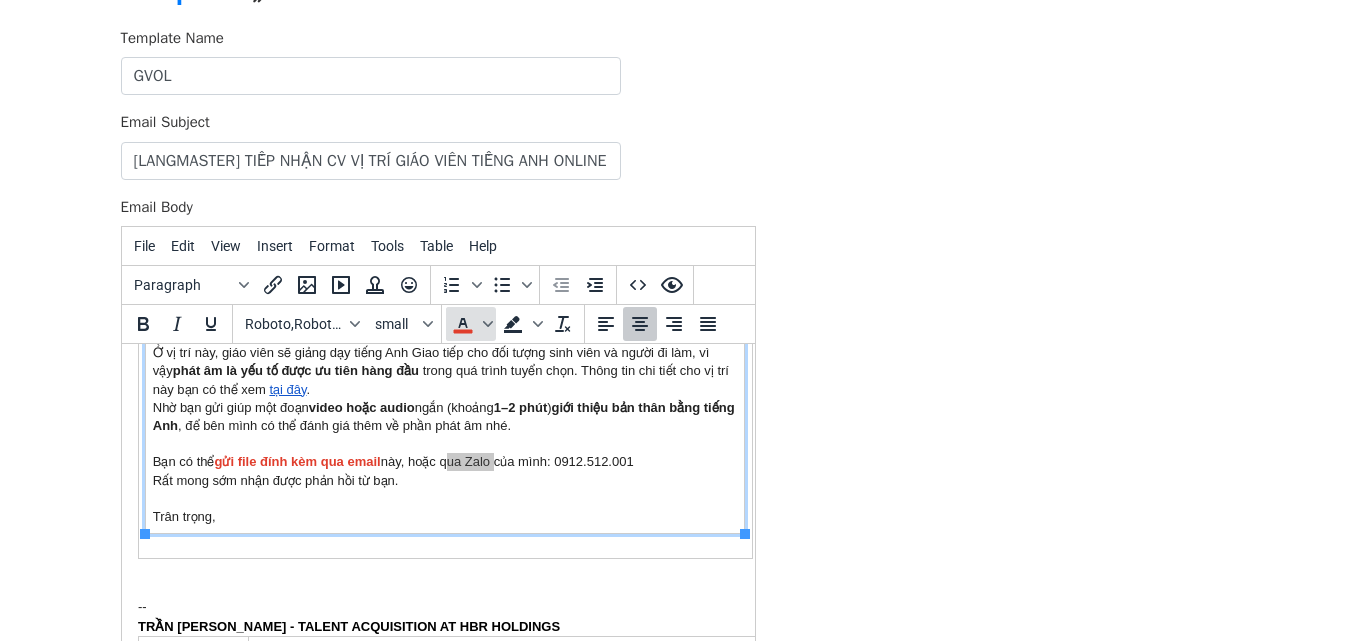 click 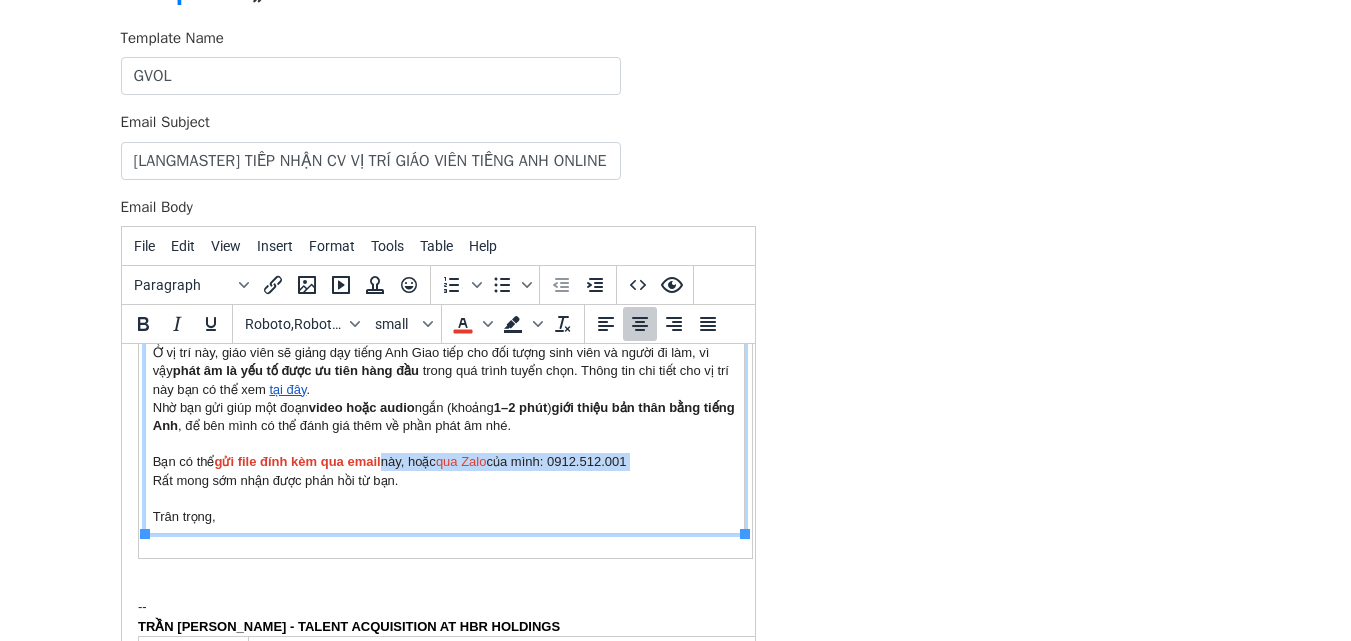 click on "Chào  {{Tên}} , Mình là   Mai Vân   đến từ phòng Tuyển dụng của Langmaster. Cảm ơn bạn đã gửi CV ứng tuyển vị trí  Giáo viên tiếng Anh Online  tại trung tâm. Mình đã xem qua hồ sơ và thấy bạn  đáp ứng được một số tiêu chí phù hợp  với vị trí bên mình đang tìm kiếm. Ở vị trí này, giáo viên sẽ giảng dạy tiếng Anh Giao tiếp cho đối tượng sinh viên và người đi làm, vì vậy  phát âm là yếu tố được ưu tiên hàng đầu   trong quá trình tuyển chọn. Thông tin chi tiết cho vị trí này bạn có thể xem   tại đây . Nhờ bạn gửi giúp một đoạn  video hoặc audio  ngắn (khoảng  1–2 phút )  giới thiệu bản thân bằng tiếng Anh , để bên mình có thể đánh giá thêm về phần phát âm nhé. Bạn có thể  gửi file đính kèm qua email  này, hoặc  qua Zalo  của mình: 0912.512.001 Trân trọng," at bounding box center [444, 371] 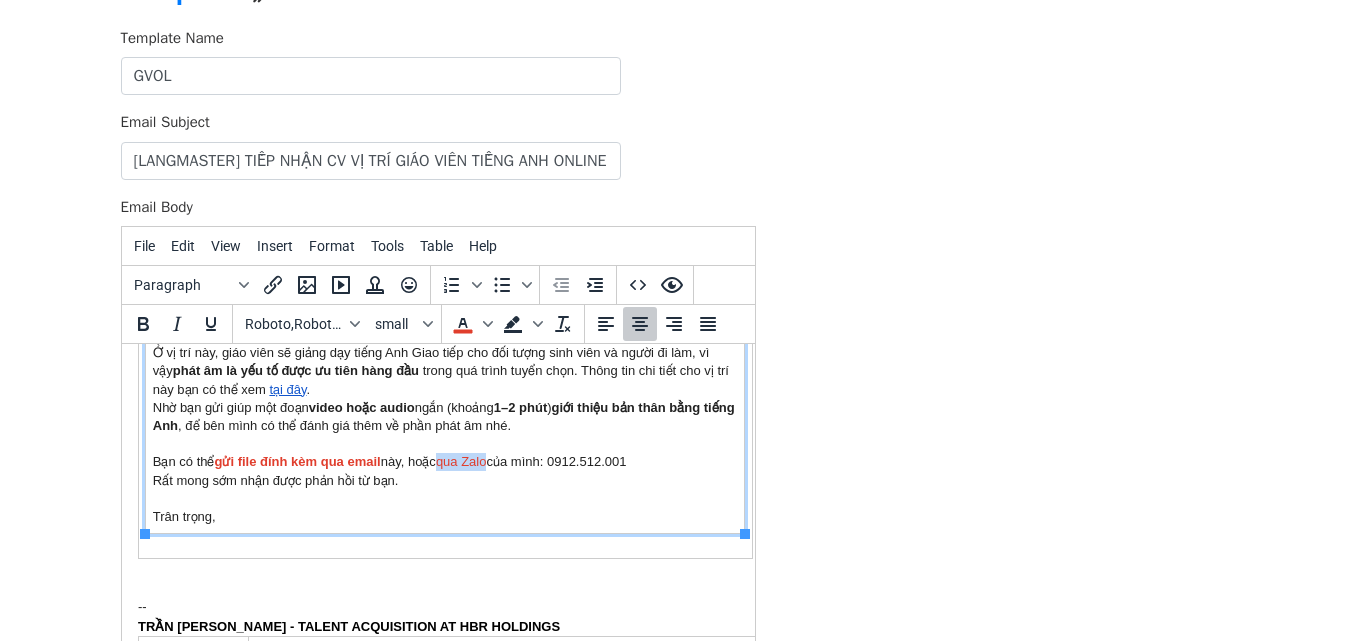 drag, startPoint x: 448, startPoint y: 458, endPoint x: 496, endPoint y: 464, distance: 48.373547 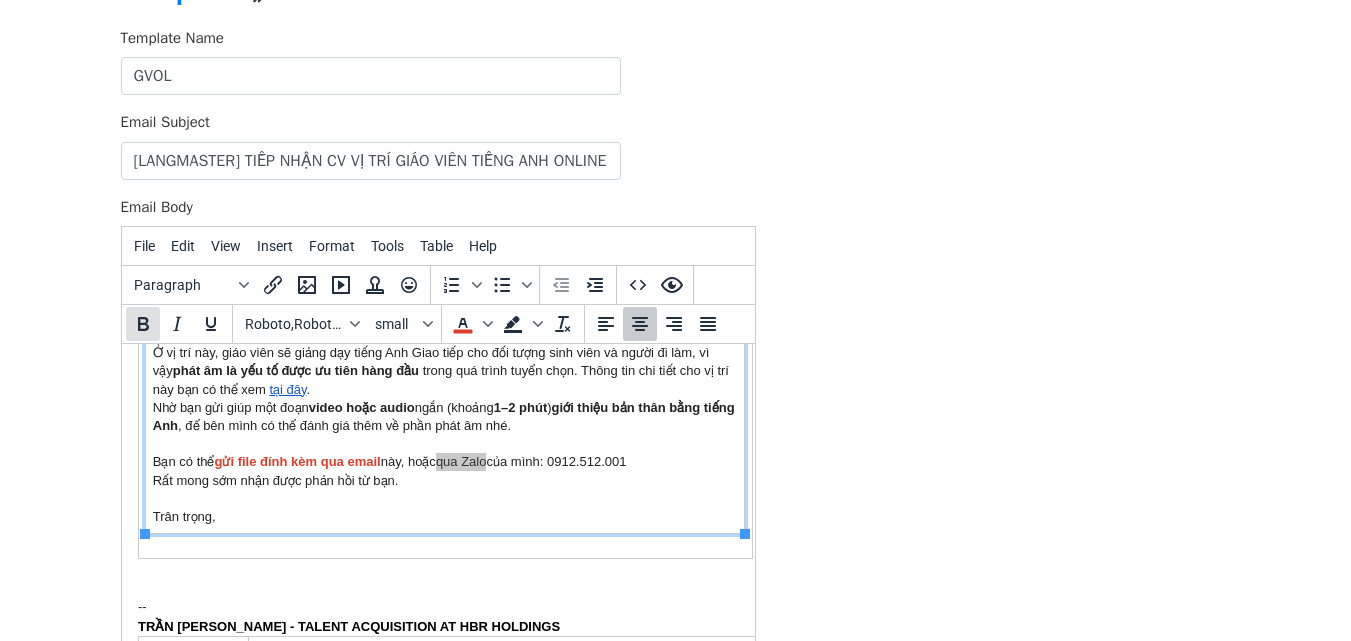 click 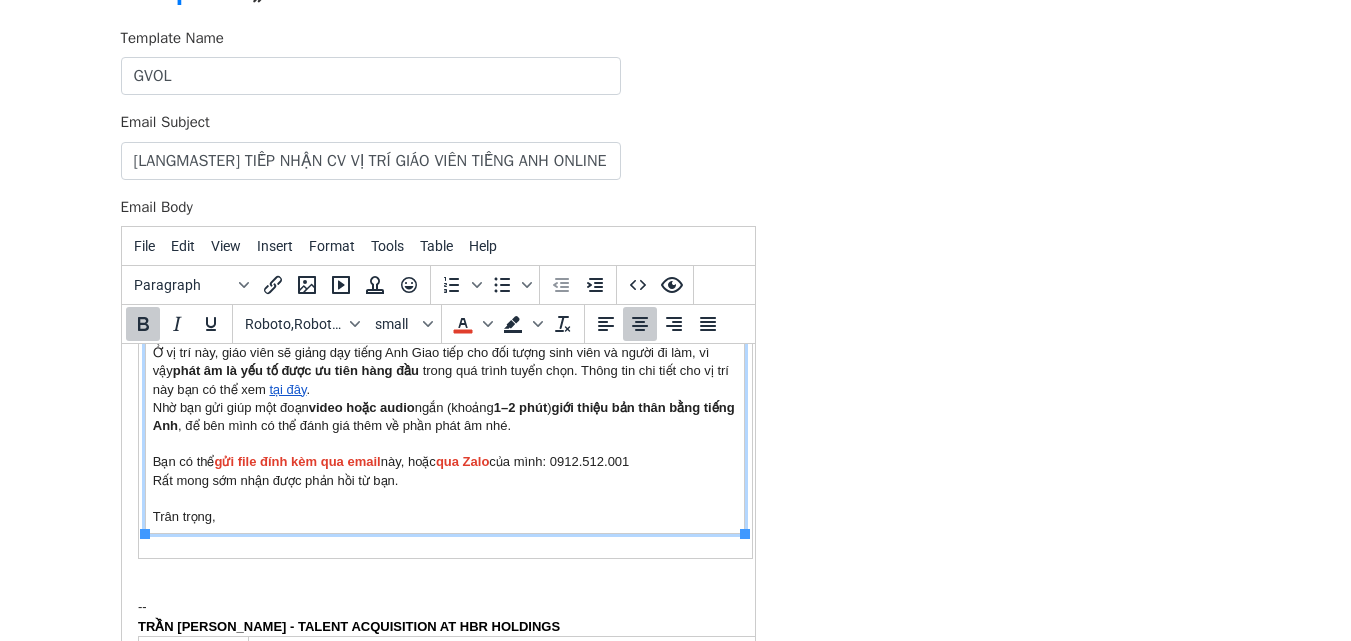click on "Chào  {{Tên}} , Mình là   Mai Vân   đến từ phòng Tuyển dụng của Langmaster. Cảm ơn bạn đã gửi CV ứng tuyển vị trí  Giáo viên tiếng Anh Online  tại trung tâm. Mình đã xem qua hồ sơ và thấy bạn  đáp ứng được một số tiêu chí phù hợp  với vị trí bên mình đang tìm kiếm. Ở vị trí này, giáo viên sẽ giảng dạy tiếng Anh Giao tiếp cho đối tượng sinh viên và người đi làm, vì vậy  phát âm là yếu tố được ưu tiên hàng đầu   trong quá trình tuyển chọn. Thông tin chi tiết cho vị trí này bạn có thể xem   tại đây . Nhờ bạn gửi giúp một đoạn  video hoặc audio  ngắn (khoảng  1–2 phút )  giới thiệu bản thân bằng tiếng Anh , để bên mình có thể đánh giá thêm về phần phát âm nhé. Bạn có thể  gửi file đính kèm qua email  này, hoặc  qua Zalo  của mình: 0912.512.001 Trân trọng," at bounding box center [444, 371] 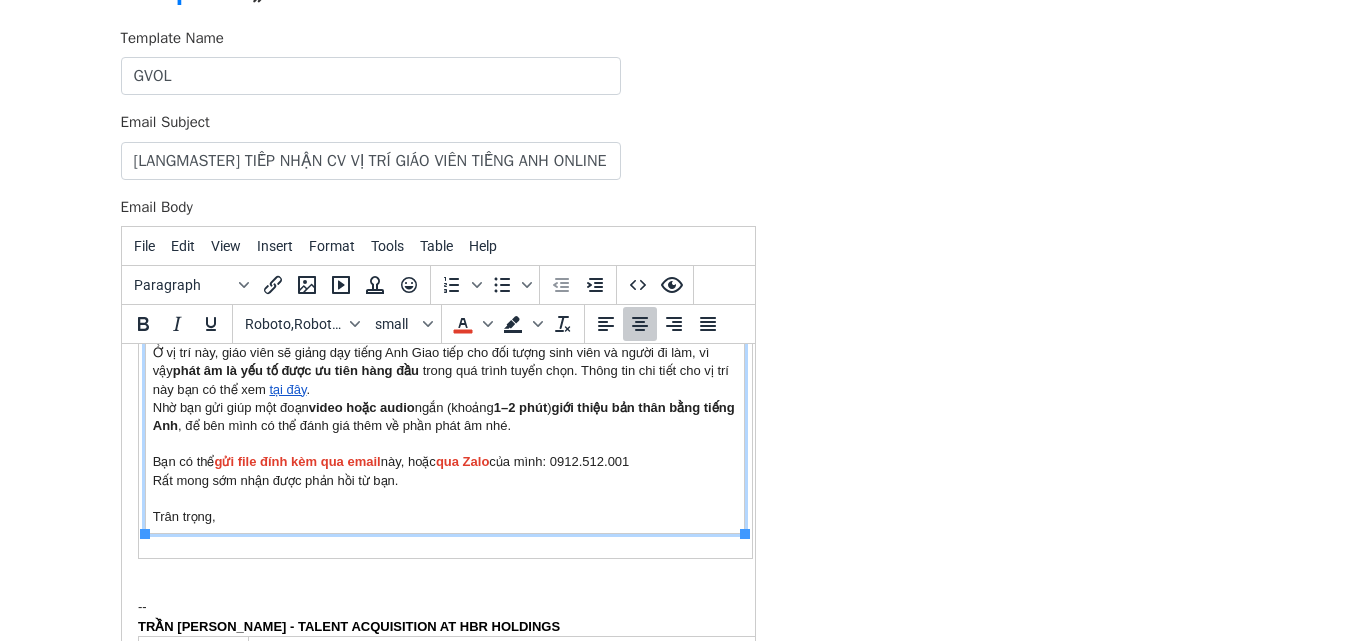 drag, startPoint x: 566, startPoint y: 458, endPoint x: 643, endPoint y: 458, distance: 77 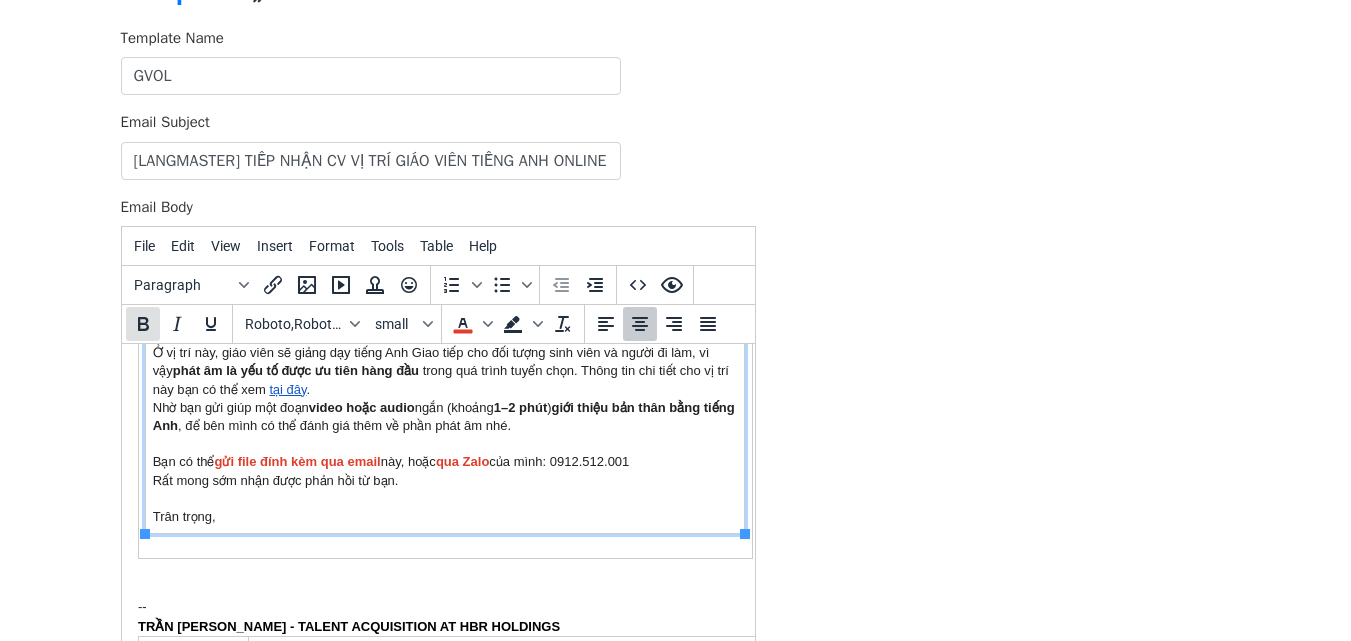 click 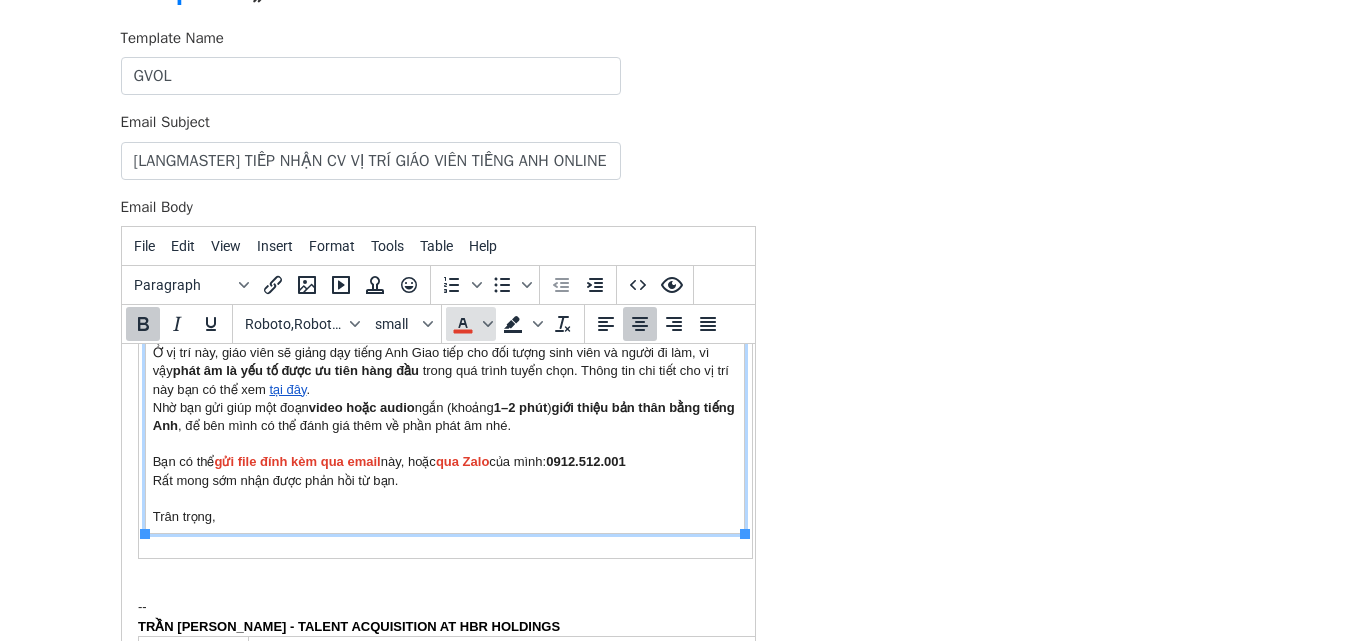 click 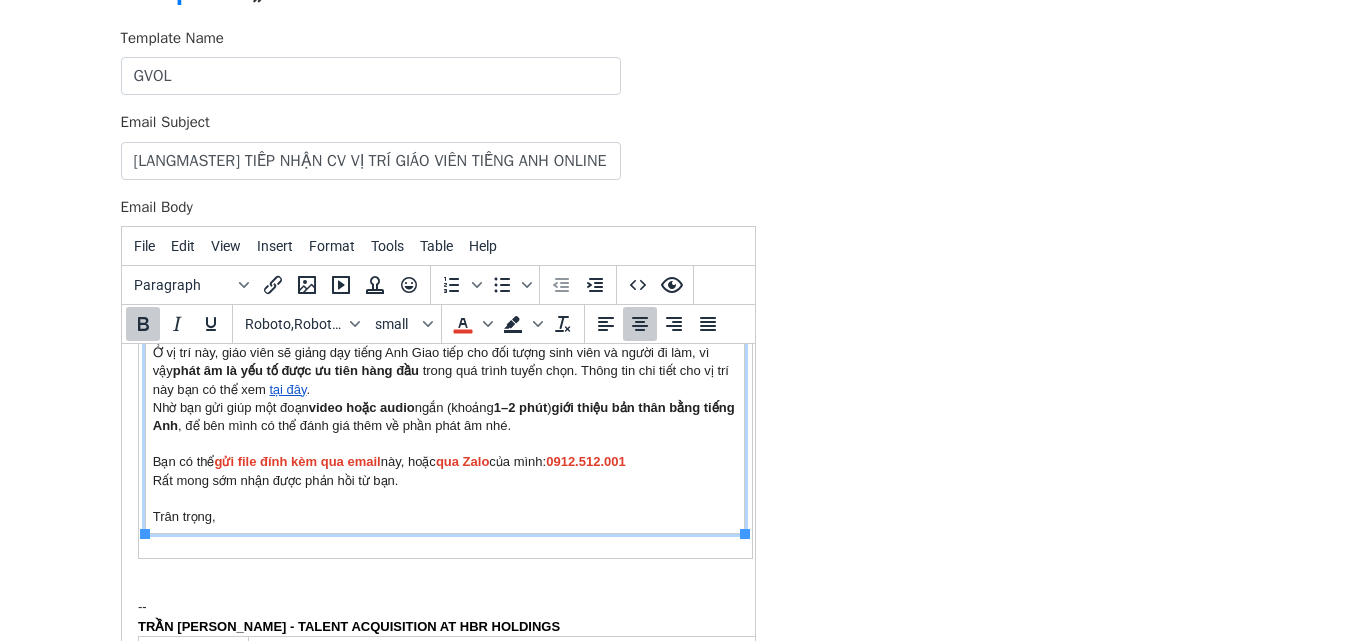 click on "Chào  {{Tên}} , Mình là   Mai Vân   đến từ phòng Tuyển dụng của Langmaster. Cảm ơn bạn đã gửi CV ứng tuyển vị trí  Giáo viên tiếng Anh Online  tại trung tâm. Mình đã xem qua hồ sơ và thấy bạn  đáp ứng được một số tiêu chí phù hợp  với vị trí bên mình đang tìm kiếm. Ở vị trí này, giáo viên sẽ giảng dạy tiếng Anh Giao tiếp cho đối tượng sinh viên và người đi làm, vì vậy  phát âm là yếu tố được ưu tiên hàng đầu   trong quá trình tuyển chọn. Thông tin chi tiết cho vị trí này bạn có thể xem   tại đây . Nhờ bạn gửi giúp một đoạn  video hoặc audio  ngắn (khoảng  1–2 phút )  giới thiệu bản thân bằng tiếng Anh , để bên mình có thể đánh giá thêm về phần phát âm nhé. Bạn có thể  gửi file đính kèm qua email  này, hoặc  qua Zalo  của mình:  0912.512.001 Trân trọng," at bounding box center [444, 371] 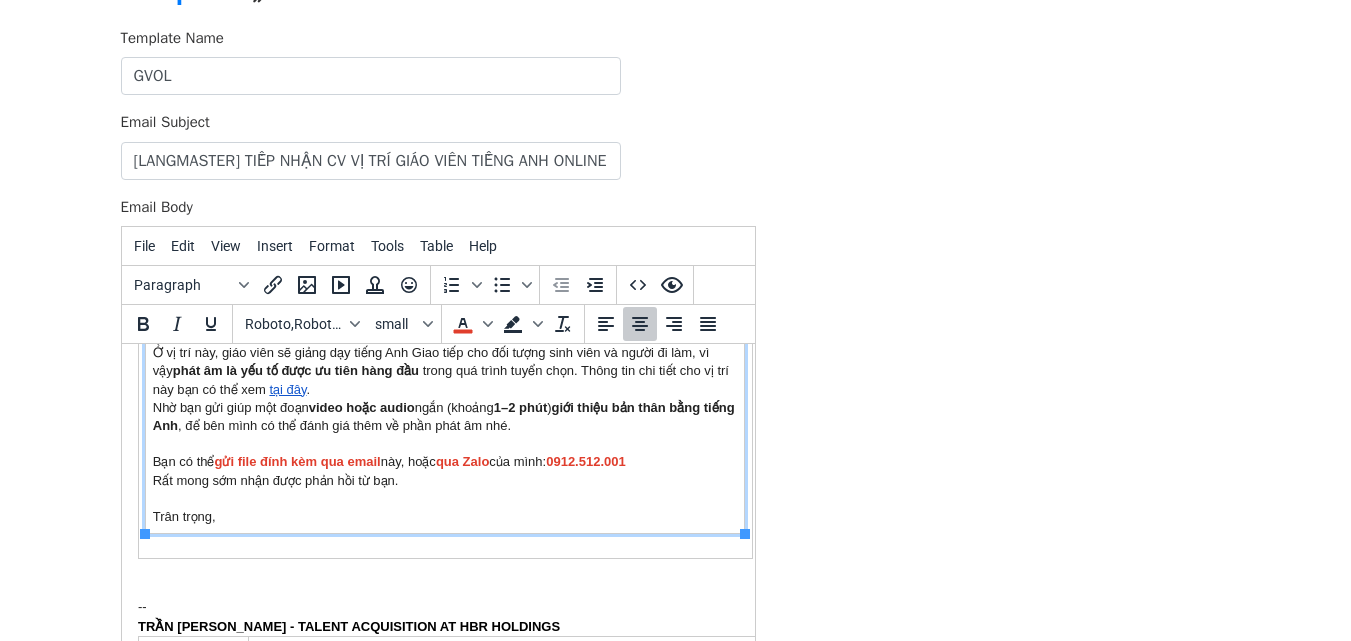 click on "Chào  {{Tên}} , Mình là   Mai Vân   đến từ phòng Tuyển dụng của Langmaster. Cảm ơn bạn đã gửi CV ứng tuyển vị trí  Giáo viên tiếng Anh Online  tại trung tâm. Mình đã xem qua hồ sơ và thấy bạn  đáp ứng được một số tiêu chí phù hợp  với vị trí bên mình đang tìm kiếm. Ở vị trí này, giáo viên sẽ giảng dạy tiếng Anh Giao tiếp cho đối tượng sinh viên và người đi làm, vì vậy  phát âm là yếu tố được ưu tiên hàng đầu   trong quá trình tuyển chọn. Thông tin chi tiết cho vị trí này bạn có thể xem   tại đây . Nhờ bạn gửi giúp một đoạn  video hoặc audio  ngắn (khoảng  1–2 phút )  giới thiệu bản thân bằng tiếng Anh , để bên mình có thể đánh giá thêm về phần phát âm nhé. Bạn có thể  gửi file đính kèm qua email  này, hoặc  qua Zalo  của mình:  0912.512.001 Trân trọng," at bounding box center [444, 371] 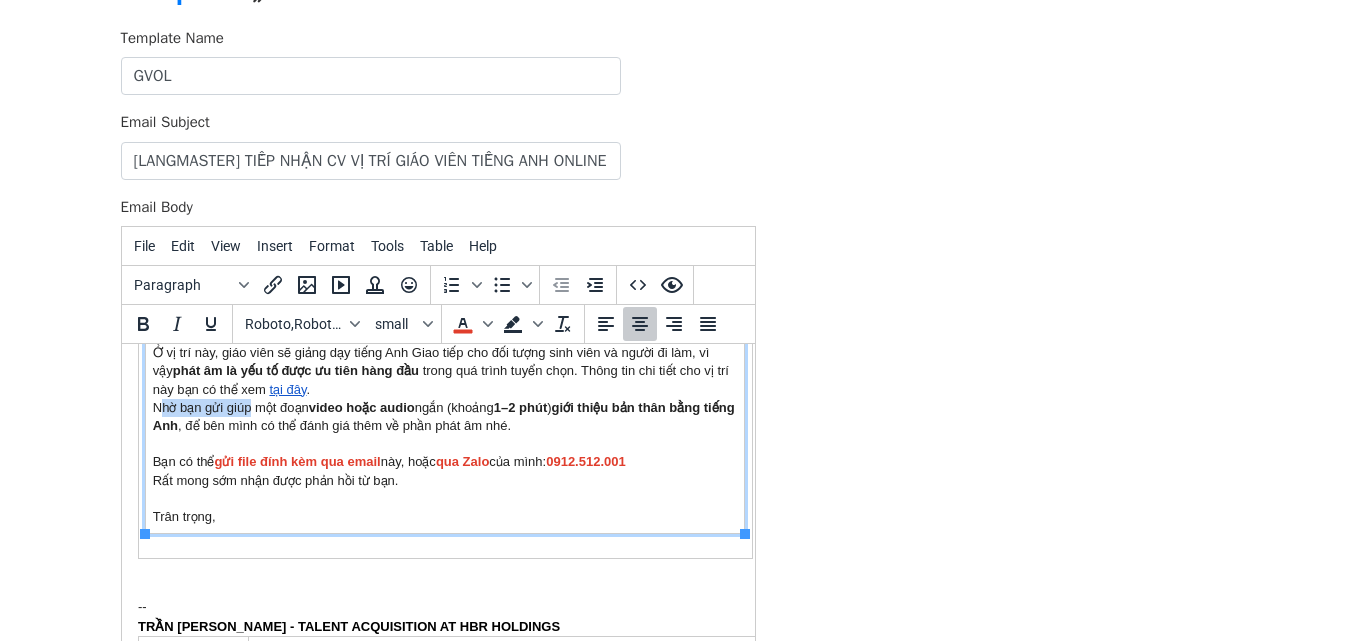 drag, startPoint x: 158, startPoint y: 408, endPoint x: 270, endPoint y: 415, distance: 112.21854 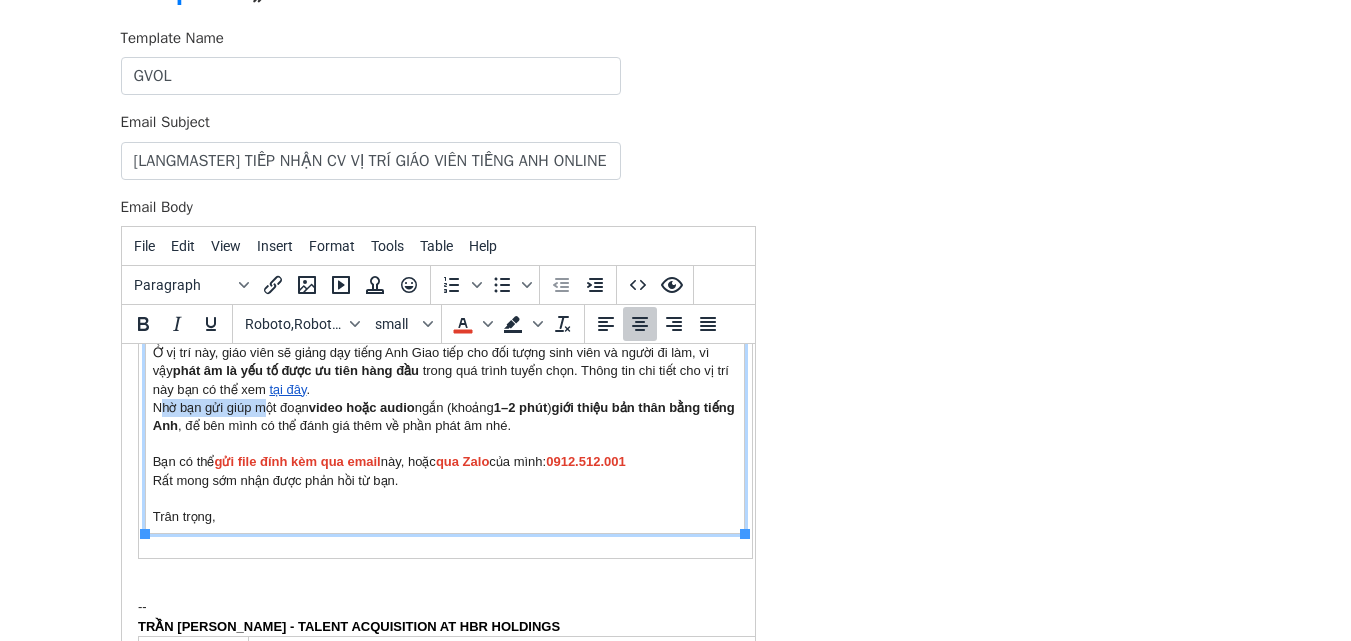click on "Chào  {{Tên}} , Mình là   Mai Vân   đến từ phòng Tuyển dụng của Langmaster. Cảm ơn bạn đã gửi CV ứng tuyển vị trí  Giáo viên tiếng Anh Online  tại trung tâm. Mình đã xem qua hồ sơ và thấy bạn  đáp ứng được một số tiêu chí phù hợp  với vị trí bên mình đang tìm kiếm. Ở vị trí này, giáo viên sẽ giảng dạy tiếng Anh Giao tiếp cho đối tượng sinh viên và người đi làm, vì vậy  phát âm là yếu tố được ưu tiên hàng đầu   trong quá trình tuyển chọn. Thông tin chi tiết cho vị trí này bạn có thể xem   tại đây . Nhờ bạn gửi giúp một đoạn  video hoặc audio  ngắn (khoảng  1–2 phút )  giới thiệu bản thân bằng tiếng Anh , để bên mình có thể đánh giá thêm về phần phát âm nhé. Bạn có thể  gửi file đính kèm qua email  này, hoặc  qua Zalo  của mình:  0912.512.001 Trân trọng," at bounding box center (444, 371) 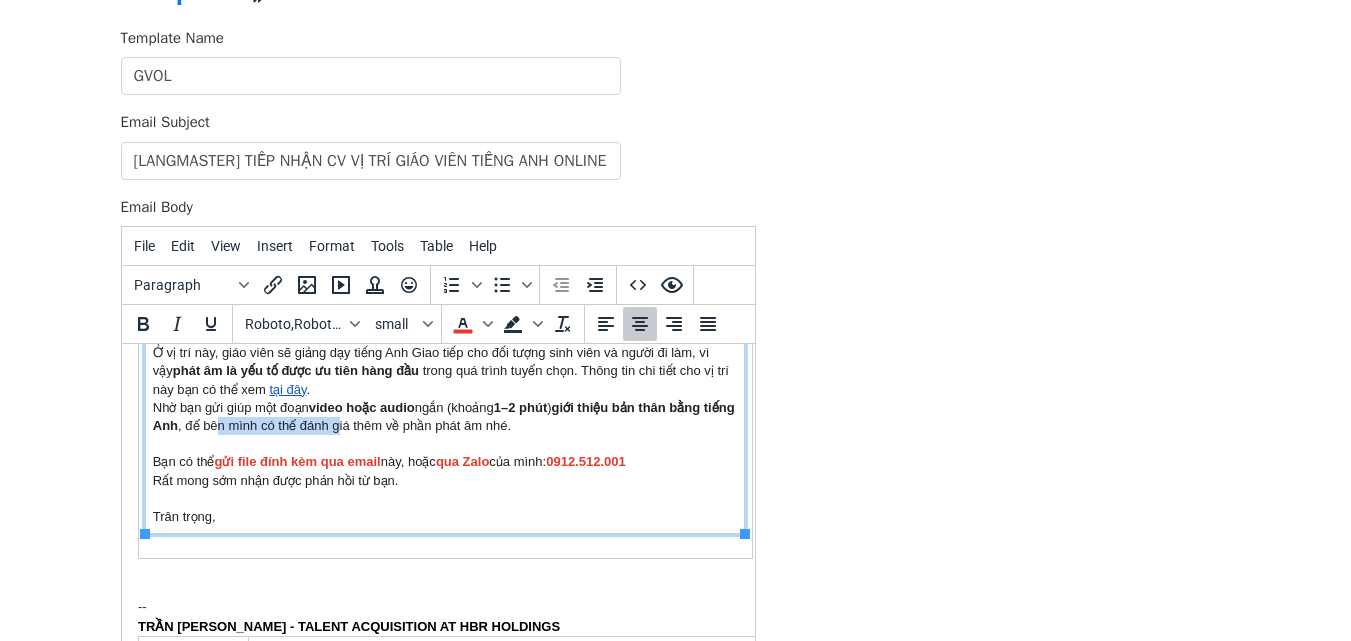 drag, startPoint x: 248, startPoint y: 417, endPoint x: 373, endPoint y: 421, distance: 125.06398 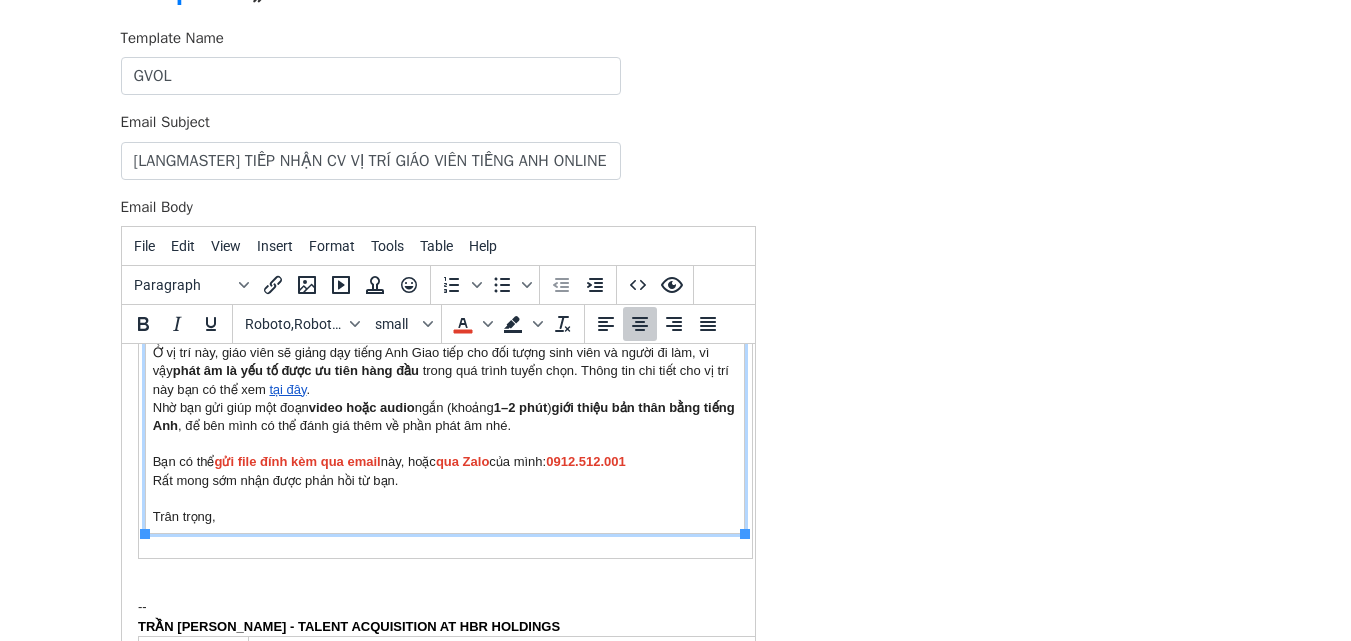 click on "Chào  {{Tên}} , Mình là   Mai Vân   đến từ phòng Tuyển dụng của Langmaster. Cảm ơn bạn đã gửi CV ứng tuyển vị trí  Giáo viên tiếng Anh Online  tại trung tâm. Mình đã xem qua hồ sơ và thấy bạn  đáp ứng được một số tiêu chí phù hợp  với vị trí bên mình đang tìm kiếm. Ở vị trí này, giáo viên sẽ giảng dạy tiếng Anh Giao tiếp cho đối tượng sinh viên và người đi làm, vì vậy  phát âm là yếu tố được ưu tiên hàng đầu   trong quá trình tuyển chọn. Thông tin chi tiết cho vị trí này bạn có thể xem   tại đây . Nhờ bạn gửi giúp một đoạn  video hoặc audio  ngắn (khoảng  1–2 phút )  giới thiệu bản thân bằng tiếng Anh , để bên mình có thể đánh giá thêm về phần phát âm nhé. Bạn có thể  gửi file đính kèm qua email  này, hoặc  qua Zalo  của mình:  0912.512.001 Trân trọng," at bounding box center [444, 371] 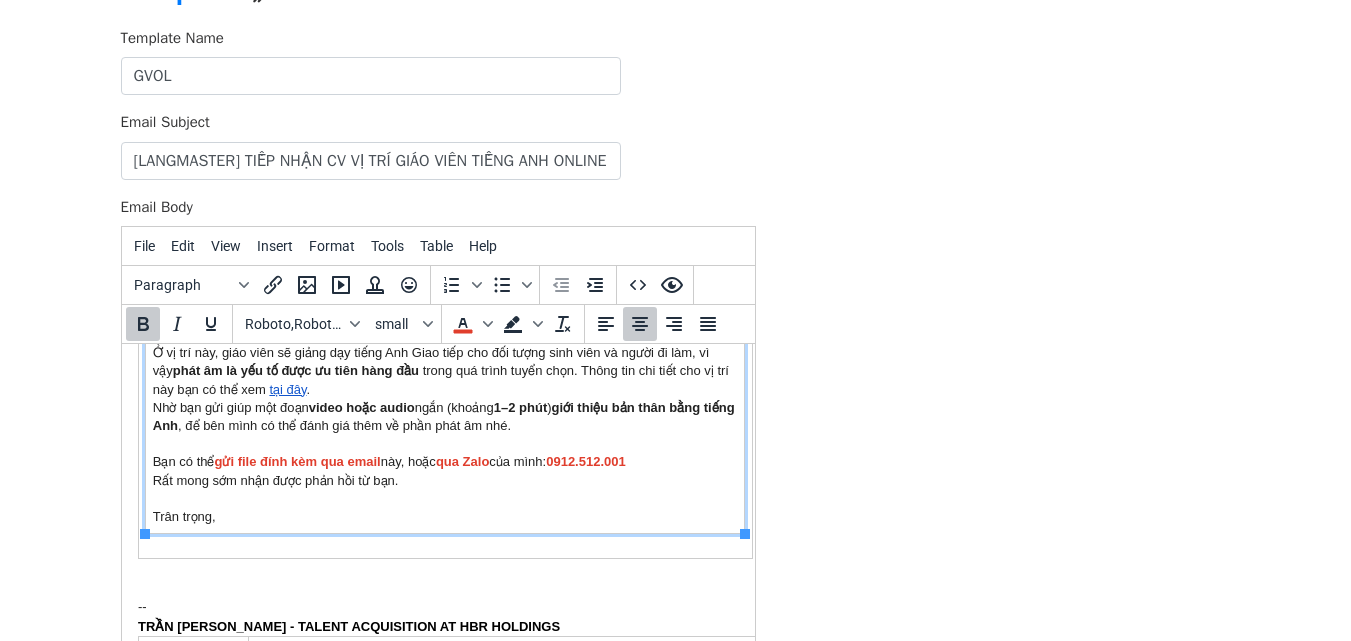 click on "video hoặc audio" at bounding box center [361, 407] 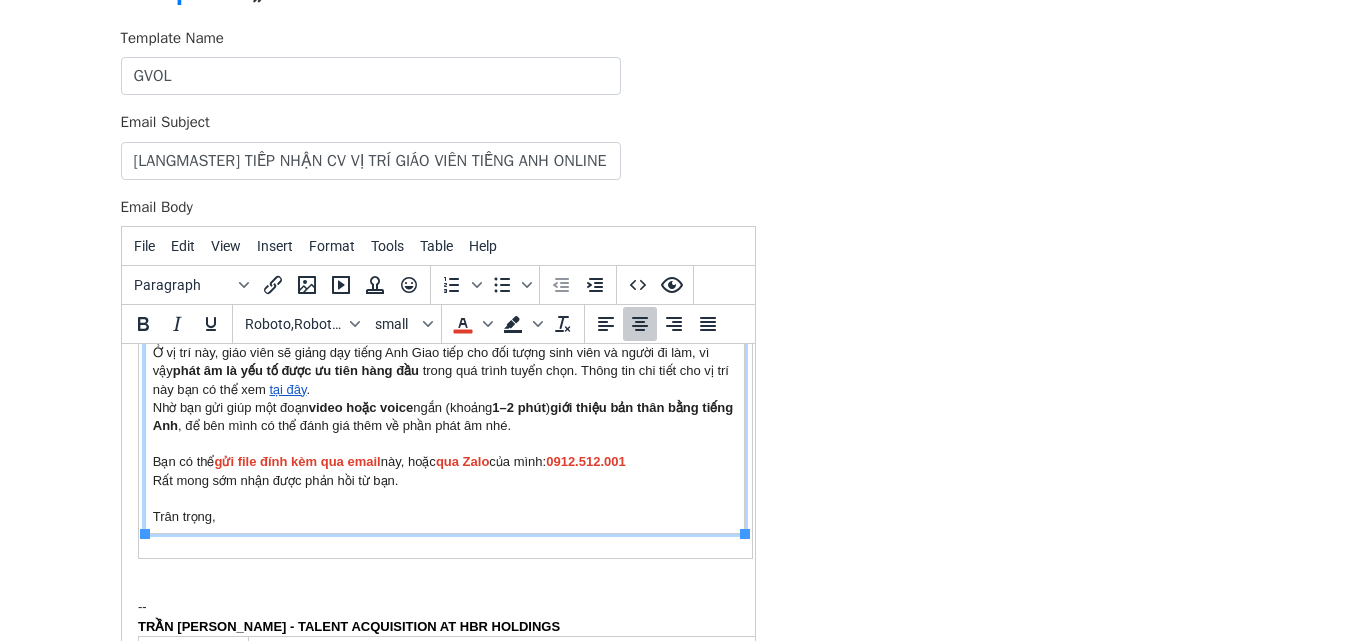 click on "Chào  {{Tên}} , Mình là   Mai Vân   đến từ phòng Tuyển dụng của Langmaster. Cảm ơn bạn đã gửi CV ứng tuyển vị trí  Giáo viên tiếng Anh Online  tại trung tâm. Mình đã xem qua hồ sơ và thấy bạn  đáp ứng được một số tiêu chí phù hợp  với vị trí bên mình đang tìm kiếm. Ở vị trí này, giáo viên sẽ giảng dạy tiếng Anh Giao tiếp cho đối tượng sinh viên và người đi làm, vì vậy  phát âm là yếu tố được ưu tiên hàng đầu   trong quá trình tuyển chọn. Thông tin chi tiết cho vị trí này bạn có thể xem   tại đây . Nhờ bạn gửi giúp một đoạn  video hoặc voice  ngắn (khoảng  1–2 phút )  giới thiệu bản thân bằng tiếng Anh , để bên mình có thể đánh giá thêm về phần phát âm nhé. Bạn có thể  gửi file đính kèm qua email  này, hoặc  qua Zalo  của mình:  0912.512.001 Trân trọng," at bounding box center (444, 371) 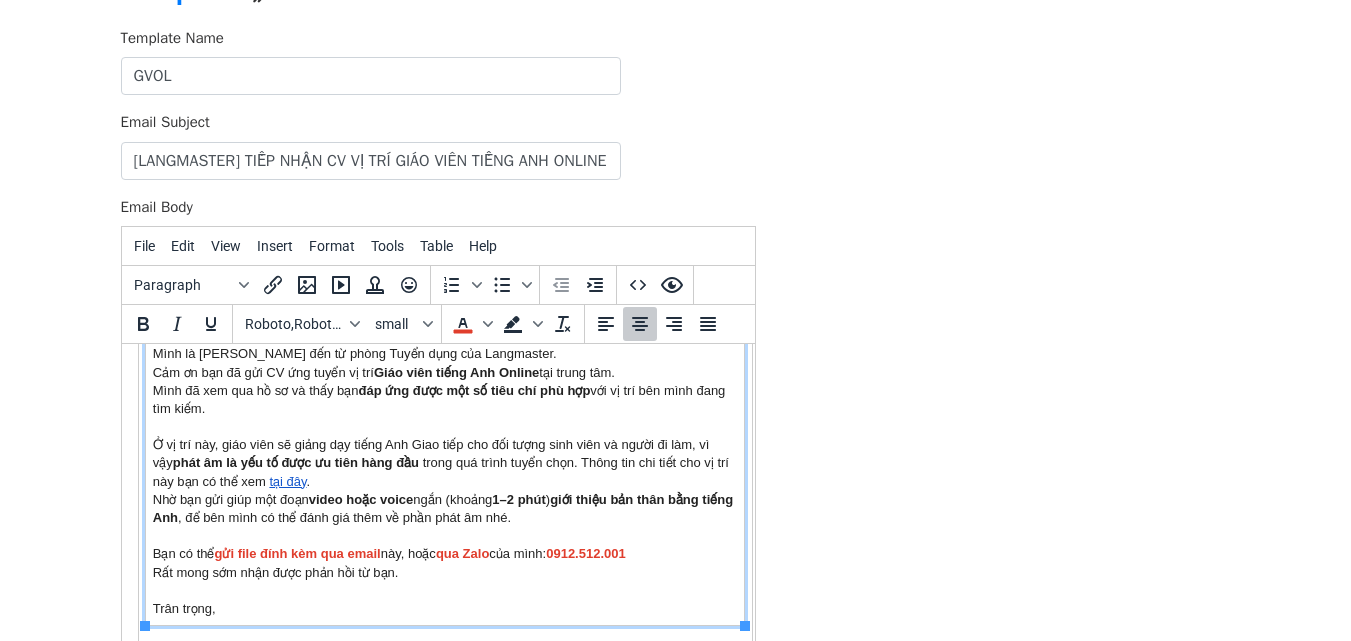 scroll, scrollTop: 226, scrollLeft: 0, axis: vertical 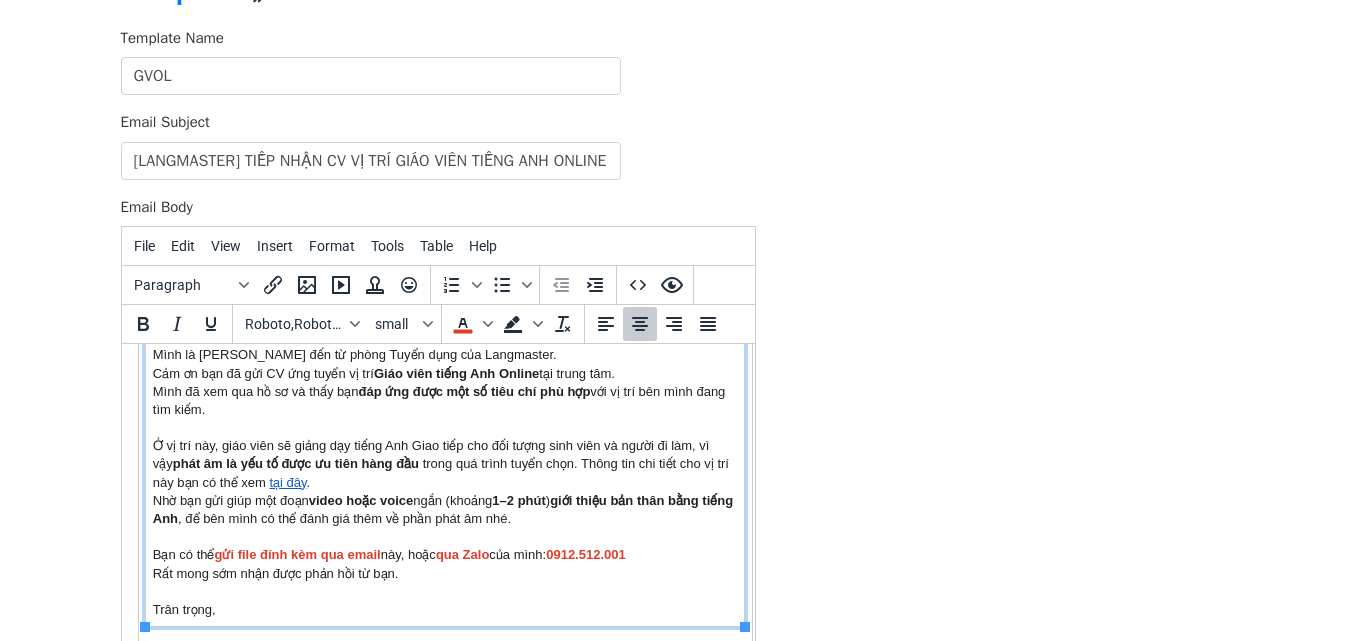 click on "Chào  {{Tên}} , Mình là   Mai Vân   đến từ phòng Tuyển dụng của Langmaster. Cảm ơn bạn đã gửi CV ứng tuyển vị trí  Giáo viên tiếng Anh Online  tại trung tâm. Mình đã xem qua hồ sơ và thấy bạn  đáp ứng được một số tiêu chí phù hợp  với vị trí bên mình đang tìm kiếm. Ở vị trí này, giáo viên sẽ giảng dạy tiếng Anh Giao tiếp cho đối tượng sinh viên và người đi làm, vì vậy  phát âm là yếu tố được ưu tiên hàng đầu   trong quá trình tuyển chọn. Thông tin chi tiết cho vị trí này bạn có thể xem   tại đây . Nhờ bạn gửi giúp một đoạn  video hoặc voice  ngắn (khoảng  1–2 phút )  giới thiệu bản thân bằng tiếng Anh , để bên mình có thể đánh giá thêm về phần phát âm nhé. Bạn có thể  gửi file đính kèm qua email  này, hoặc  qua Zalo  của mình:  0912.512.001 Trân trọng," at bounding box center (444, 464) 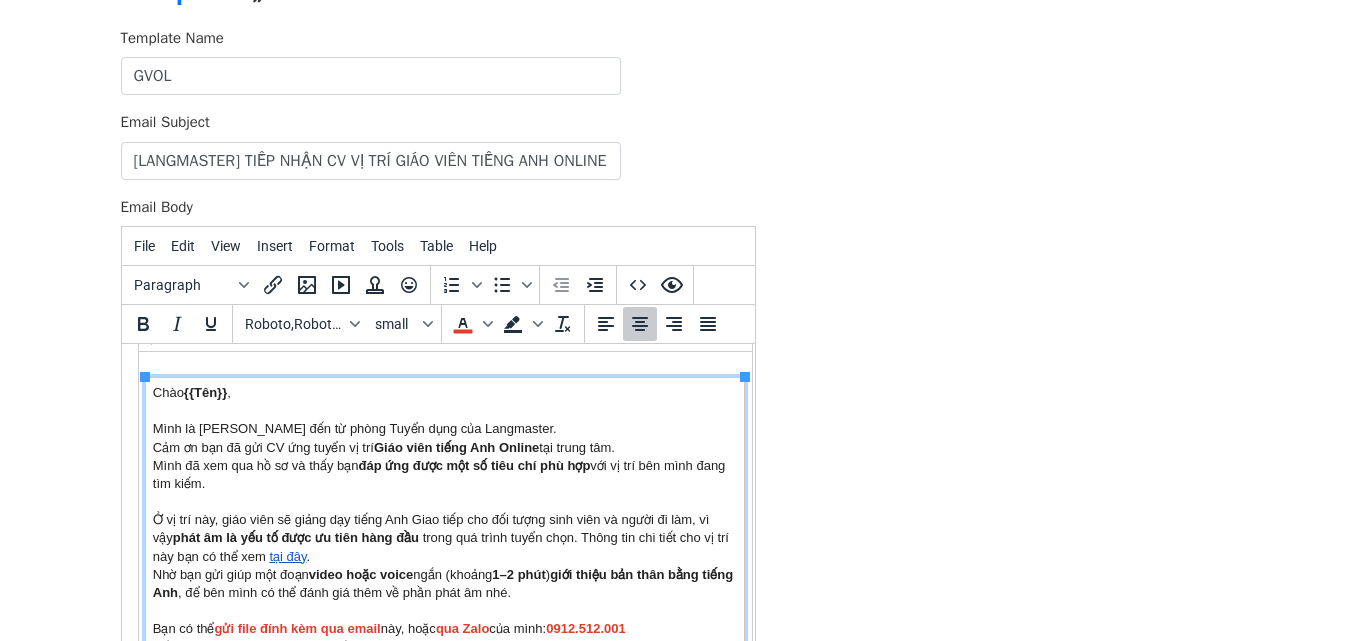 scroll, scrollTop: 143, scrollLeft: 0, axis: vertical 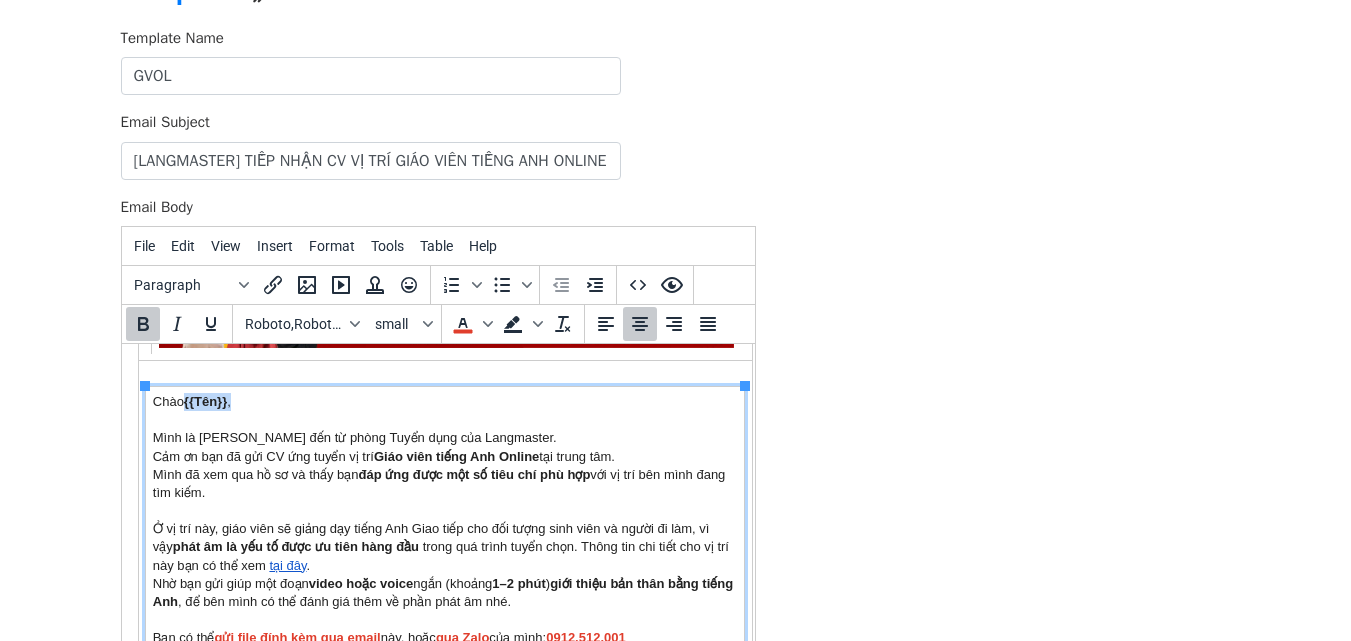 drag, startPoint x: 184, startPoint y: 400, endPoint x: 246, endPoint y: 405, distance: 62.201286 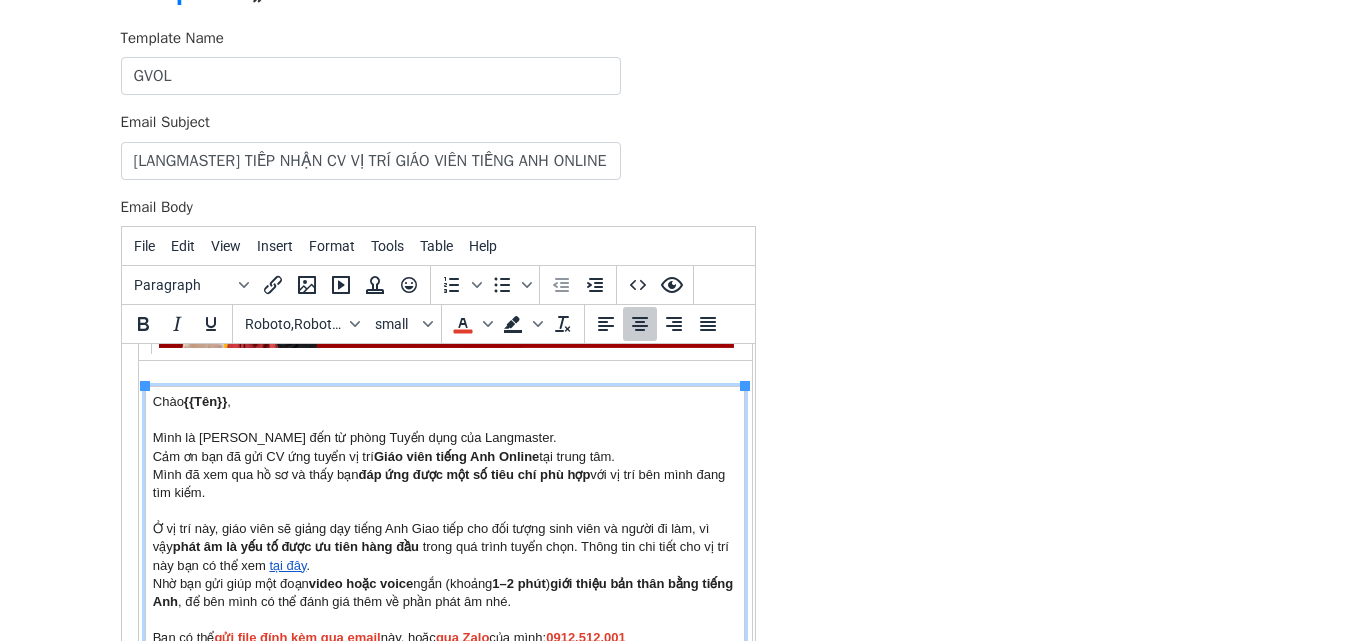 drag, startPoint x: 194, startPoint y: 459, endPoint x: 281, endPoint y: 484, distance: 90.52071 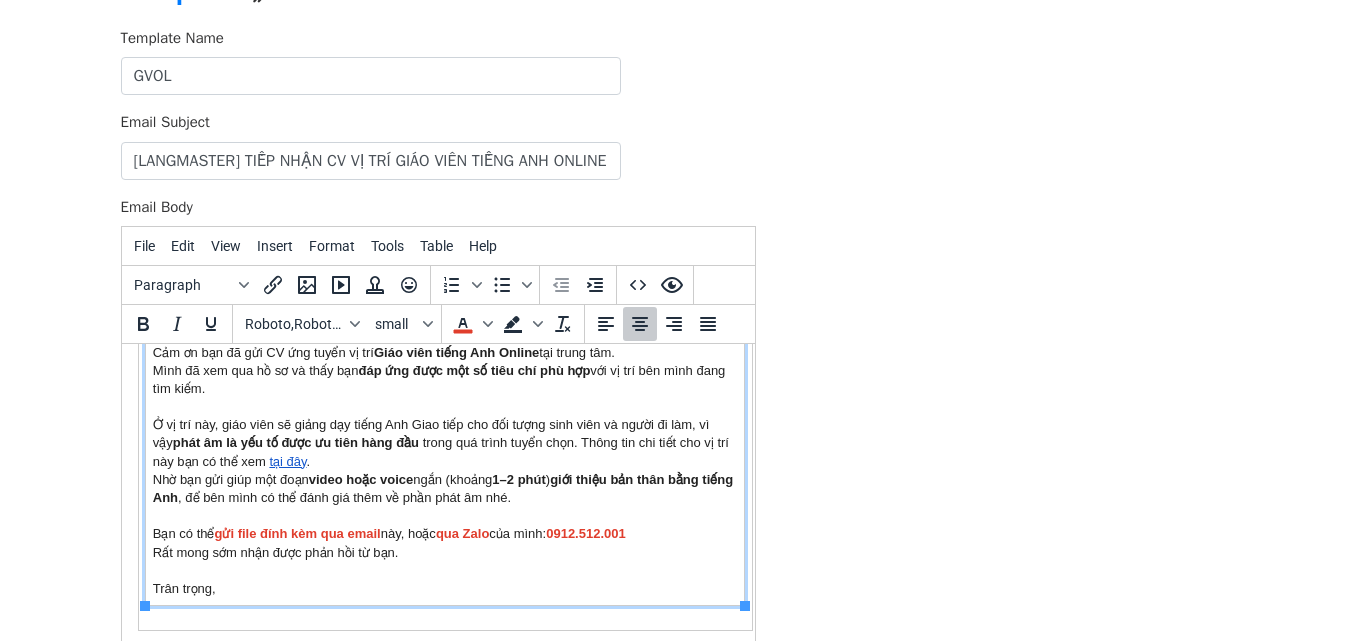 scroll, scrollTop: 246, scrollLeft: 0, axis: vertical 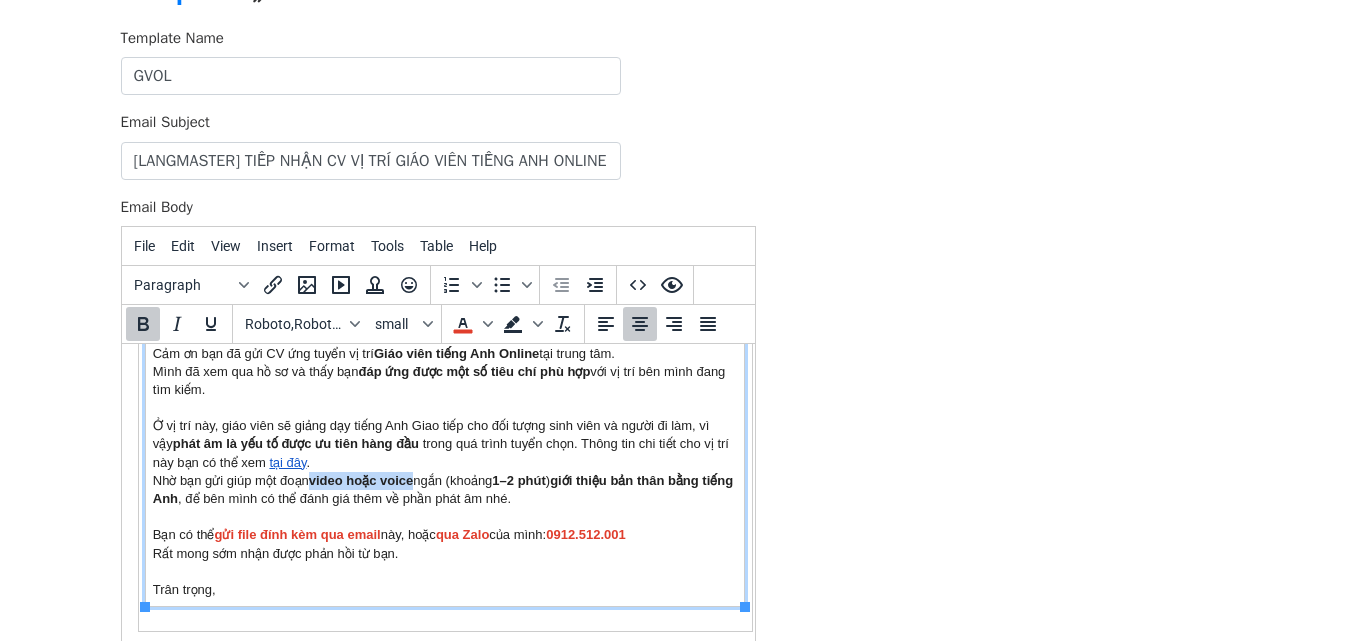 drag, startPoint x: 314, startPoint y: 479, endPoint x: 419, endPoint y: 484, distance: 105.11898 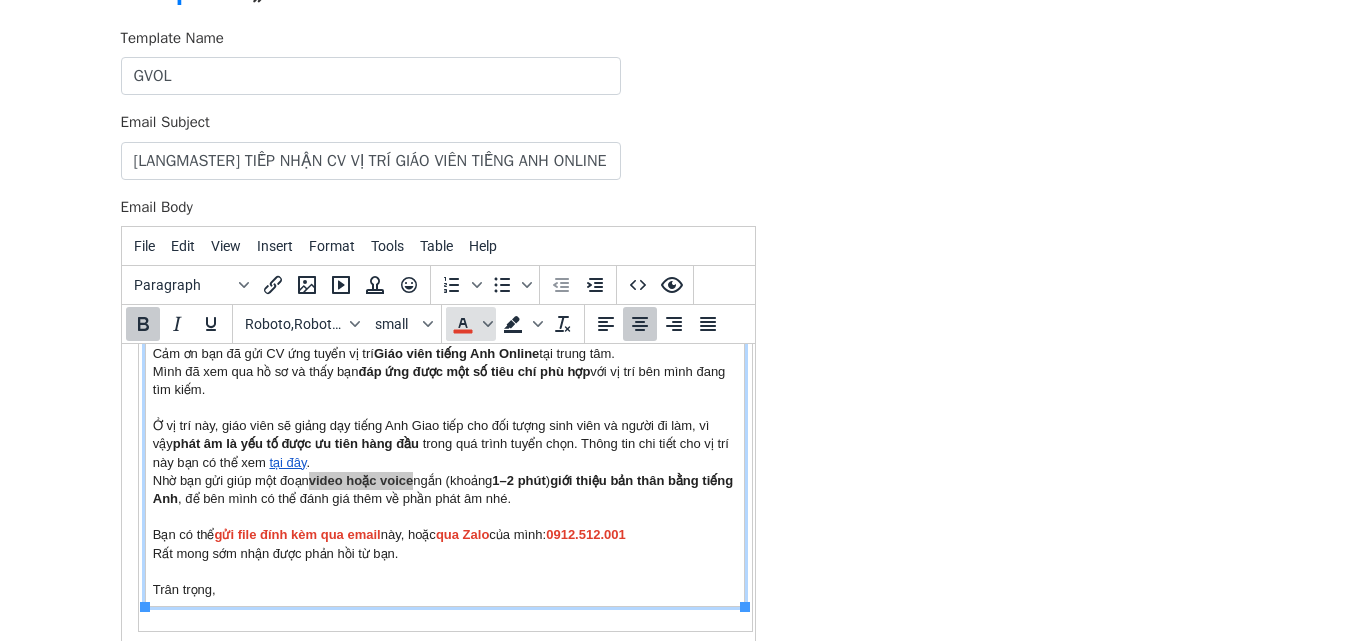 click 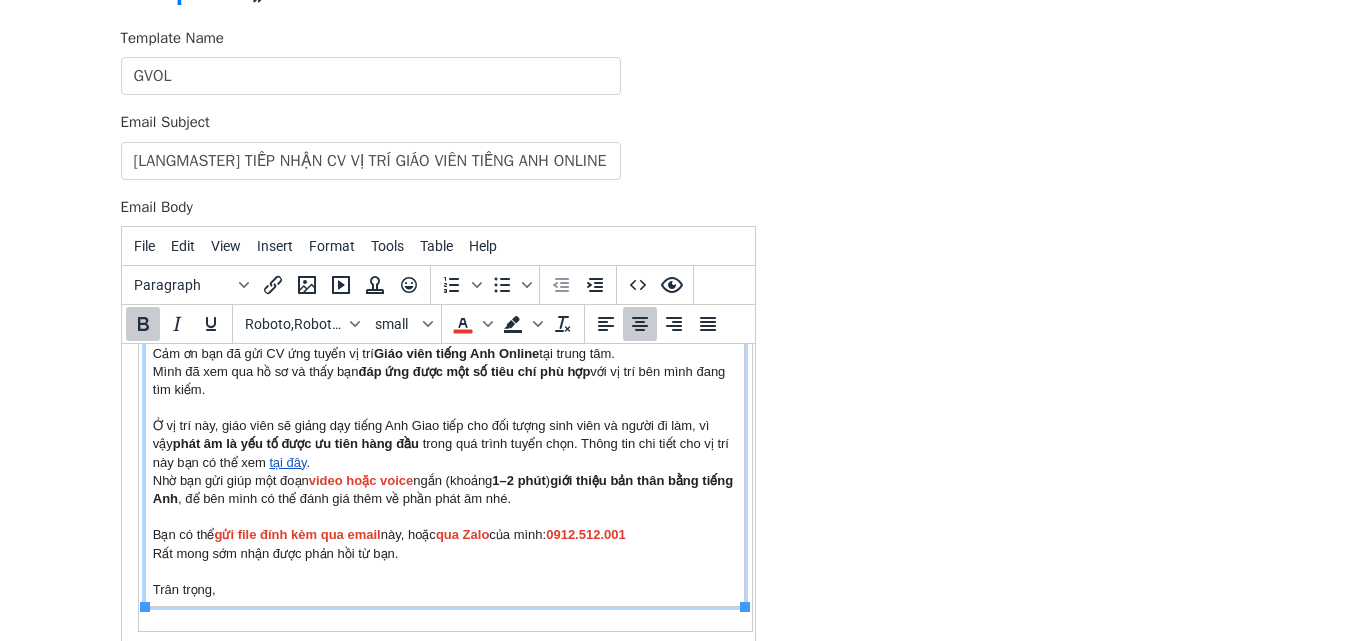 click on "1–2 phút" at bounding box center (517, 480) 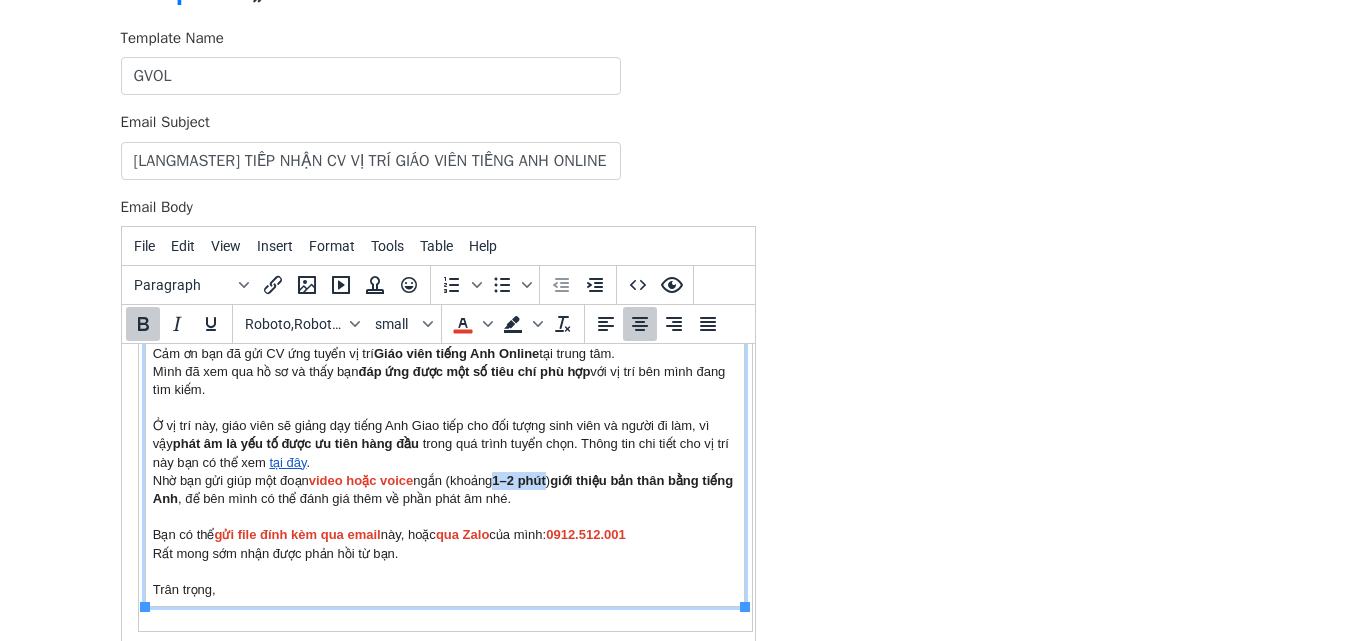 drag, startPoint x: 508, startPoint y: 481, endPoint x: 558, endPoint y: 479, distance: 50.039986 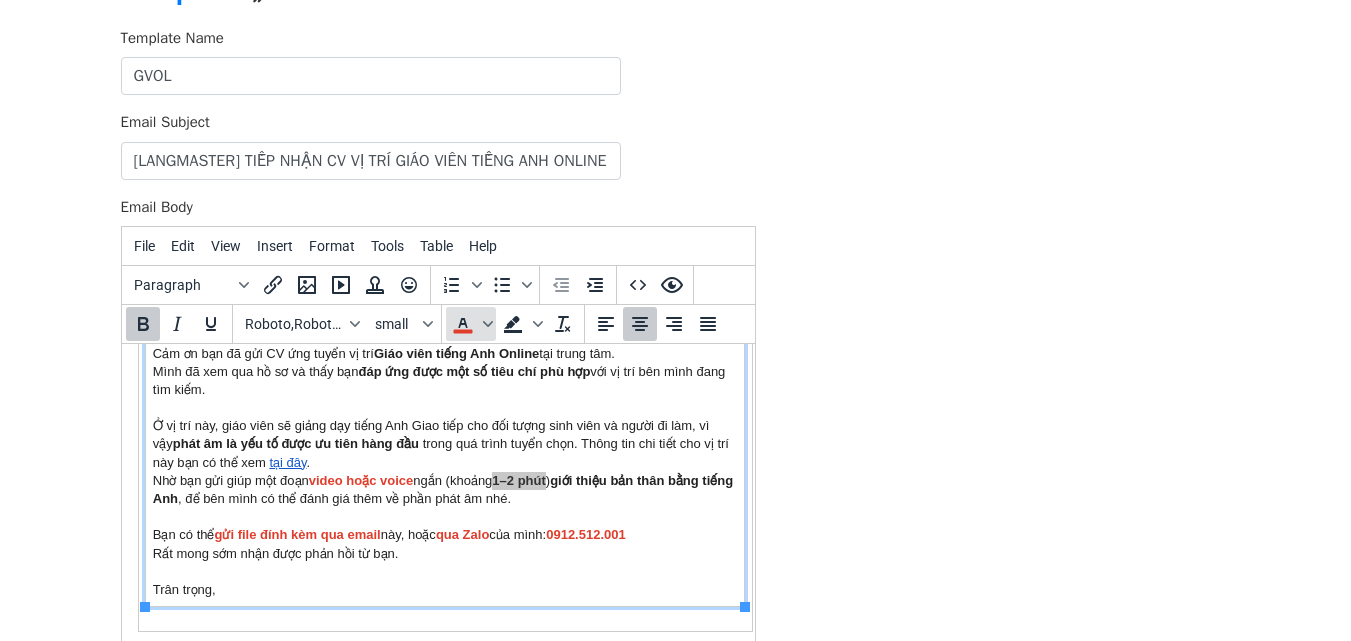 click 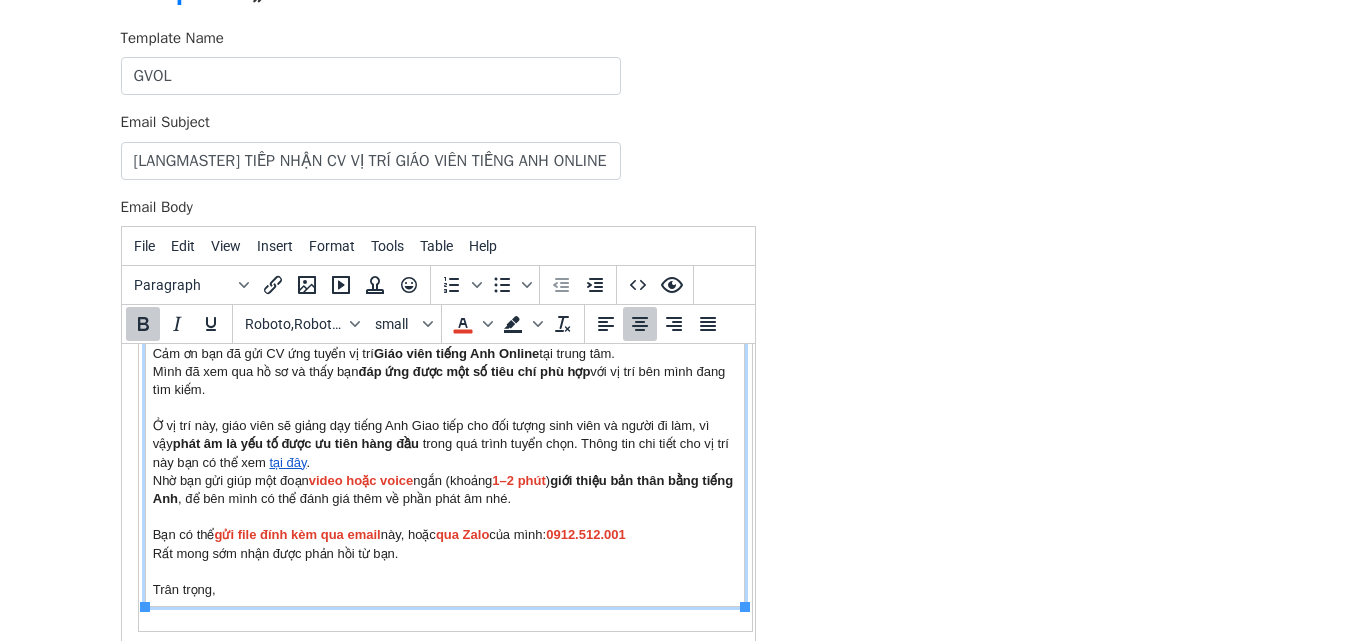 click on "Chào  {{Tên}} , Mình là   Mai Vân   đến từ phòng Tuyển dụng của Langmaster. Cảm ơn bạn đã gửi CV ứng tuyển vị trí  Giáo viên tiếng Anh Online  tại trung tâm. Mình đã xem qua hồ sơ và thấy bạn  đáp ứng được một số tiêu chí phù hợp  với vị trí bên mình đang tìm kiếm. Ở vị trí này, giáo viên sẽ giảng dạy tiếng Anh Giao tiếp cho đối tượng sinh viên và người đi làm, vì vậy  phát âm là yếu tố được ưu tiên hàng đầu   trong quá trình tuyển chọn. Thông tin chi tiết cho vị trí này bạn có thể xem   tại đây . Nhờ bạn gửi giúp một đoạn  video hoặc voice  ngắn (khoảng  1–2 phút )  giới thiệu bản thân bằng tiếng Anh , để bên mình có thể đánh giá thêm về phần phát âm nhé. Bạn có thể  gửi file đính kèm qua email  này, hoặc  qua Zalo  của mình:  0912.512.001 Trân trọng," at bounding box center [444, 444] 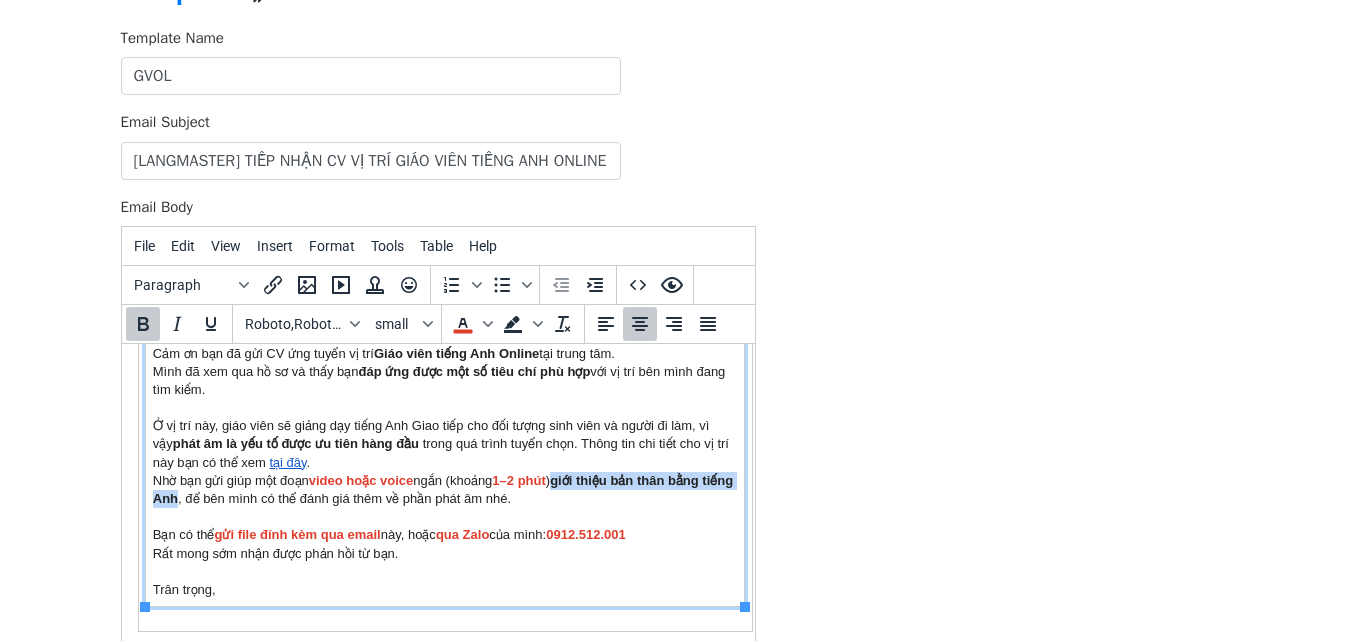 drag, startPoint x: 570, startPoint y: 479, endPoint x: 212, endPoint y: 503, distance: 358.80356 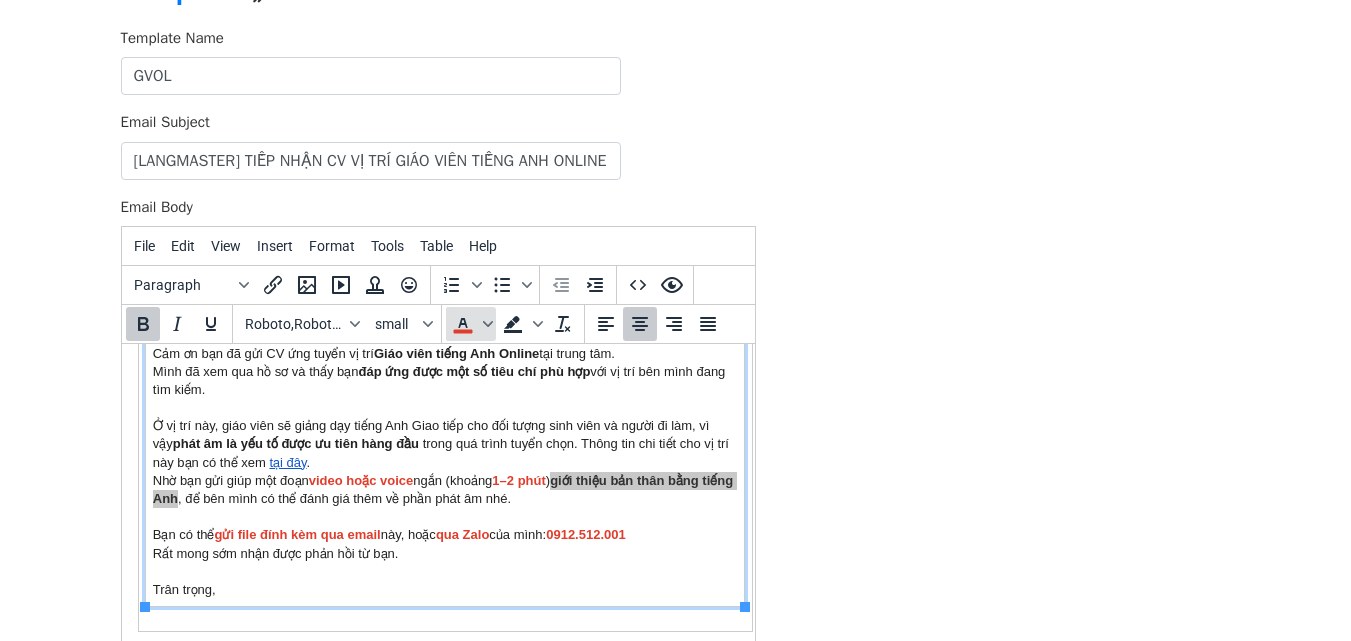 click 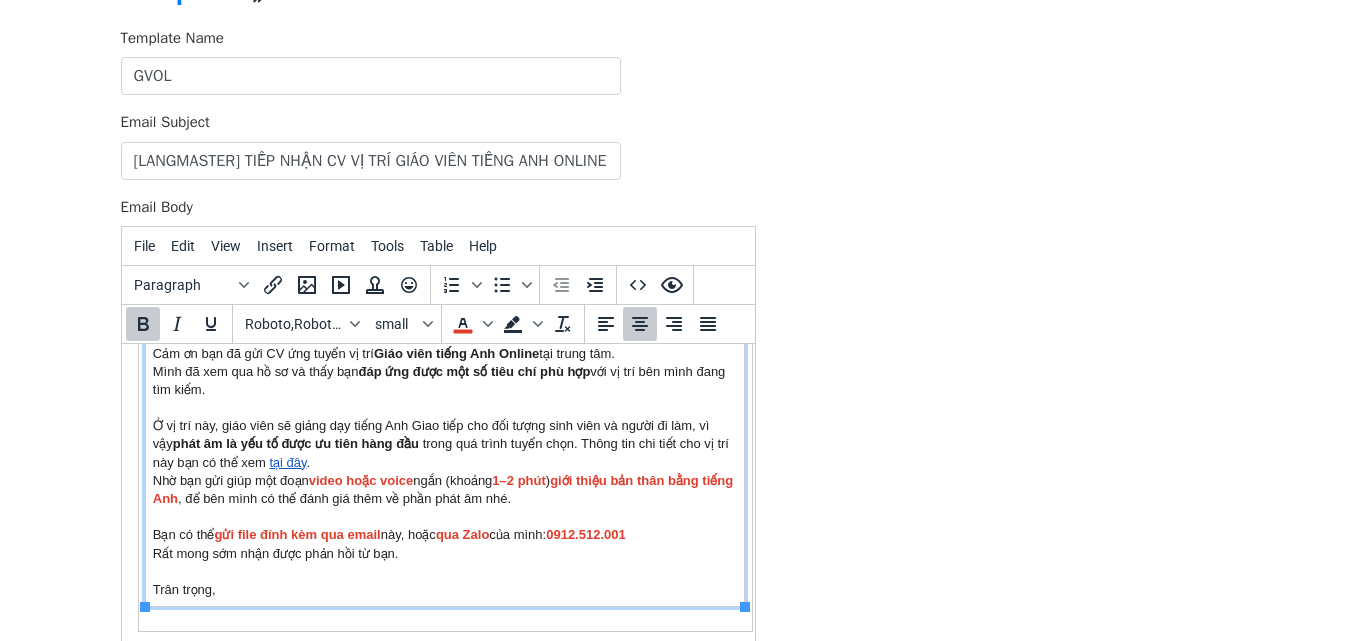 click on "Chào  {{Tên}} , Mình là   Mai Vân   đến từ phòng Tuyển dụng của Langmaster. Cảm ơn bạn đã gửi CV ứng tuyển vị trí  Giáo viên tiếng Anh Online  tại trung tâm. Mình đã xem qua hồ sơ và thấy bạn  đáp ứng được một số tiêu chí phù hợp  với vị trí bên mình đang tìm kiếm. Ở vị trí này, giáo viên sẽ giảng dạy tiếng Anh Giao tiếp cho đối tượng sinh viên và người đi làm, vì vậy  phát âm là yếu tố được ưu tiên hàng đầu   trong quá trình tuyển chọn. Thông tin chi tiết cho vị trí này bạn có thể xem   tại đây . Nhờ bạn gửi giúp một đoạn  video hoặc voice  ngắn (khoảng  1–2 phút )  giới thiệu bản thân bằng tiếng Anh , để bên mình có thể đánh giá thêm về phần phát âm nhé. Bạn có thể  gửi file đính kèm qua email  này, hoặc  qua Zalo  của mình:  0912.512.001 Trân trọng," at bounding box center (444, 444) 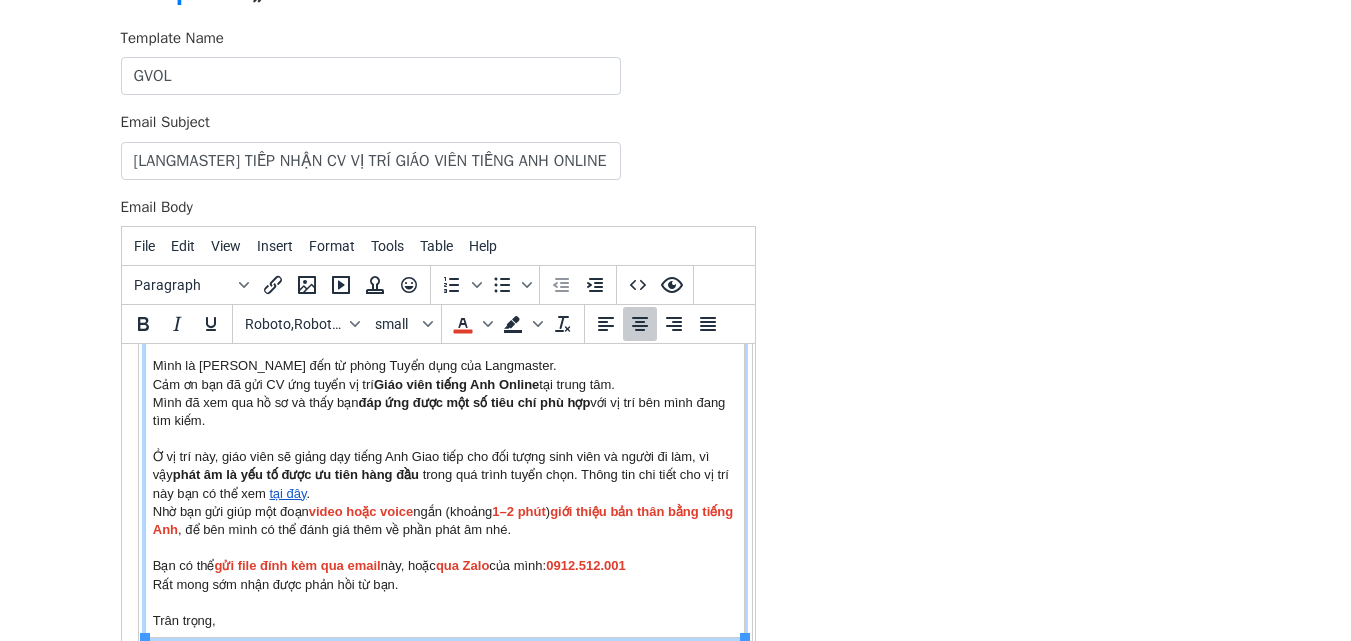 scroll, scrollTop: 223, scrollLeft: 0, axis: vertical 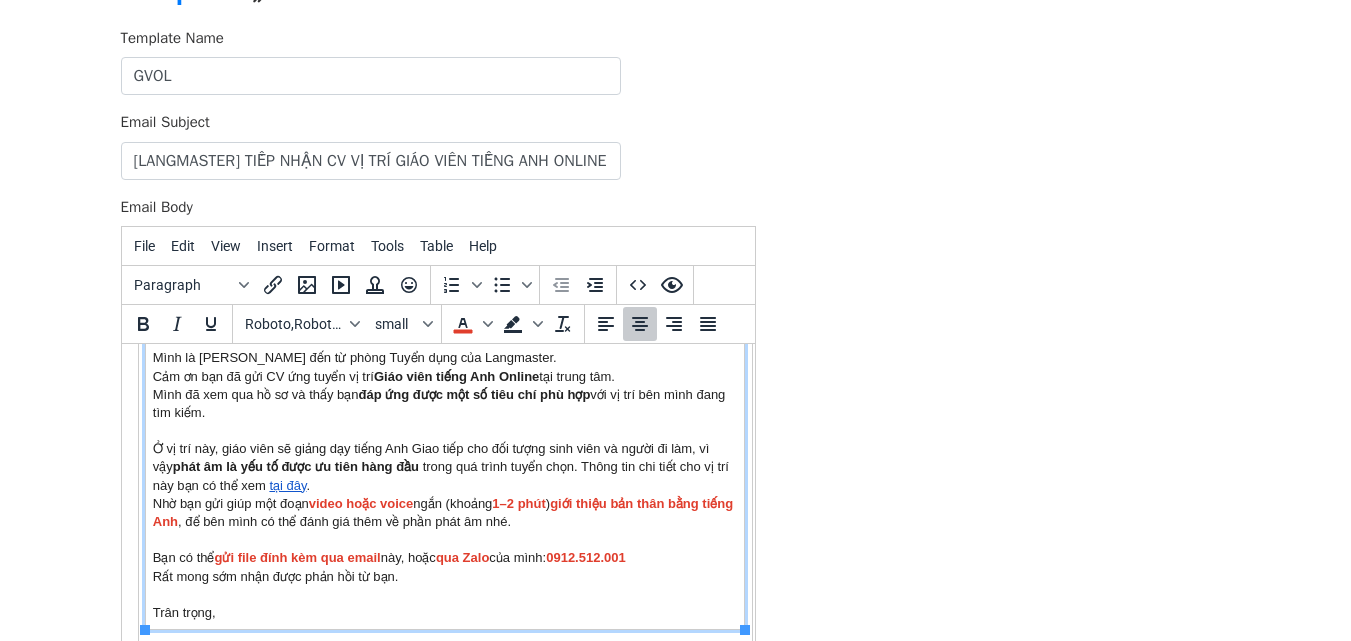 click on "Chào  {{Tên}} , Mình là   Mai Vân   đến từ phòng Tuyển dụng của Langmaster. Cảm ơn bạn đã gửi CV ứng tuyển vị trí  Giáo viên tiếng Anh Online  tại trung tâm. Mình đã xem qua hồ sơ và thấy bạn  đáp ứng được một số tiêu chí phù hợp  với vị trí bên mình đang tìm kiếm. Ở vị trí này, giáo viên sẽ giảng dạy tiếng Anh Giao tiếp cho đối tượng sinh viên và người đi làm, vì vậy  phát âm là yếu tố được ưu tiên hàng đầu   trong quá trình tuyển chọn. Thông tin chi tiết cho vị trí này bạn có thể xem   tại đây . Nhờ bạn gửi giúp một đoạn  video hoặc voice  ngắn (khoảng  1–2 phút )  giới thiệu bản thân bằng tiếng Anh , để bên mình có thể đánh giá thêm về phần phát âm nhé. Bạn có thể  gửi file đính kèm qua email  này, hoặc  qua Zalo  của mình:  0912.512.001 Trân trọng," at bounding box center [444, 467] 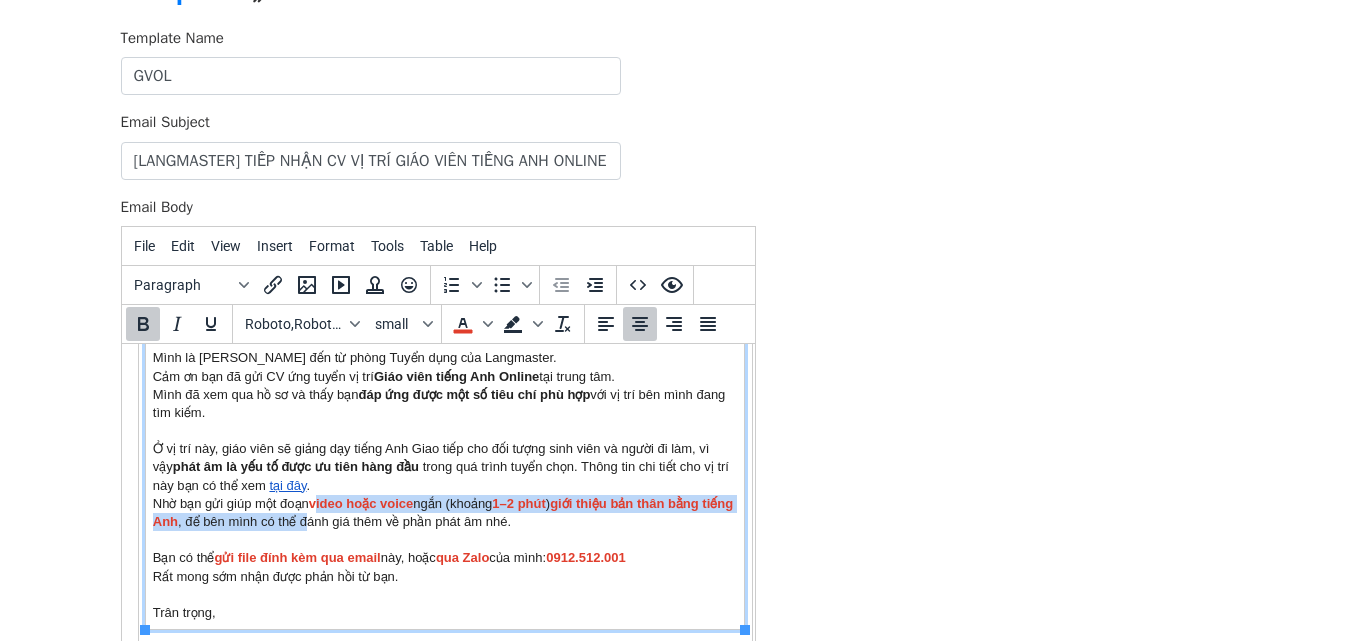 drag, startPoint x: 317, startPoint y: 503, endPoint x: 339, endPoint y: 522, distance: 29.068884 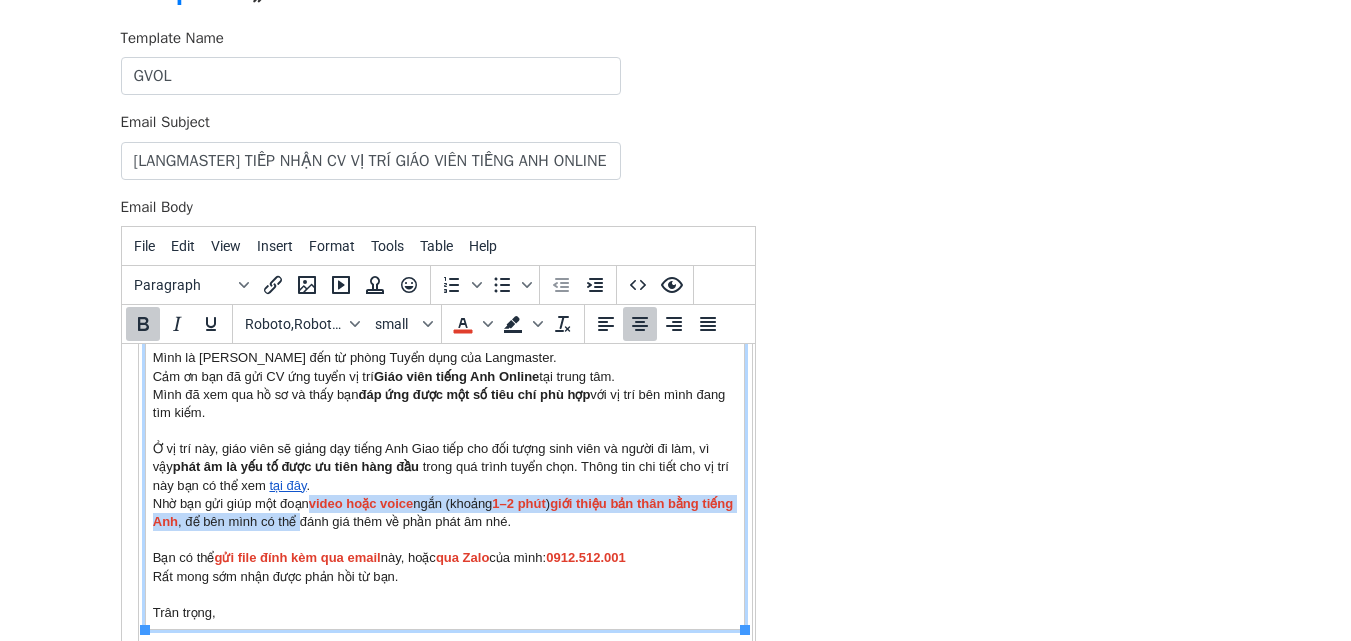 drag, startPoint x: 314, startPoint y: 499, endPoint x: 335, endPoint y: 519, distance: 29 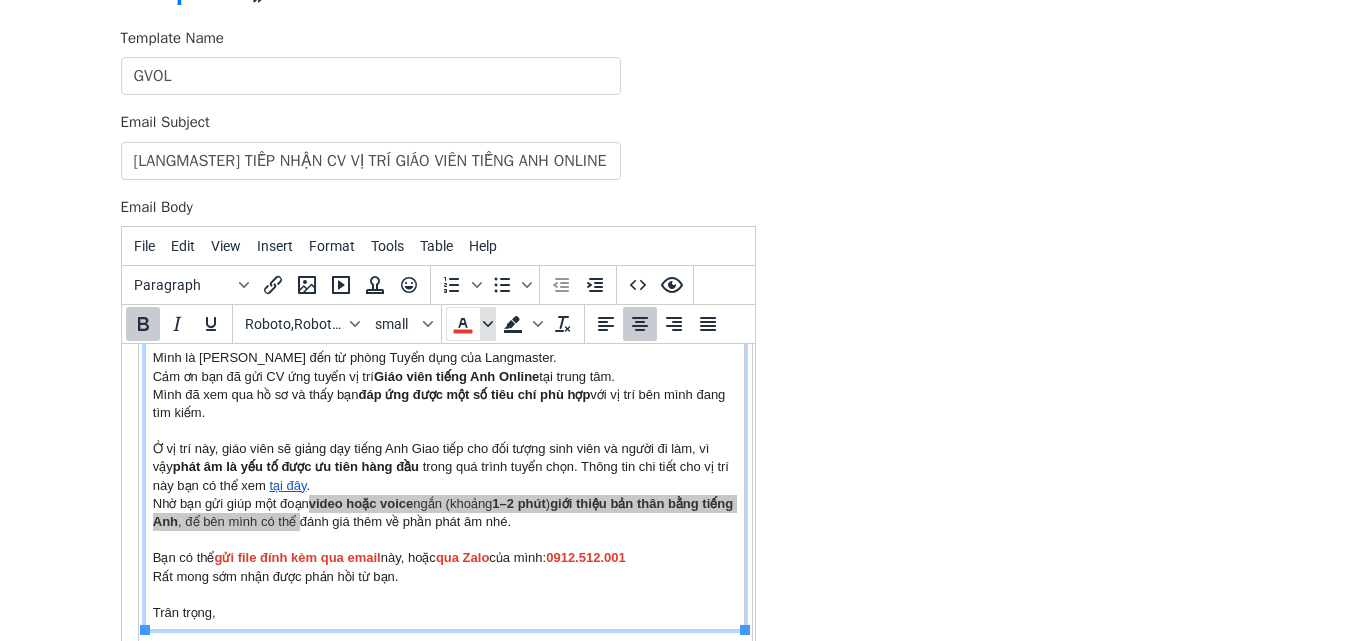 click 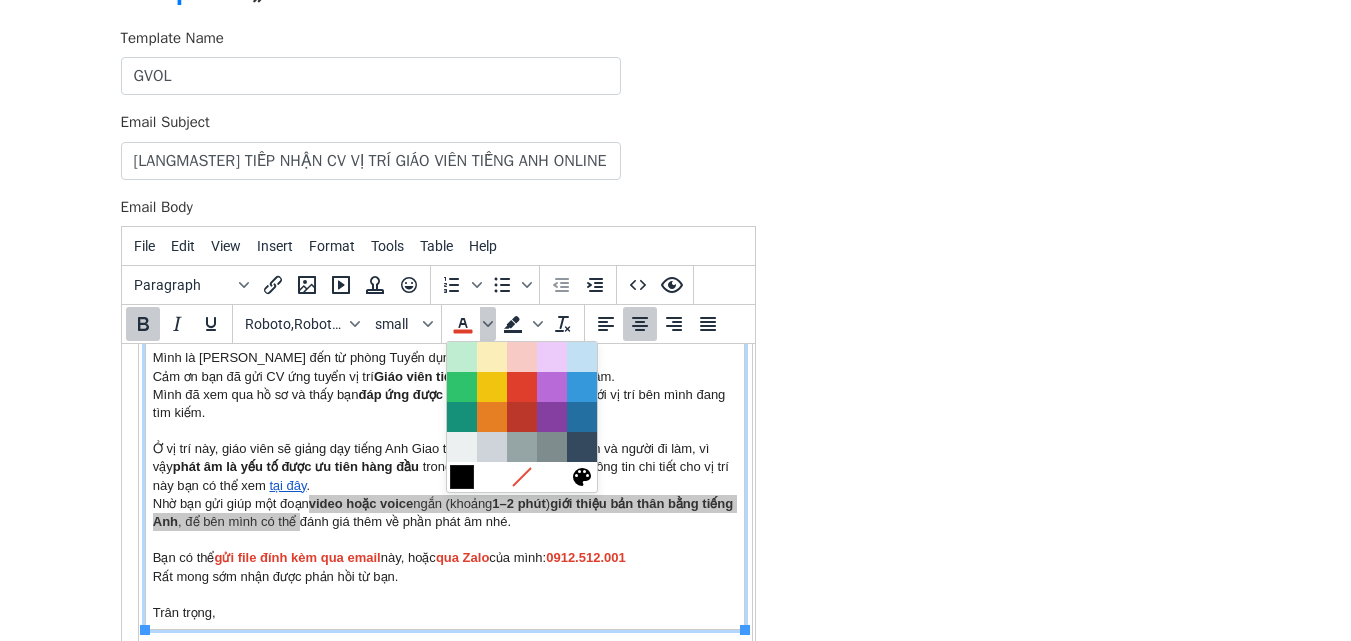 drag, startPoint x: 466, startPoint y: 475, endPoint x: 249, endPoint y: 147, distance: 393.28488 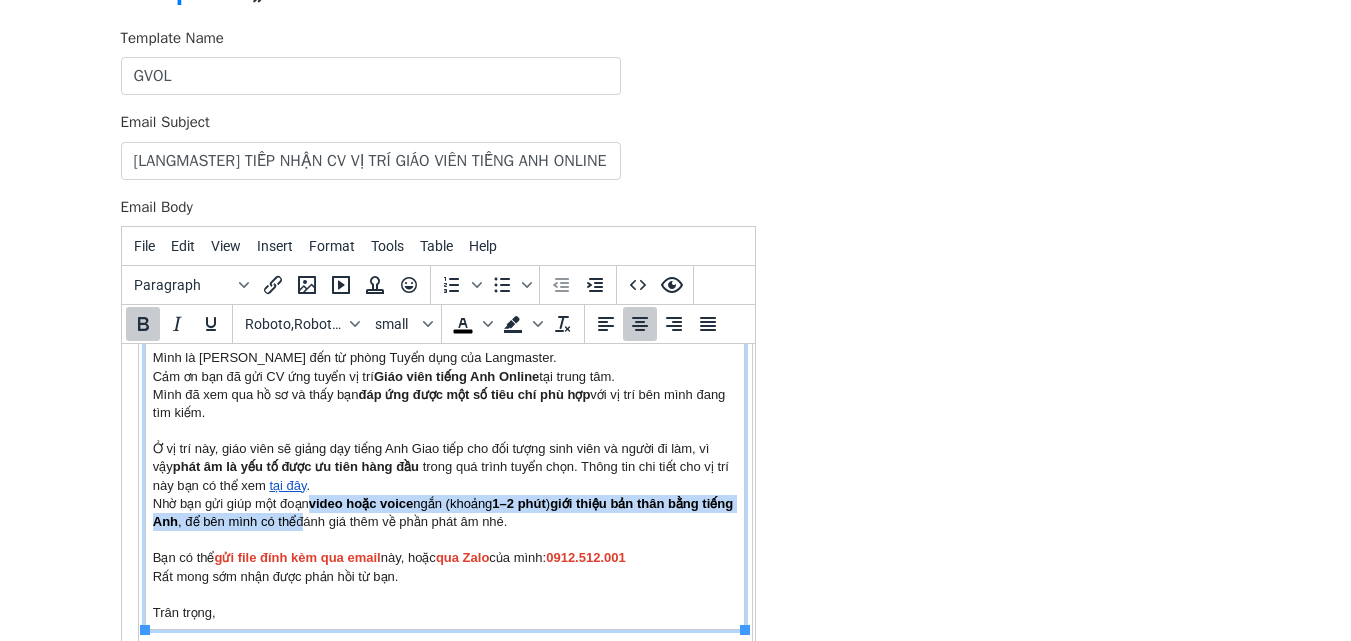 click on "Chào  {{Tên}} , Mình là   Mai Vân   đến từ phòng Tuyển dụng của Langmaster. Cảm ơn bạn đã gửi CV ứng tuyển vị trí  Giáo viên tiếng Anh Online  tại trung tâm. Mình đã xem qua hồ sơ và thấy bạn  đáp ứng được một số tiêu chí phù hợp  với vị trí bên mình đang tìm kiếm. Ở vị trí này, giáo viên sẽ giảng dạy tiếng Anh Giao tiếp cho đối tượng sinh viên và người đi làm, vì vậy  phát âm là yếu tố được ưu tiên hàng đầu   trong quá trình tuyển chọn. Thông tin chi tiết cho vị trí này bạn có thể xem   tại đây . Nhờ bạn gửi giúp một đoạn  video hoặc voice  ngắn (khoảng  1–2 phút )  giới thiệu bản thân bằng tiếng Anh , để bên mình có thể  đánh giá thêm về phần phát âm nhé. Bạn có thể  gửi file đính kèm qua email  này, hoặc  qua Zalo  của mình:  0912.512.001 Trân trọng," at bounding box center (444, 467) 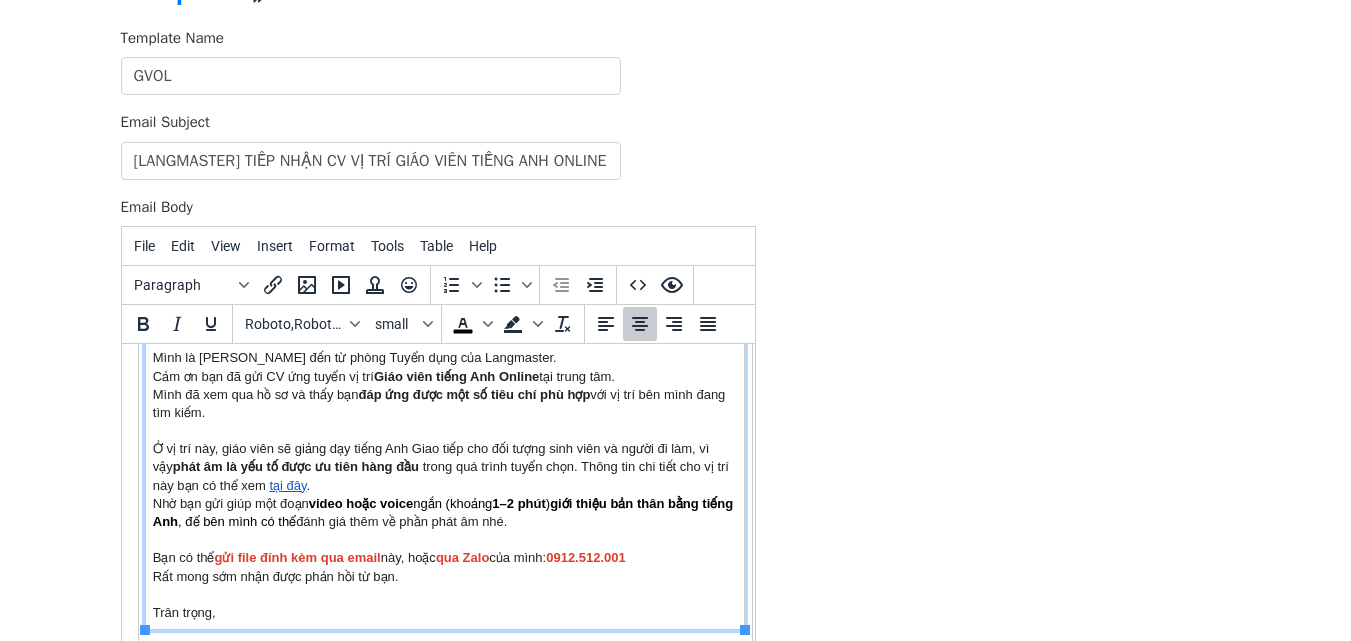 click on "Chào  {{Tên}} , Mình là   Mai Vân   đến từ phòng Tuyển dụng của Langmaster. Cảm ơn bạn đã gửi CV ứng tuyển vị trí  Giáo viên tiếng Anh Online  tại trung tâm. Mình đã xem qua hồ sơ và thấy bạn  đáp ứng được một số tiêu chí phù hợp  với vị trí bên mình đang tìm kiếm. Ở vị trí này, giáo viên sẽ giảng dạy tiếng Anh Giao tiếp cho đối tượng sinh viên và người đi làm, vì vậy  phát âm là yếu tố được ưu tiên hàng đầu   trong quá trình tuyển chọn. Thông tin chi tiết cho vị trí này bạn có thể xem   tại đây . Nhờ bạn gửi giúp một đoạn  video hoặc voice  ngắn (khoảng  1–2 phút )  giới thiệu bản thân bằng tiếng Anh , để bên mình có thể  đánh giá thêm về phần phát âm nhé. Bạn có thể  gửi file đính kèm qua email  này, hoặc  qua Zalo  của mình:  0912.512.001 Trân trọng," at bounding box center (444, 467) 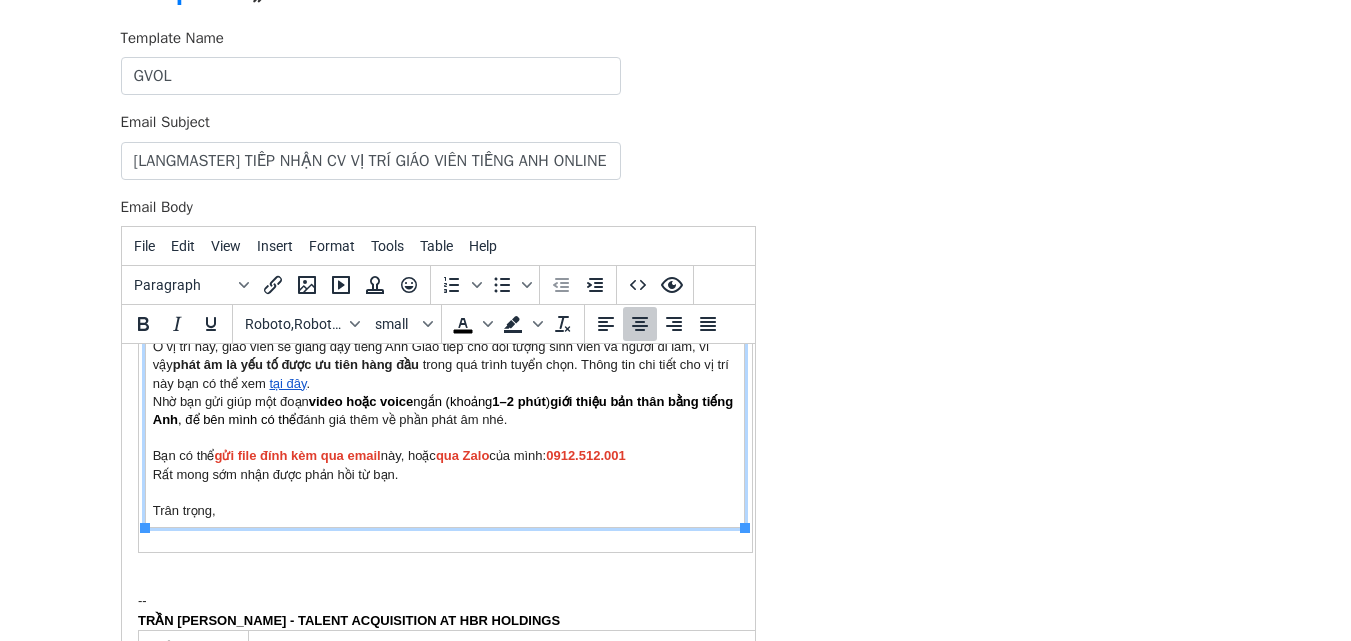 scroll, scrollTop: 323, scrollLeft: 0, axis: vertical 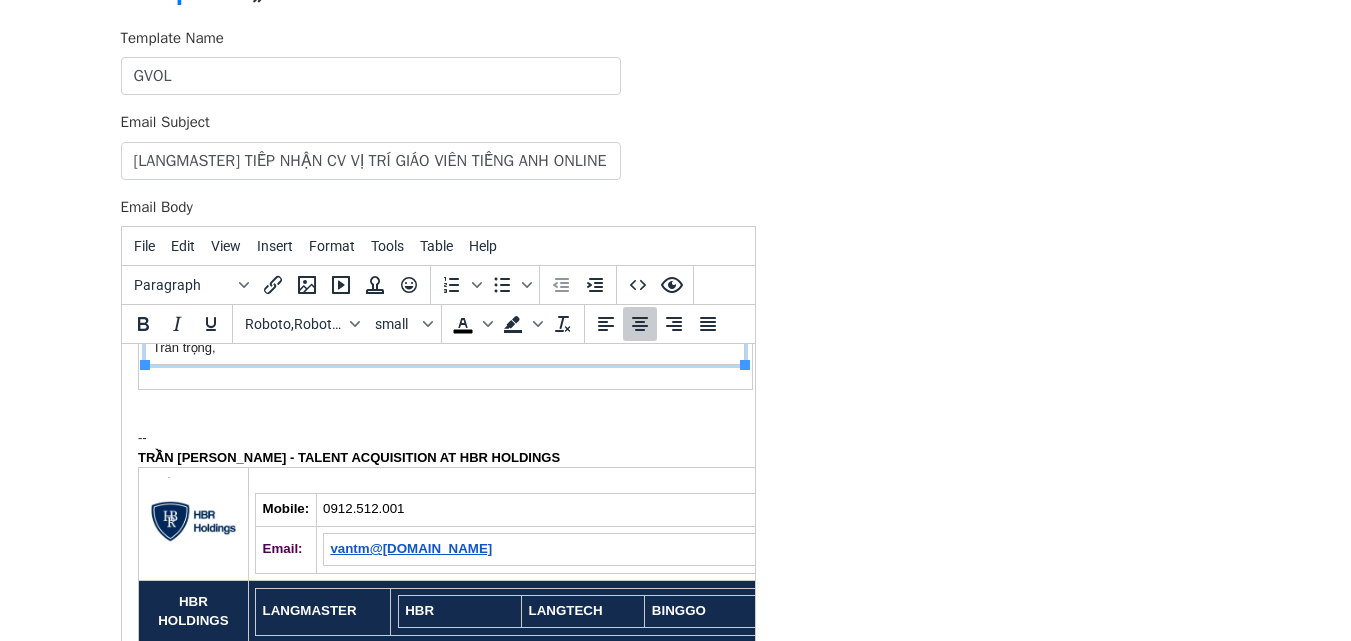 click on "MAI VÂN" at bounding box center (230, 457) 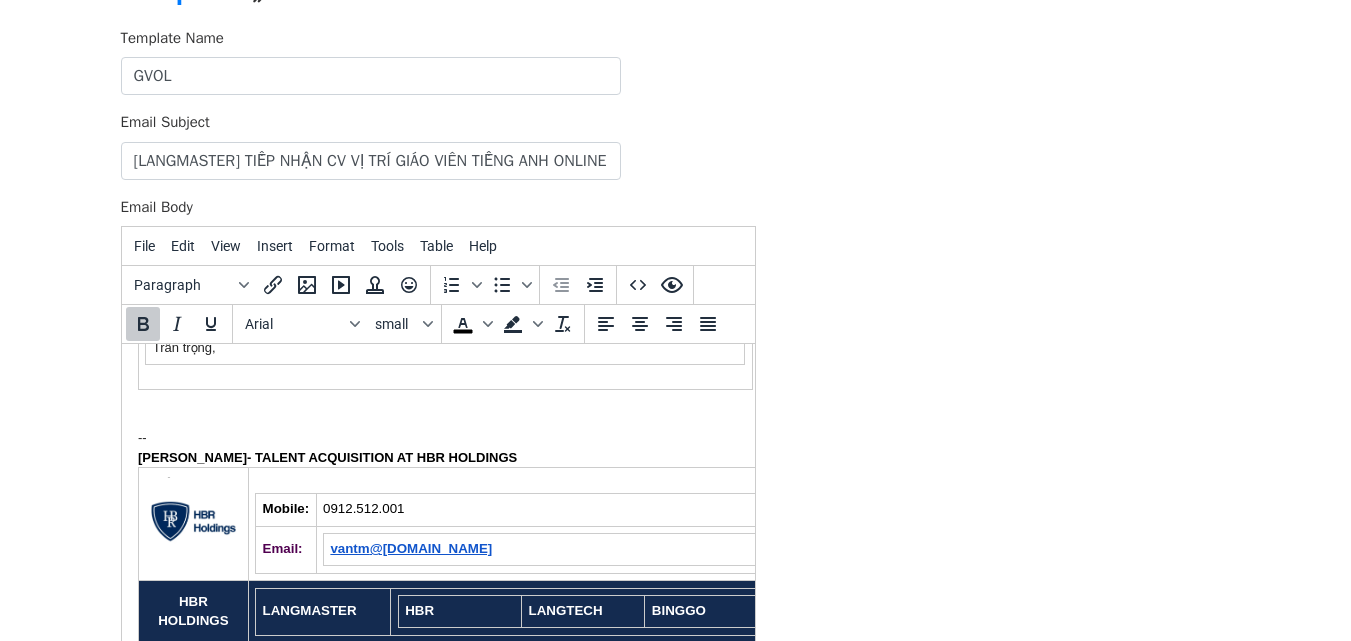 click on "0912.512.001" at bounding box center [363, 508] 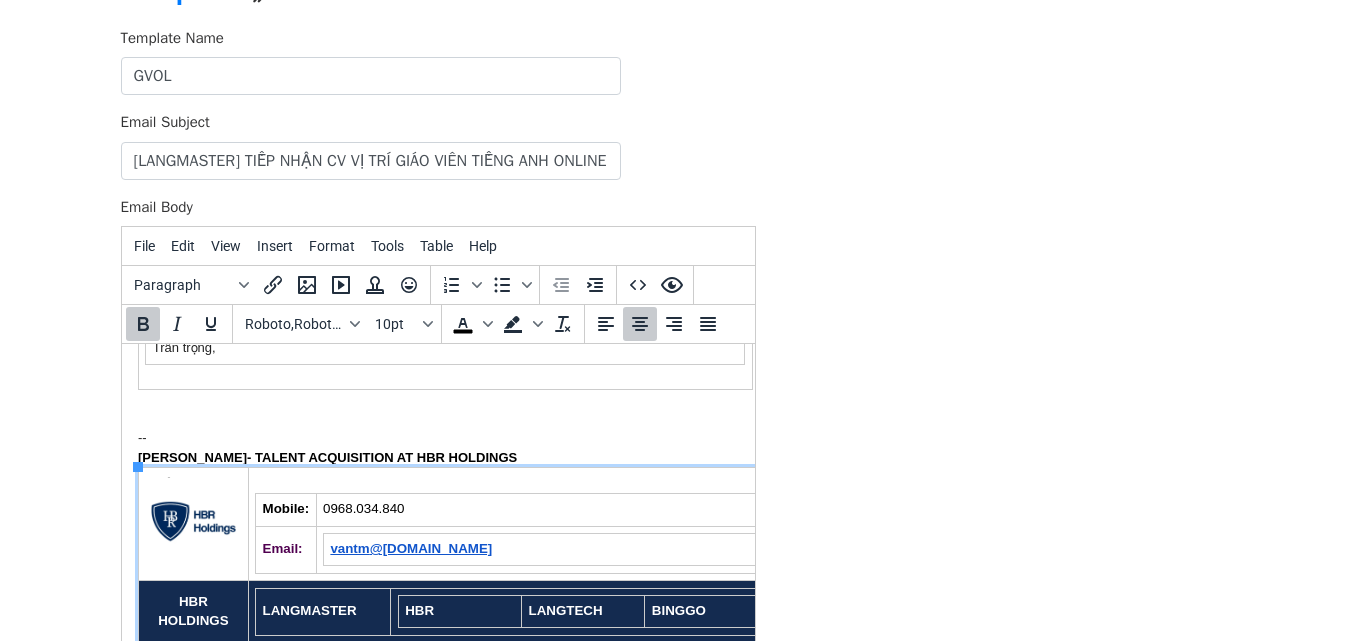 click on "@hbrholdings.vn" at bounding box center [430, 548] 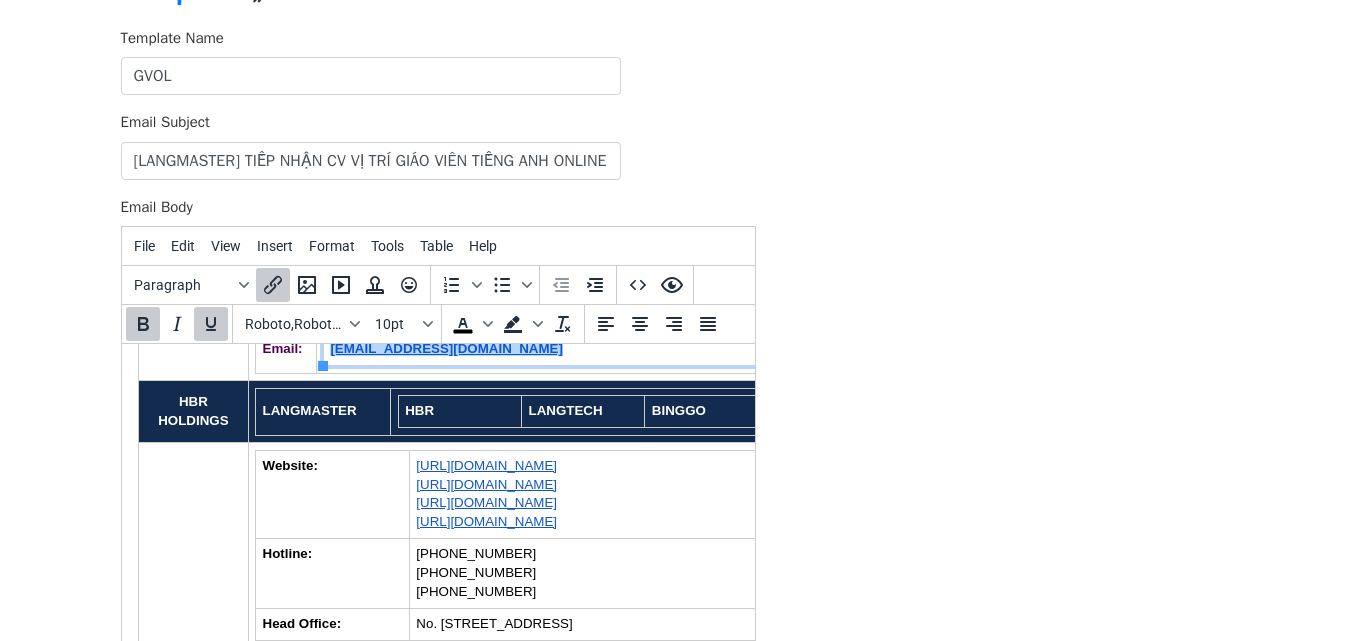scroll, scrollTop: 711, scrollLeft: 0, axis: vertical 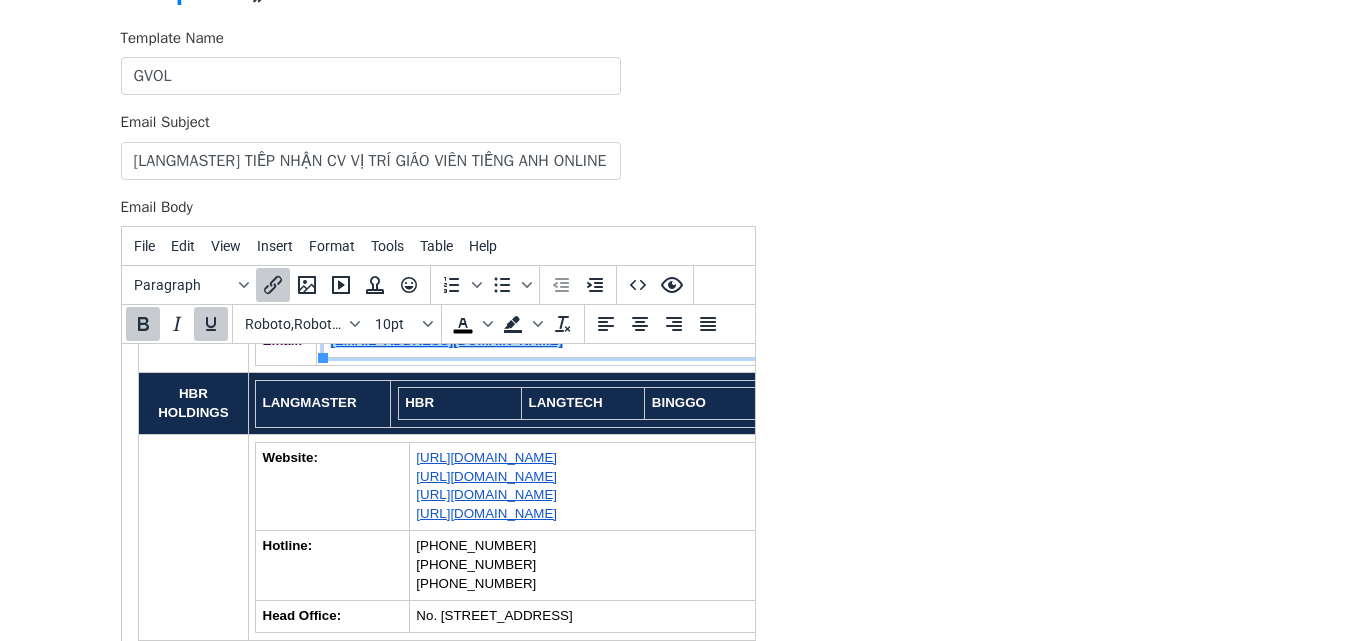 click on "(+84) 82 999 6886 (+84) 82 999 6633 (+84) 82 799 6633" at bounding box center (591, 565) 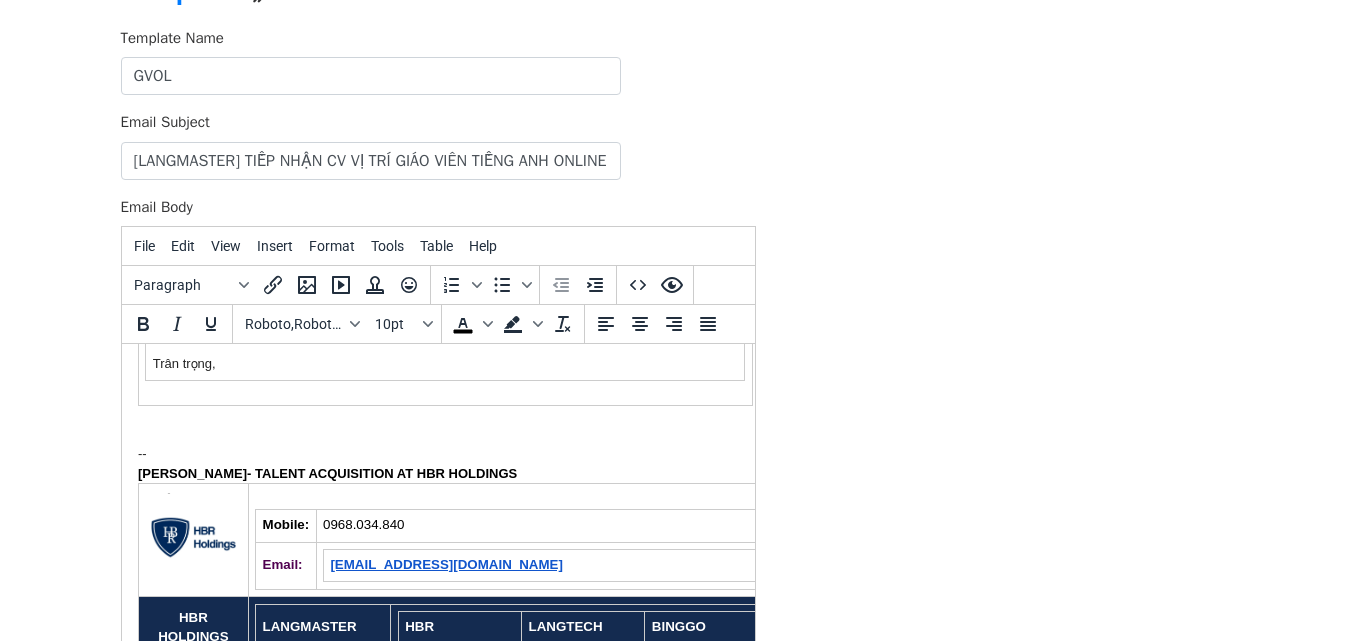 scroll, scrollTop: 469, scrollLeft: 0, axis: vertical 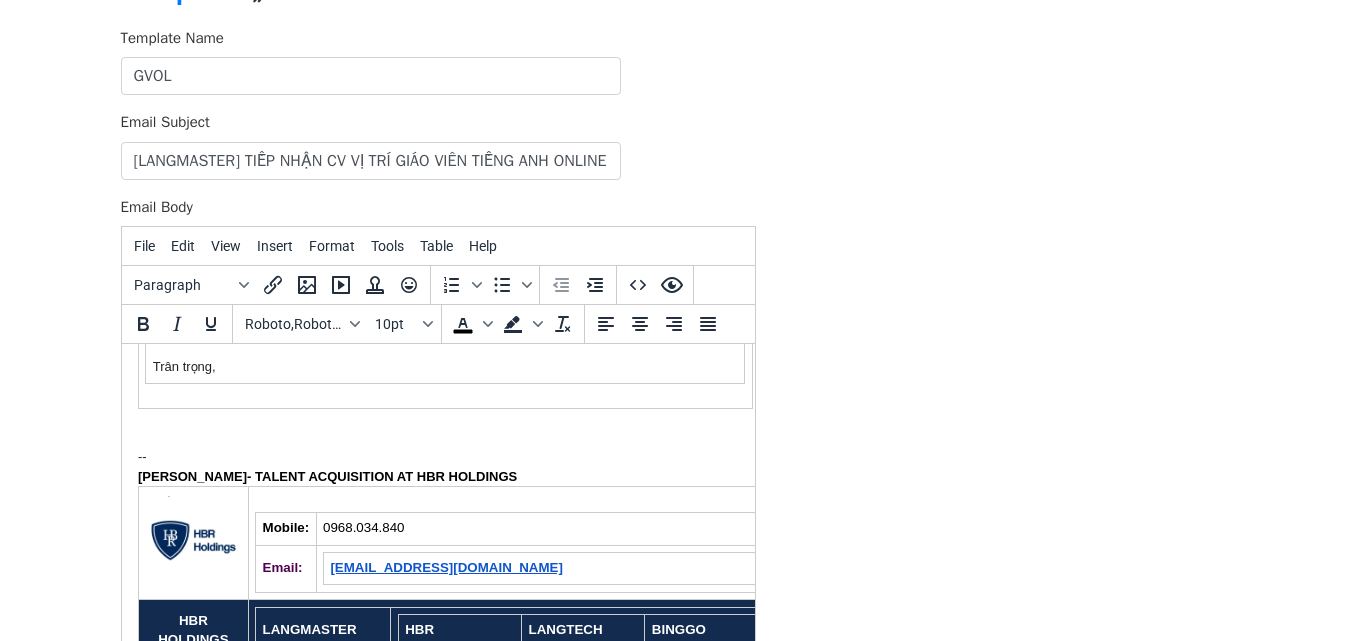 click on "0968.034.840" at bounding box center [582, 529] 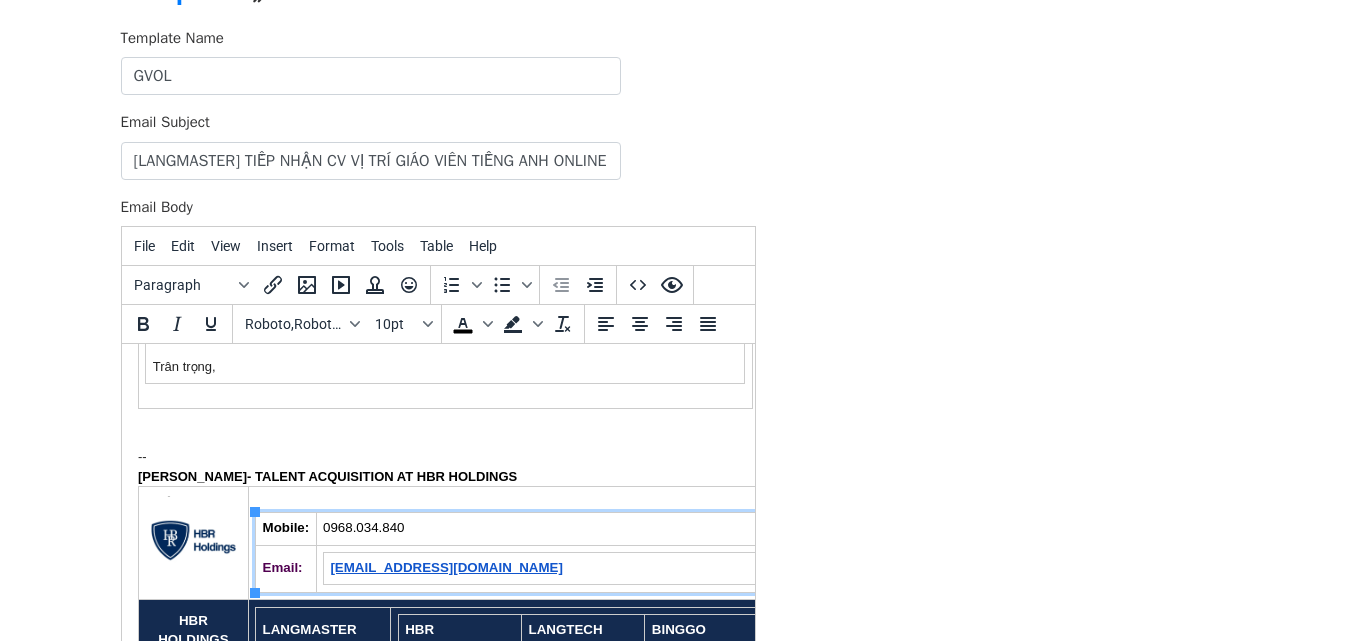drag, startPoint x: 433, startPoint y: 522, endPoint x: 324, endPoint y: 524, distance: 109.01835 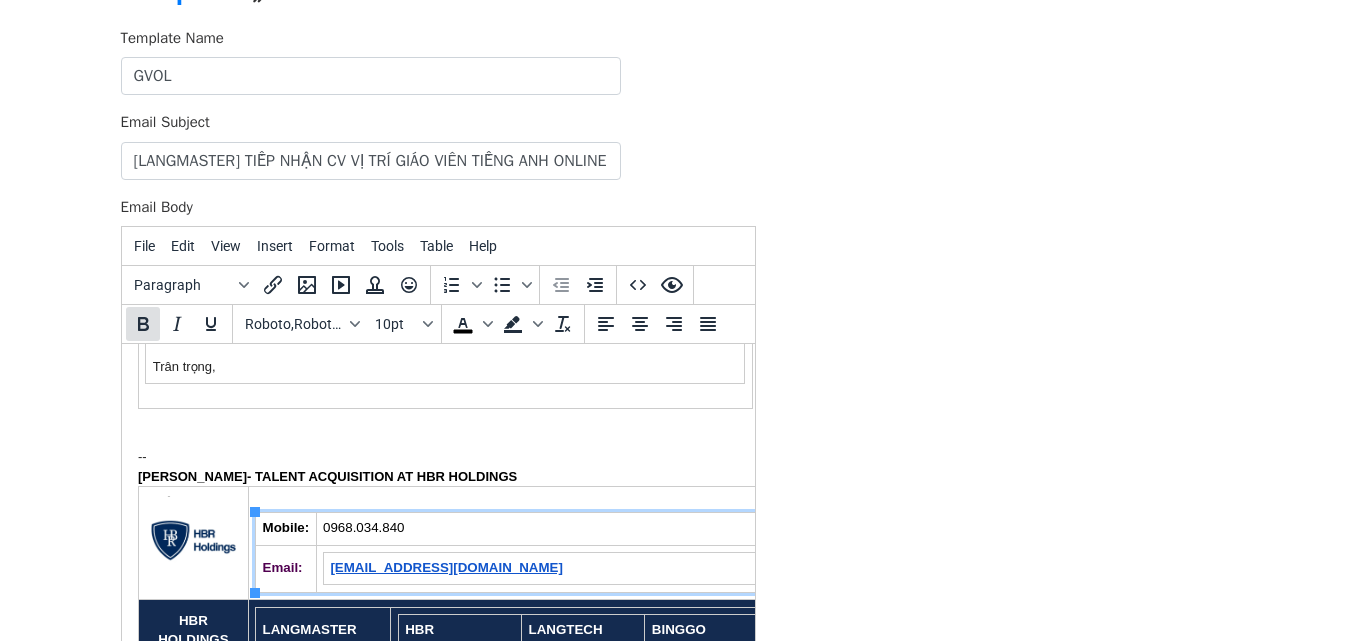 click 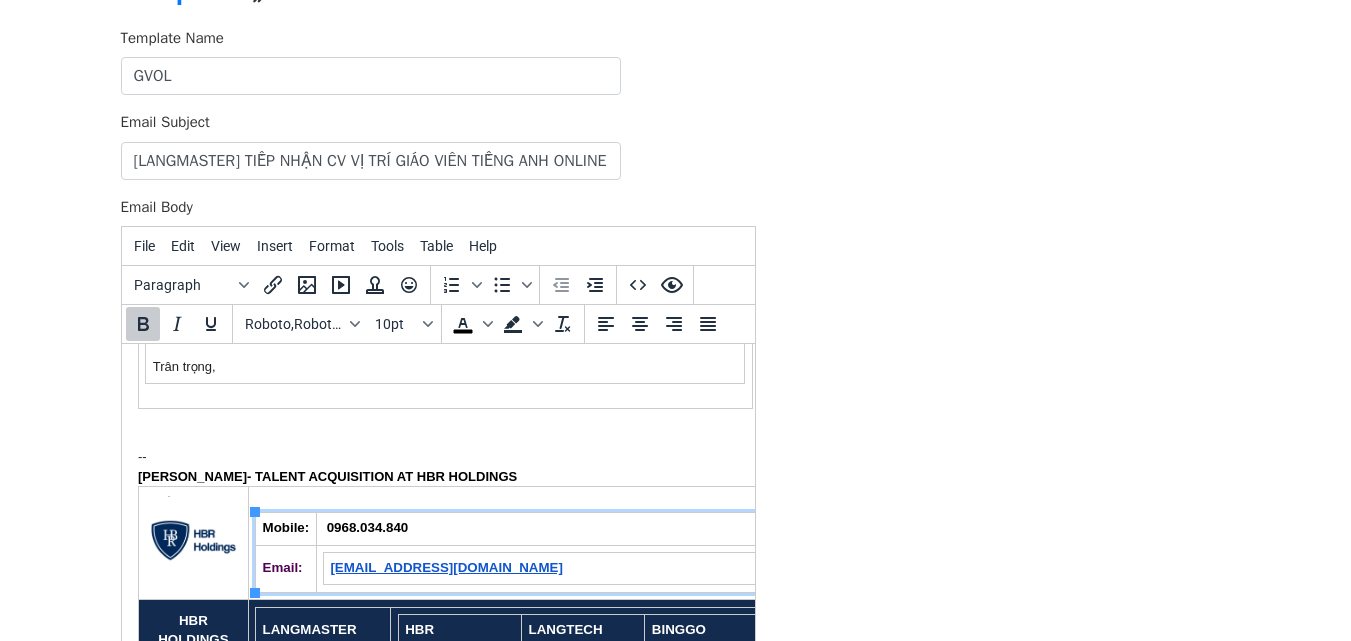 click on "0968.034.840" at bounding box center (582, 529) 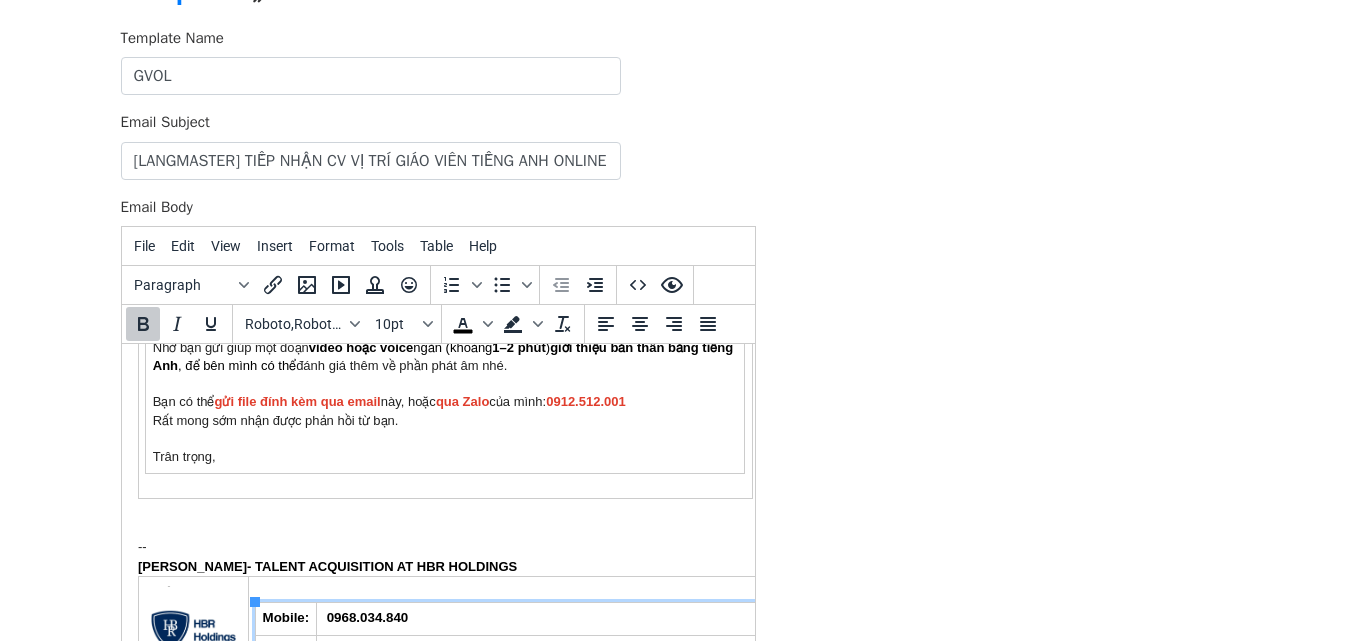 scroll, scrollTop: 378, scrollLeft: 0, axis: vertical 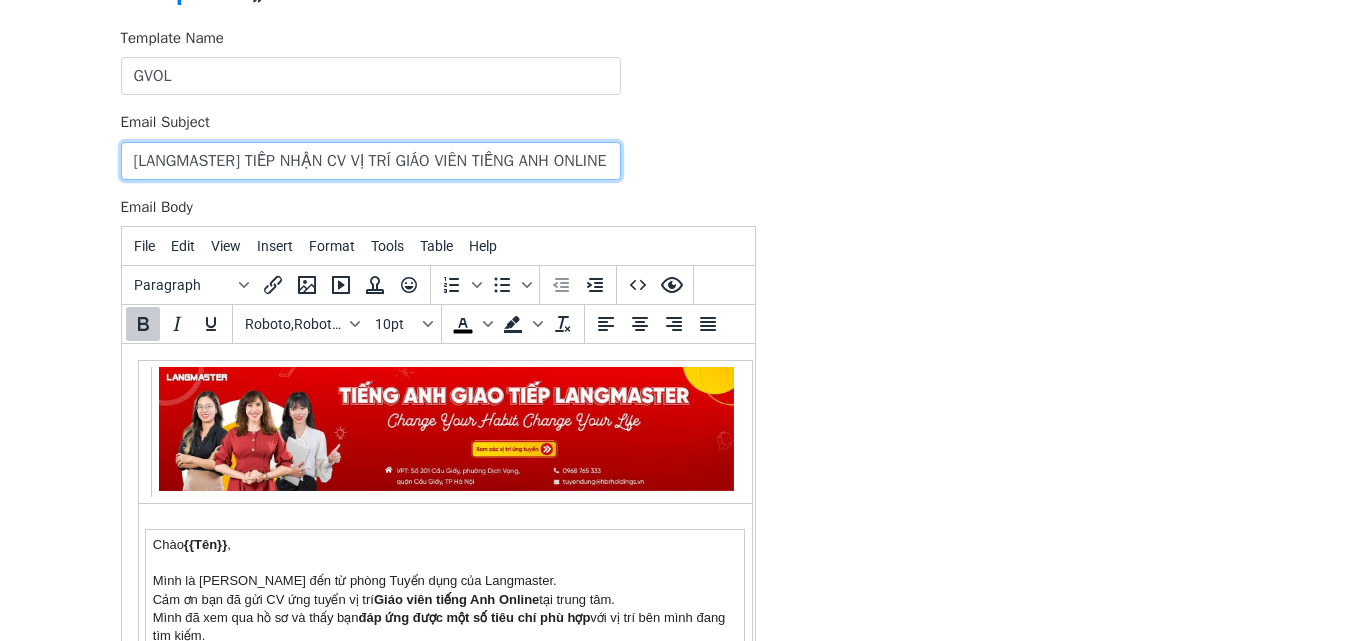 click on "[LANGMASTER] TIẾP NHẬN CV VỊ TRÍ GIÁO VIÊN TIẾNG ANH ONLINE" at bounding box center (371, 161) 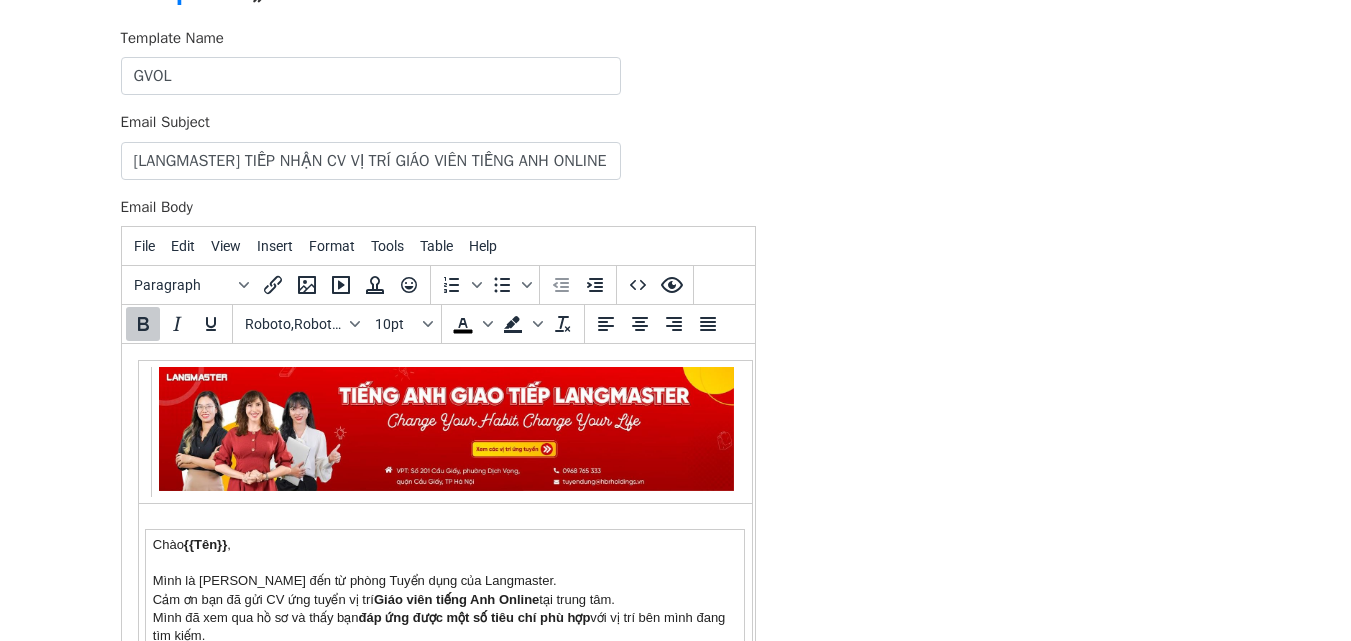 click on "Template Name
GVOL
Email Subject
[LANGMASTER] TIẾP NHẬN CV VỊ TRÍ GIÁO VIÊN TIẾNG ANH ONLINE
Email Body
File Edit View Insert Format Tools Table Help Paragraph To open the popup, press Shift+Enter To open the popup, press Shift+Enter Roboto,RobotoDraft,Helvetica,Arial,sans-serif 10pt To open the popup, press Shift+Enter To open the popup, press Shift+Enter div  »  div  »  div  »  table  »  tbody  »  tr  »  td  »  table  »  tbody  »  tr  »  td  »  font  »  b 225 words Powered by Tiny
Save" at bounding box center [676, 379] 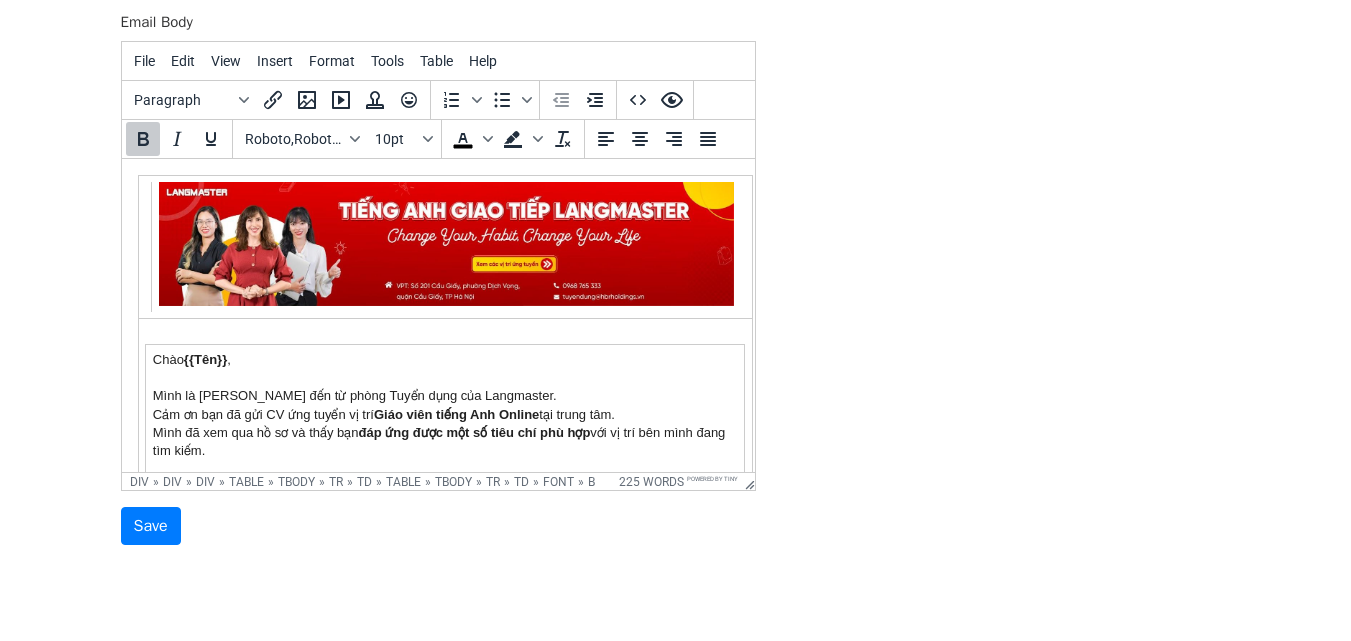 scroll, scrollTop: 306, scrollLeft: 0, axis: vertical 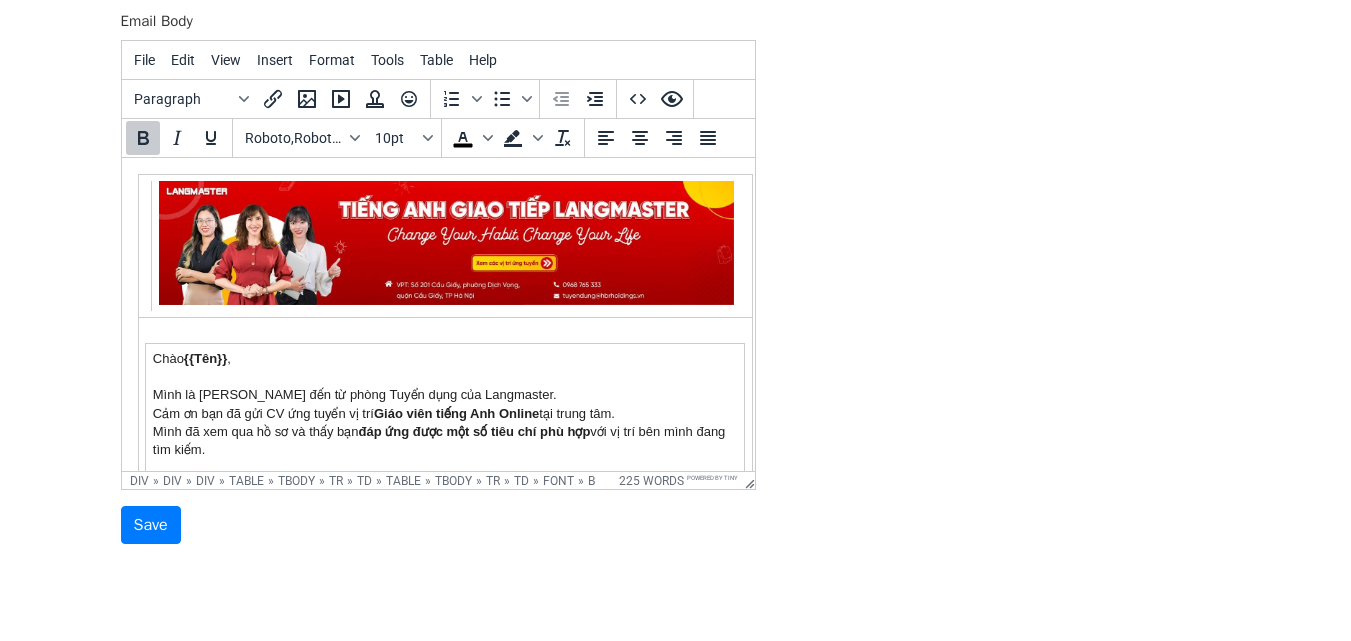 click on "Mai Vân" at bounding box center [251, 394] 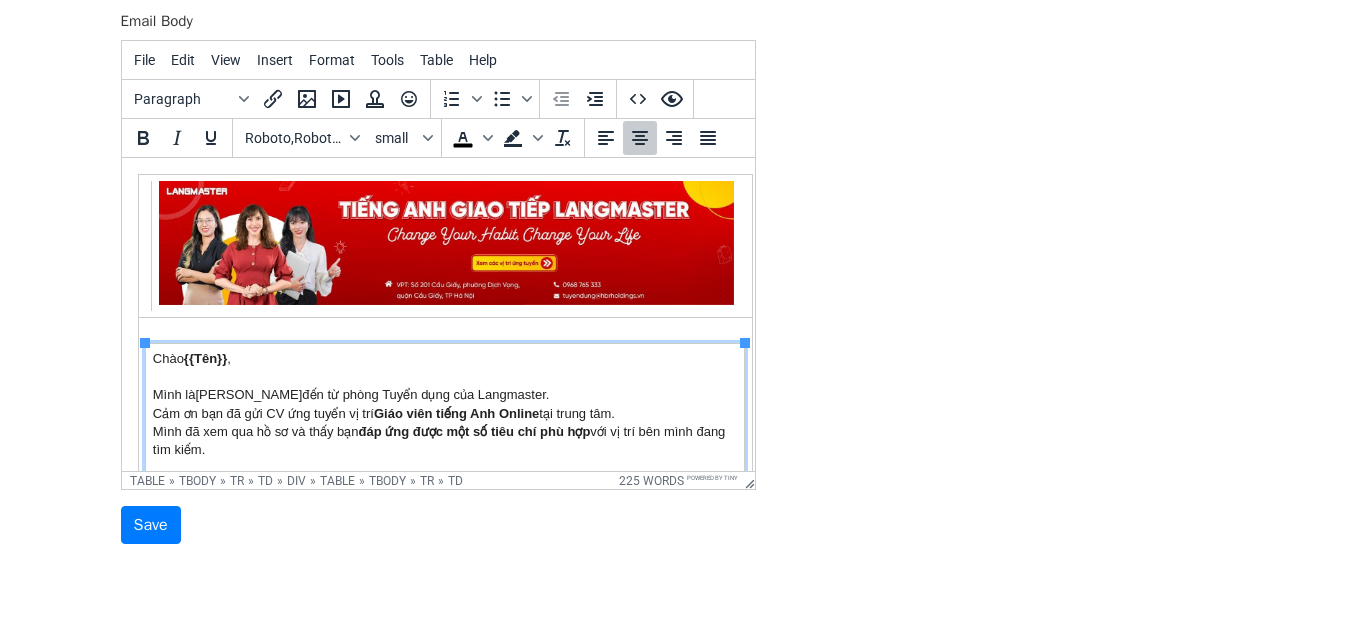 click on "Chào  {{Tên}} , Mình là  Như Quỳnh  đến từ phòng Tuyển dụng của Langmaster. Cảm ơn bạn đã gửi CV ứng tuyển vị trí  Giáo viên tiếng Anh Online  tại trung tâm. Mình đã xem qua hồ sơ và thấy bạn  đáp ứng được một số tiêu chí phù hợp  với vị trí bên mình đang tìm kiếm. Ở vị trí này, giáo viên sẽ giảng dạy tiếng Anh Giao tiếp cho đối tượng sinh viên và người đi làm, vì vậy  phát âm là yếu tố được ưu tiên hàng đầu   trong quá trình tuyển chọn. Thông tin chi tiết cho vị trí này bạn có thể xem   tại đây . Nhờ bạn gửi giúp một đoạn  video hoặc voice  ngắn (khoảng  1–2 phút )  giới thiệu bản thân bằng tiếng Anh , để bên mình có thể  đánh giá thêm về phần phát âm nhé. Bạn có thể  gửi file đính kèm qua email  này, hoặc  qua Zalo  của mình:  0912.512.001 Trân trọng," at bounding box center [444, 504] 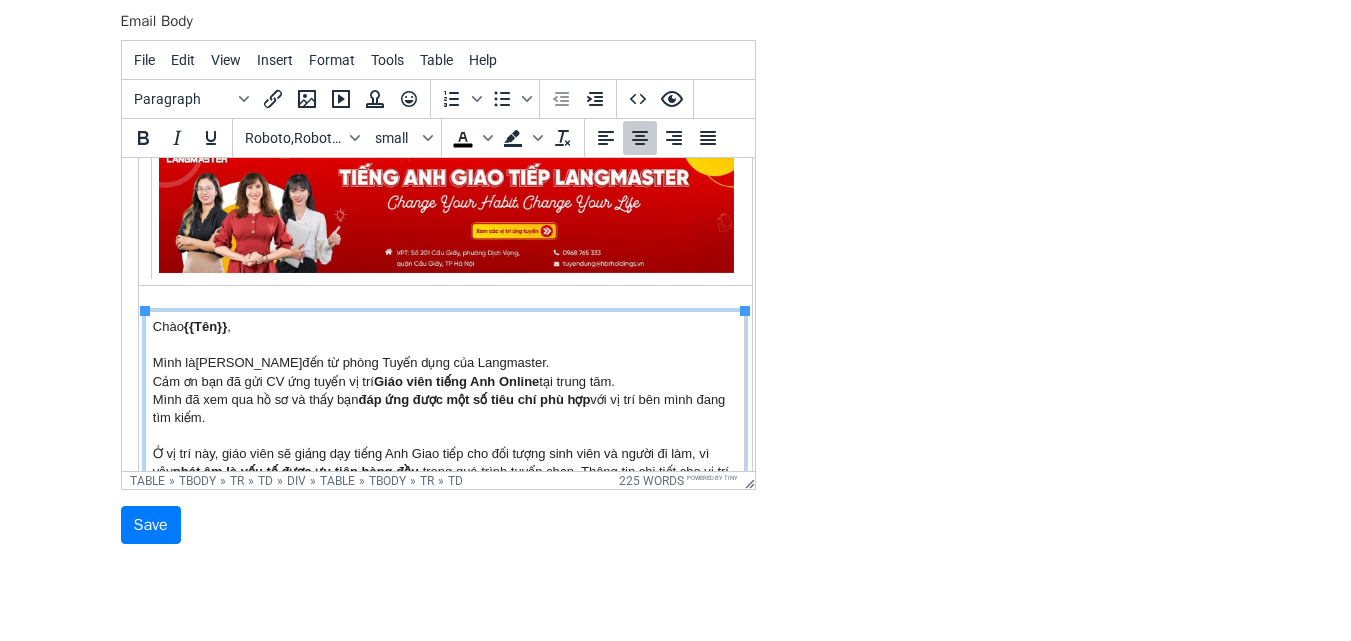 scroll, scrollTop: 34, scrollLeft: 0, axis: vertical 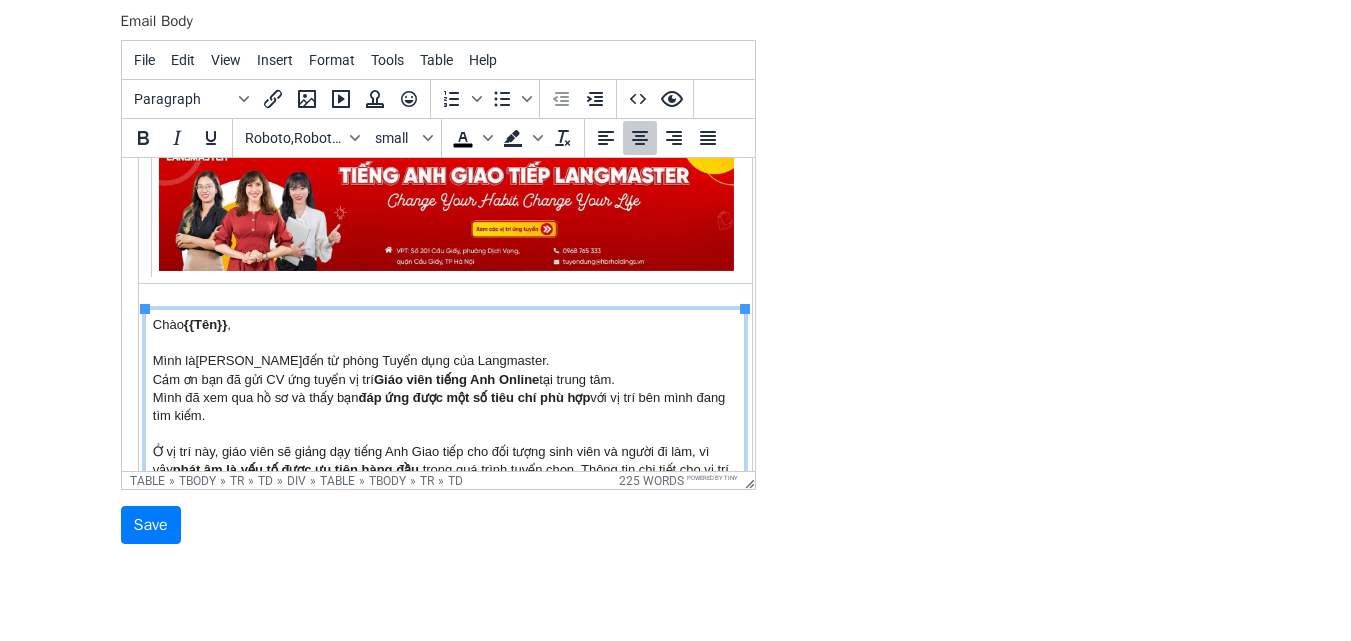 drag, startPoint x: 225, startPoint y: 375, endPoint x: 298, endPoint y: 384, distance: 73.552704 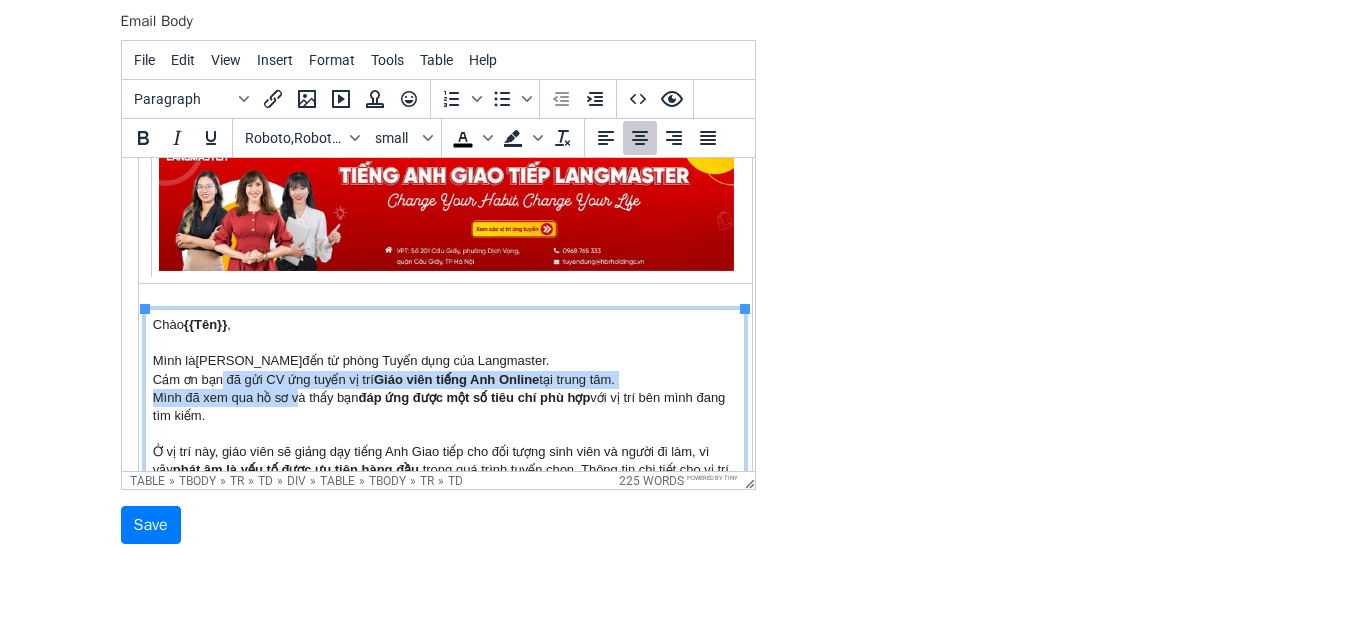 drag, startPoint x: 222, startPoint y: 383, endPoint x: 318, endPoint y: 407, distance: 98.95454 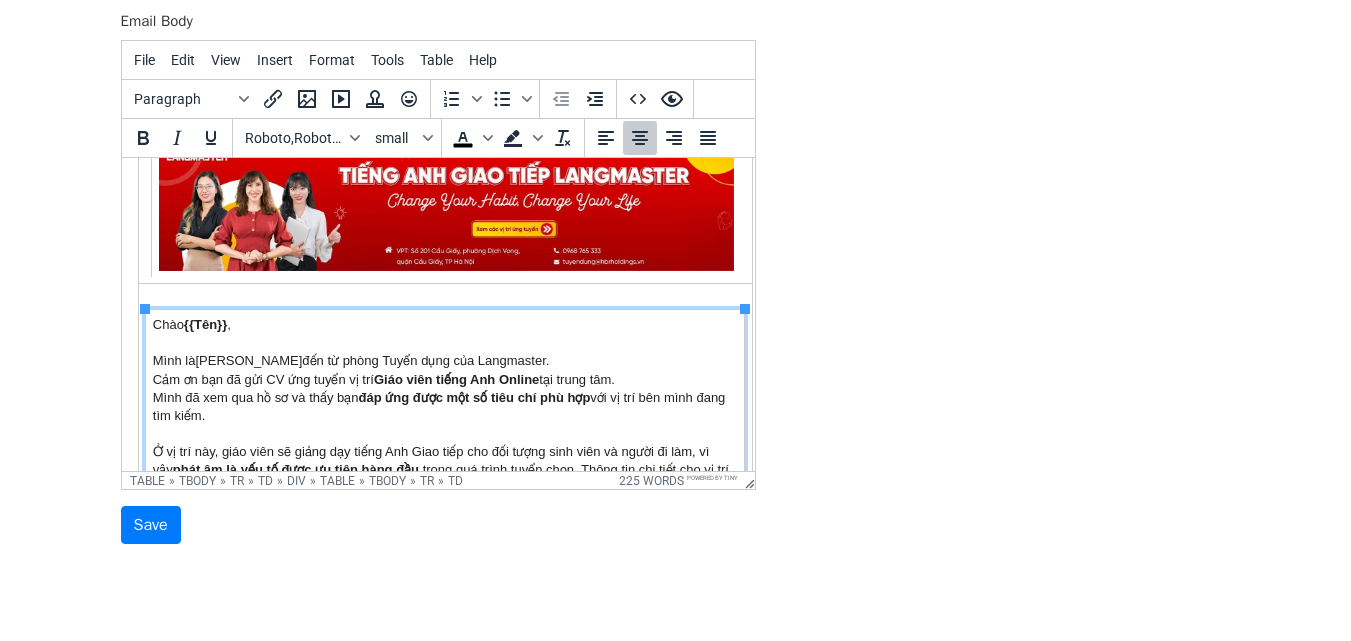 click on "Chào  {{Tên}} , Mình là  Như Quỳnh  đến từ phòng Tuyển dụng của Langmaster. Cảm ơn bạn đã gửi CV ứng tuyển vị trí  Giáo viên tiếng Anh Online  tại trung tâm. Mình đã xem qua hồ sơ và thấy bạn  đáp ứng được một số tiêu chí phù hợp  với vị trí bên mình đang tìm kiếm. Ở vị trí này, giáo viên sẽ giảng dạy tiếng Anh Giao tiếp cho đối tượng sinh viên và người đi làm, vì vậy  phát âm là yếu tố được ưu tiên hàng đầu   trong quá trình tuyển chọn. Thông tin chi tiết cho vị trí này bạn có thể xem   tại đây . Nhờ bạn gửi giúp một đoạn  video hoặc voice  ngắn (khoảng  1–2 phút )  giới thiệu bản thân bằng tiếng Anh , để bên mình có thể  đánh giá thêm về phần phát âm nhé. Bạn có thể  gửi file đính kèm qua email  này, hoặc  qua Zalo  của mình:  0912.512.001 Trân trọng," at bounding box center (444, 470) 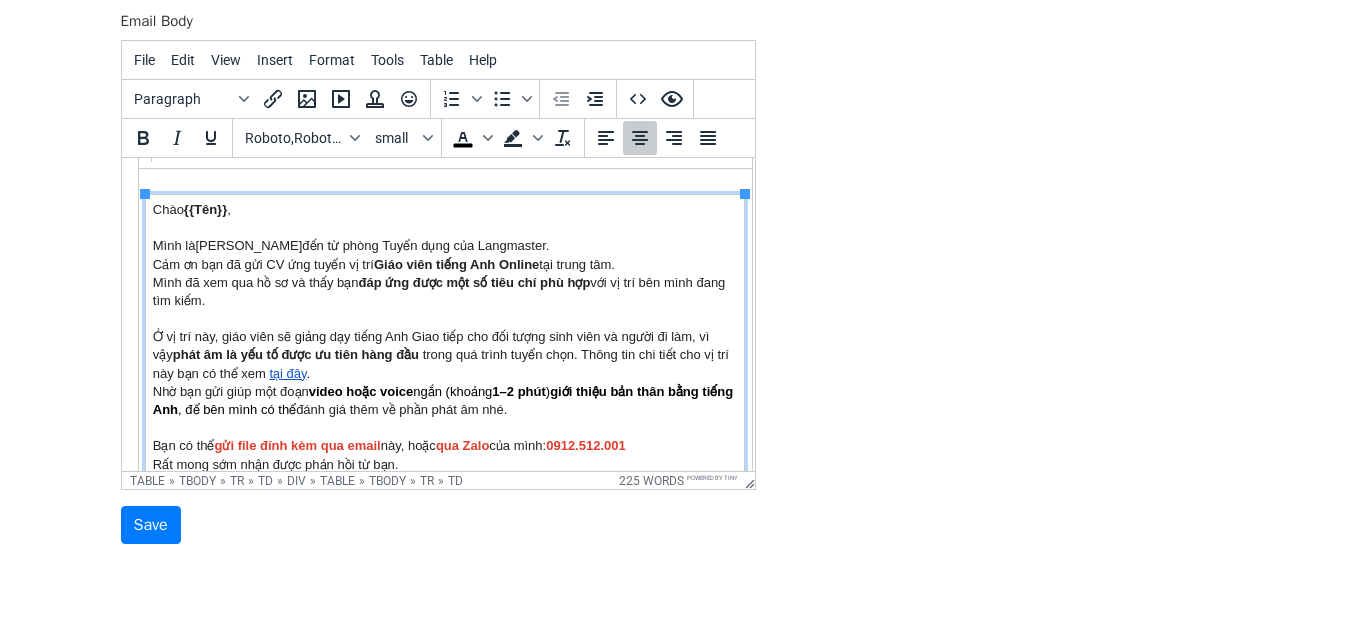 scroll, scrollTop: 158, scrollLeft: 0, axis: vertical 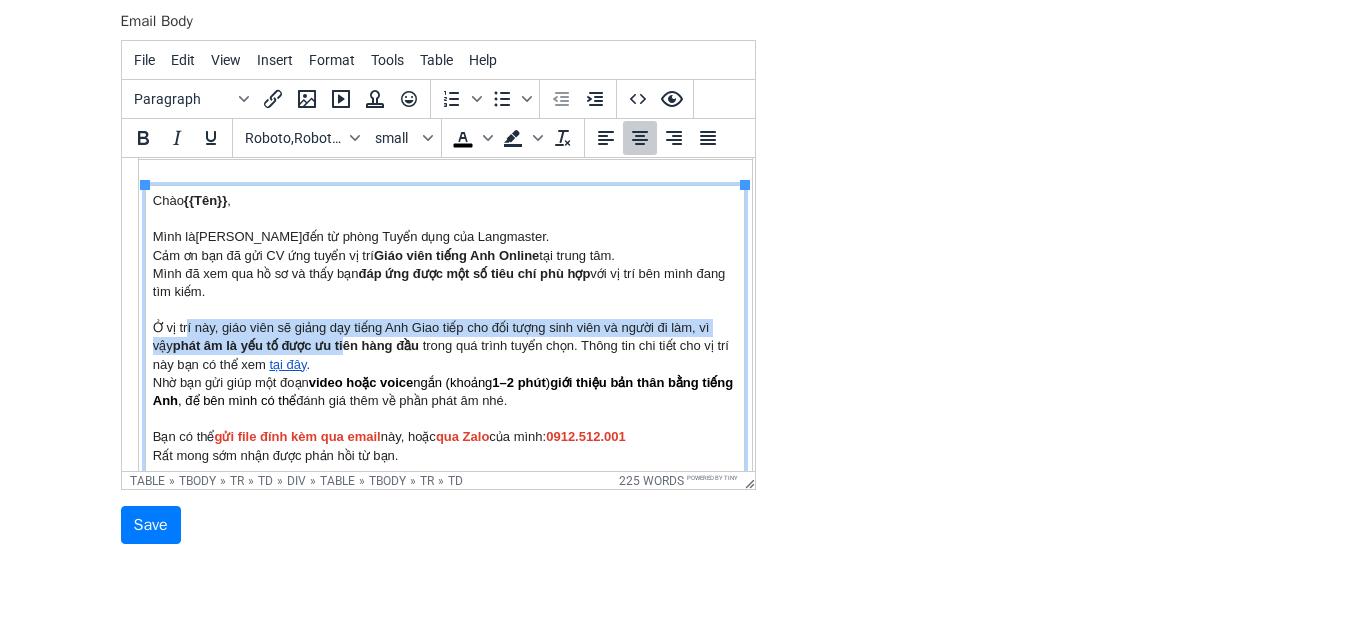 drag, startPoint x: 271, startPoint y: 338, endPoint x: 399, endPoint y: 362, distance: 130.23056 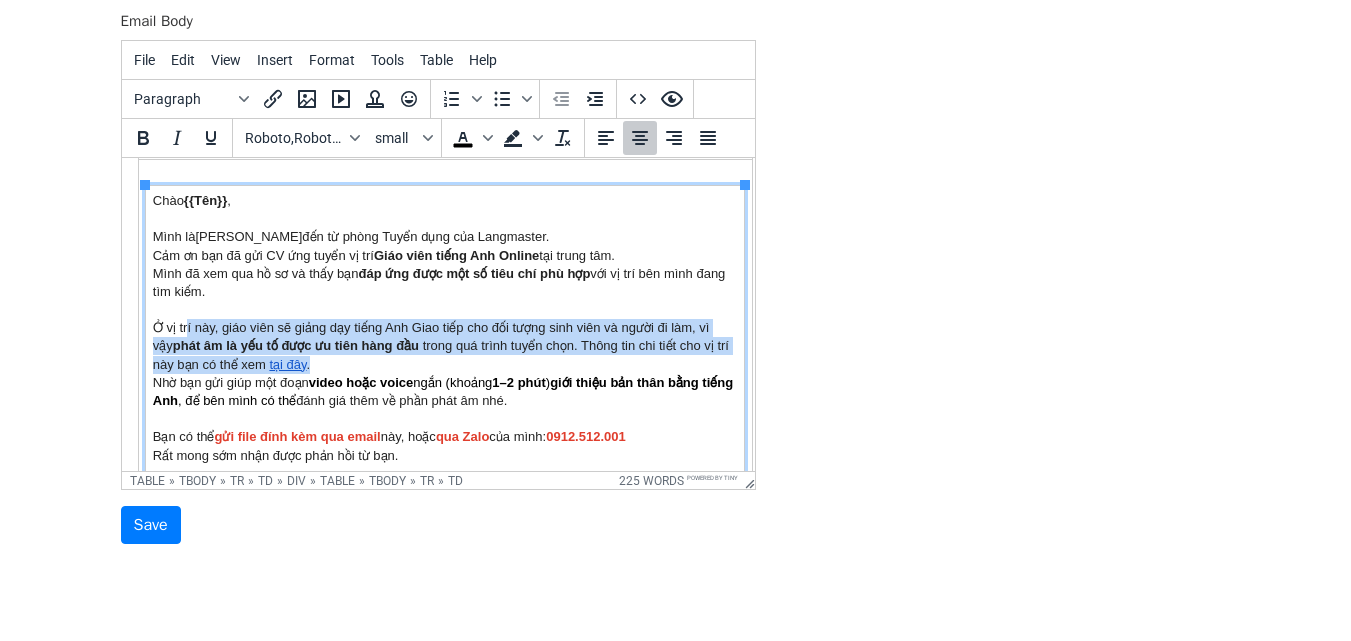 click on "Chào  {{Tên}} , Mình là  Như Quỳnh  đến từ phòng Tuyển dụng của Langmaster. Cảm ơn bạn đã gửi CV ứng tuyển vị trí  Giáo viên tiếng Anh Online  tại trung tâm. Mình đã xem qua hồ sơ và thấy bạn  đáp ứng được một số tiêu chí phù hợp  với vị trí bên mình đang tìm kiếm. Ở vị trí này, giáo viên sẽ giảng dạy tiếng Anh Giao tiếp cho đối tượng sinh viên và người đi làm, vì vậy  phát âm là yếu tố được ưu tiên hàng đầu   trong quá trình tuyển chọn. Thông tin chi tiết cho vị trí này bạn có thể xem   tại đây . Nhờ bạn gửi giúp một đoạn  video hoặc voice  ngắn (khoảng  1–2 phút )  giới thiệu bản thân bằng tiếng Anh , để bên mình có thể  đánh giá thêm về phần phát âm nhé. Bạn có thể  gửi file đính kèm qua email  này, hoặc  qua Zalo  của mình:  0912.512.001 Trân trọng," at bounding box center (444, 346) 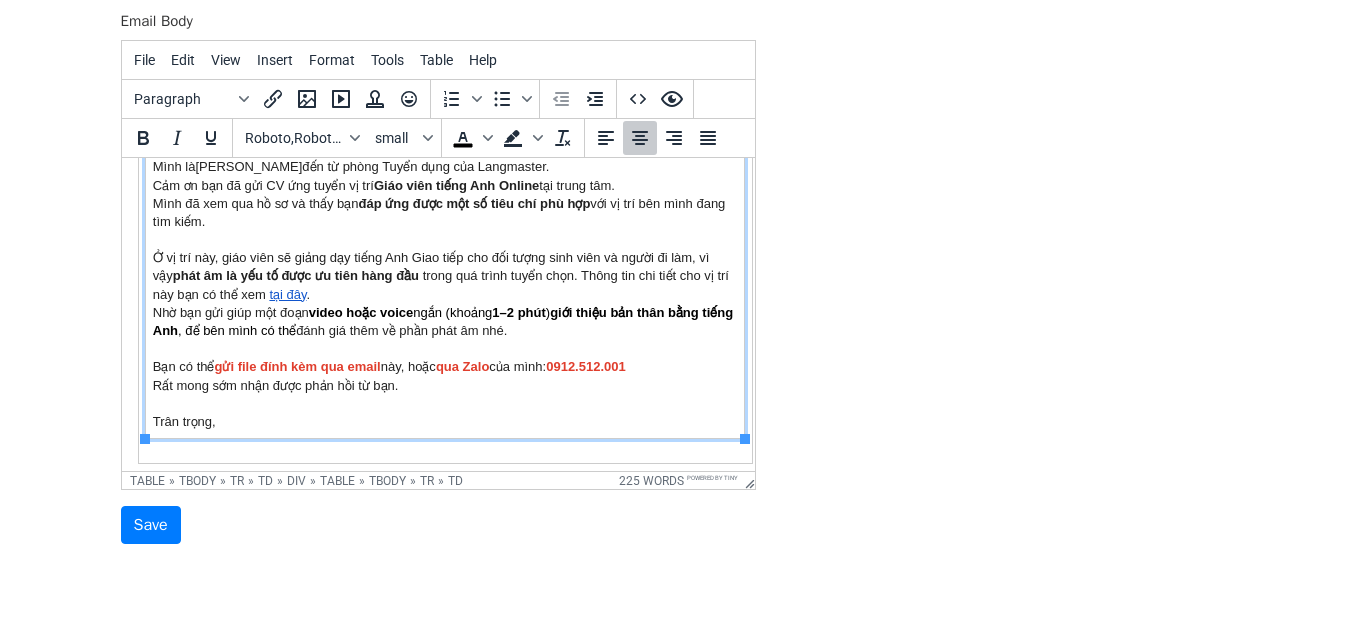 scroll, scrollTop: 229, scrollLeft: 0, axis: vertical 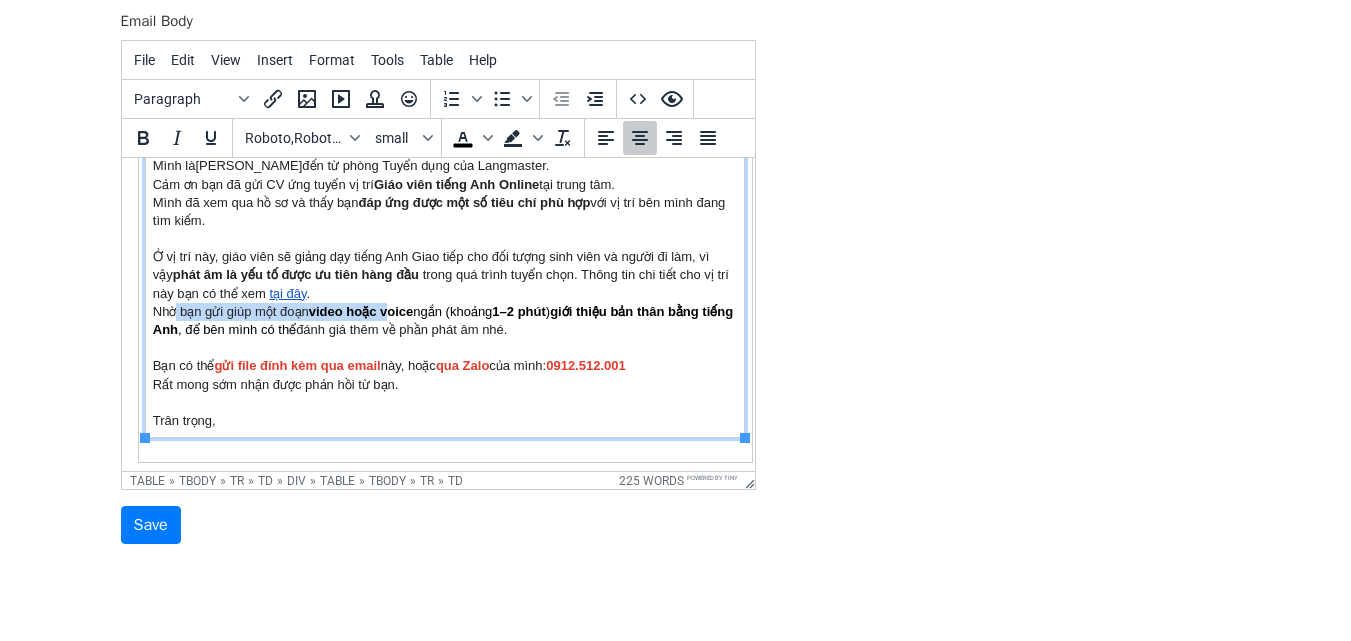 drag, startPoint x: 177, startPoint y: 314, endPoint x: 399, endPoint y: 318, distance: 222.03603 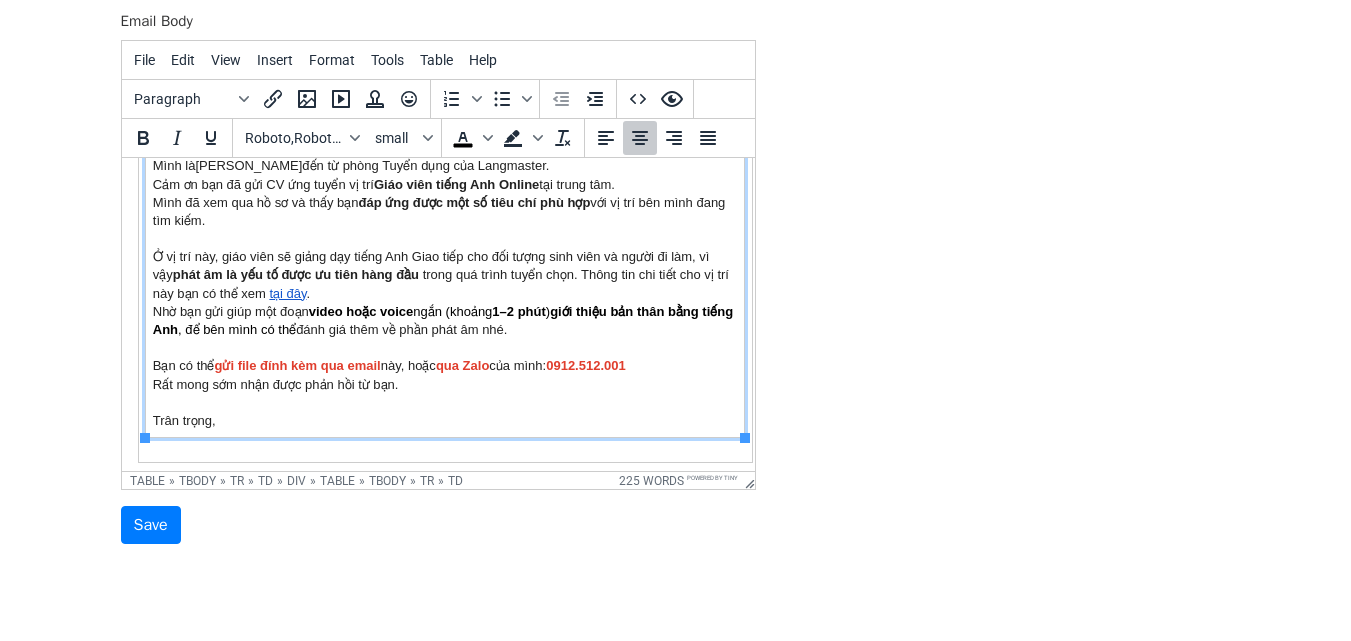 click on "Chào  {{Tên}} , Mình là  Như Quỳnh  đến từ phòng Tuyển dụng của Langmaster. Cảm ơn bạn đã gửi CV ứng tuyển vị trí  Giáo viên tiếng Anh Online  tại trung tâm. Mình đã xem qua hồ sơ và thấy bạn  đáp ứng được một số tiêu chí phù hợp  với vị trí bên mình đang tìm kiếm. Ở vị trí này, giáo viên sẽ giảng dạy tiếng Anh Giao tiếp cho đối tượng sinh viên và người đi làm, vì vậy  phát âm là yếu tố được ưu tiên hàng đầu   trong quá trình tuyển chọn. Thông tin chi tiết cho vị trí này bạn có thể xem   tại đây . Nhờ bạn gửi giúp một đoạn  video hoặc voice  ngắn (khoảng  1–2 phút )  giới thiệu bản thân bằng tiếng Anh , để bên mình có thể  đánh giá thêm về phần phát âm nhé. Bạn có thể  gửi file đính kèm qua email  này, hoặc  qua Zalo  của mình:  0912.512.001 Trân trọng," at bounding box center [444, 275] 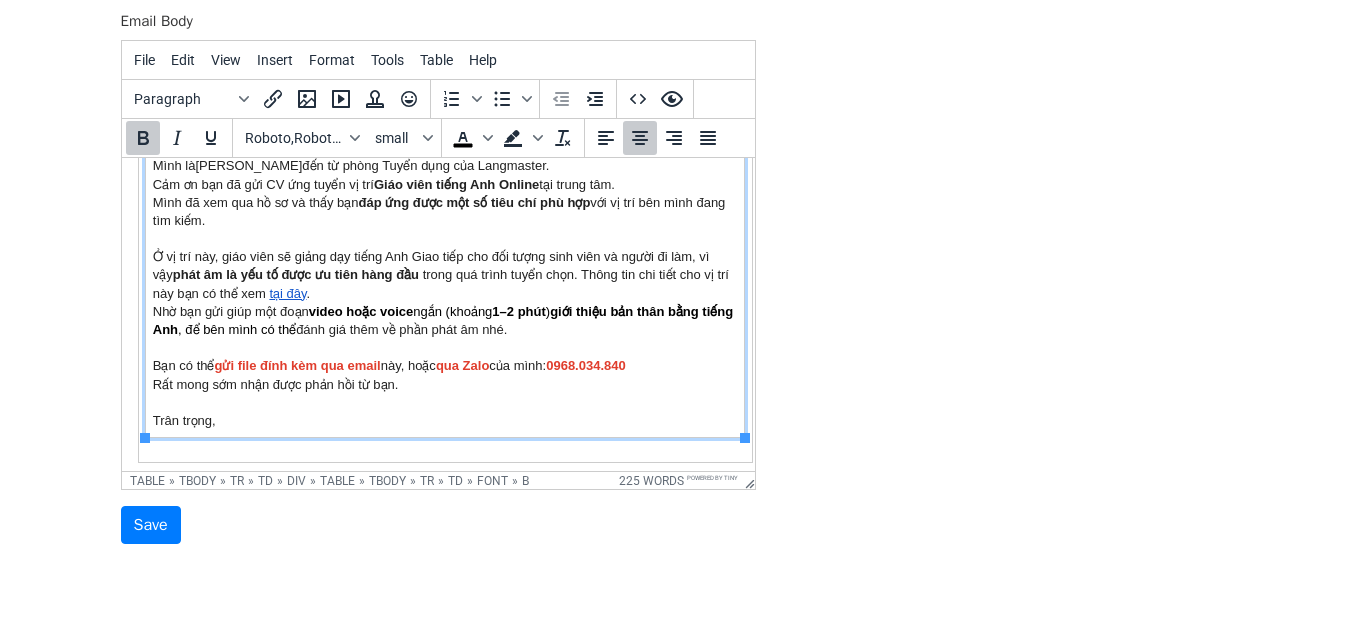 click on "Chào  {{Tên}} , Mình là  Như Quỳnh  đến từ phòng Tuyển dụng của Langmaster. Cảm ơn bạn đã gửi CV ứng tuyển vị trí  Giáo viên tiếng Anh Online  tại trung tâm. Mình đã xem qua hồ sơ và thấy bạn  đáp ứng được một số tiêu chí phù hợp  với vị trí bên mình đang tìm kiếm. Ở vị trí này, giáo viên sẽ giảng dạy tiếng Anh Giao tiếp cho đối tượng sinh viên và người đi làm, vì vậy  phát âm là yếu tố được ưu tiên hàng đầu   trong quá trình tuyển chọn. Thông tin chi tiết cho vị trí này bạn có thể xem   tại đây . Nhờ bạn gửi giúp một đoạn  video hoặc voice  ngắn (khoảng  1–2 phút )  giới thiệu bản thân bằng tiếng Anh , để bên mình có thể  đánh giá thêm về phần phát âm nhé. Bạn có thể  gửi file đính kèm qua email  này, hoặc  qua Zalo  của mình:  0968.034.840 Trân trọng," at bounding box center (444, 275) 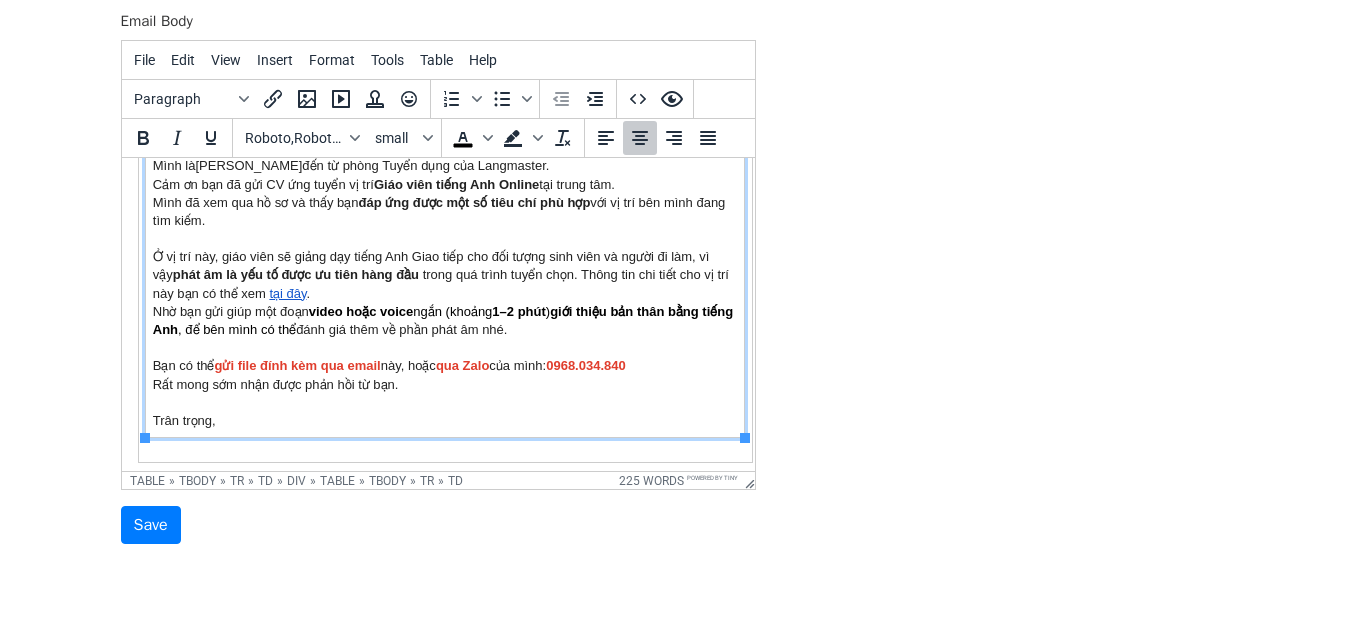 click on "0968.034.840" at bounding box center [585, 365] 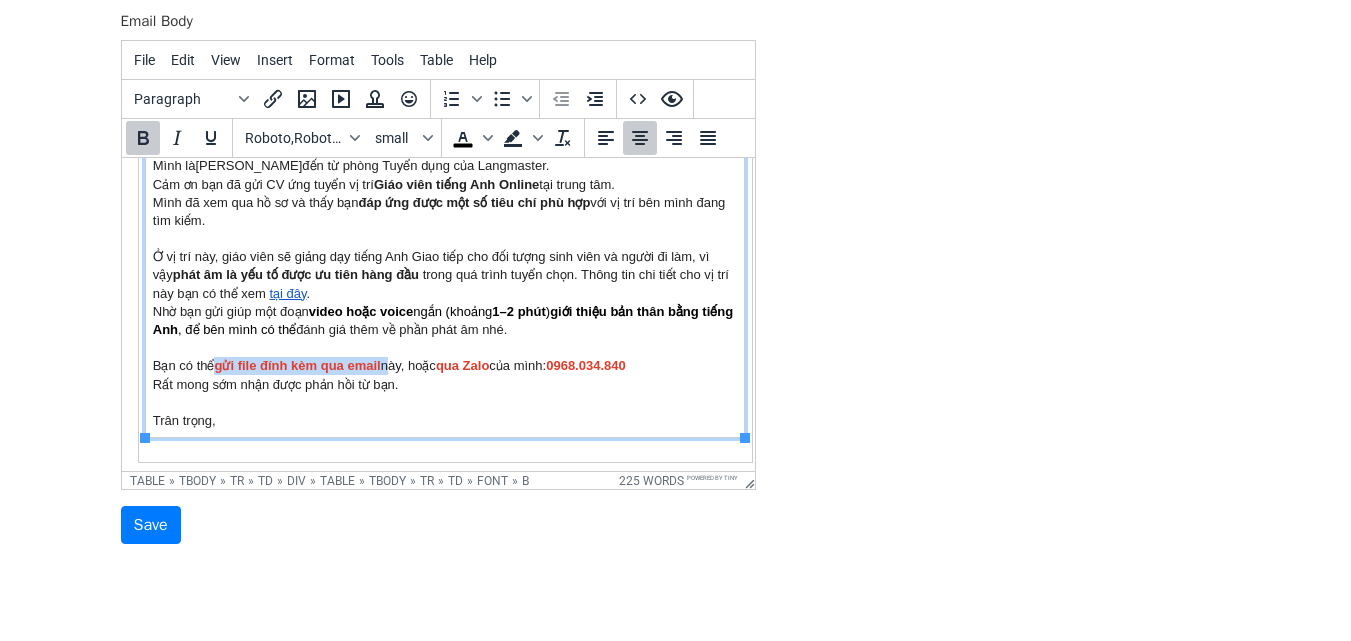 drag, startPoint x: 215, startPoint y: 365, endPoint x: 389, endPoint y: 371, distance: 174.10342 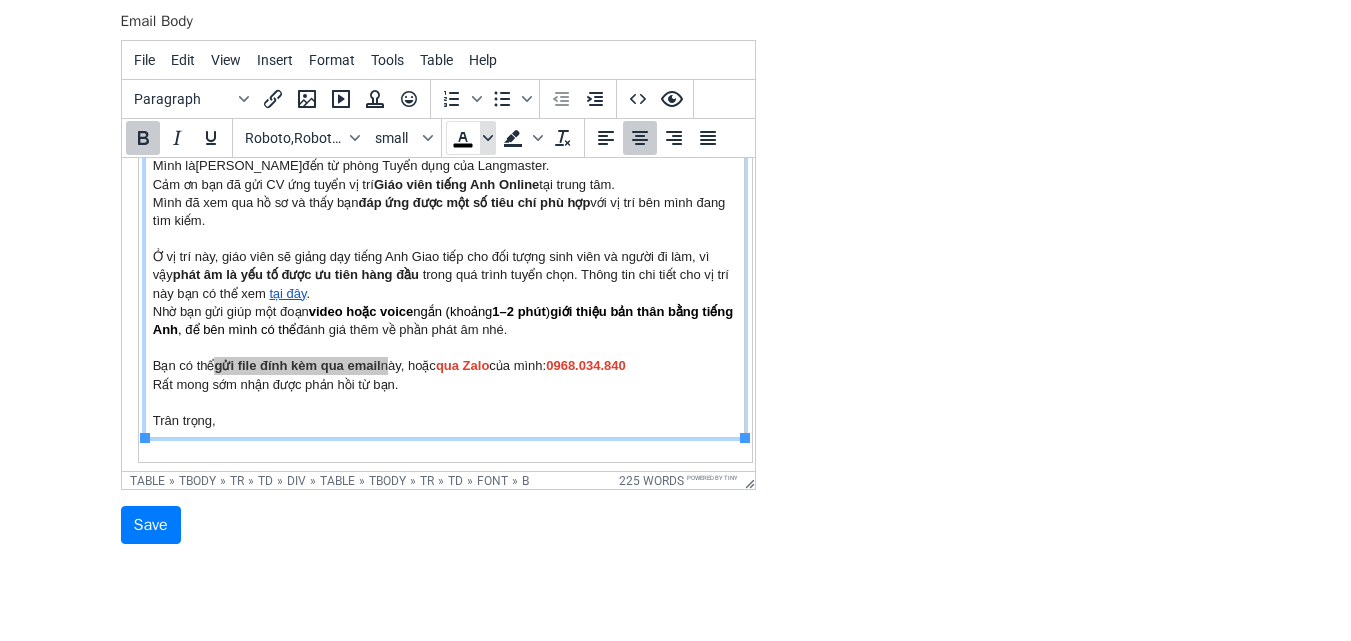 click at bounding box center [488, 138] 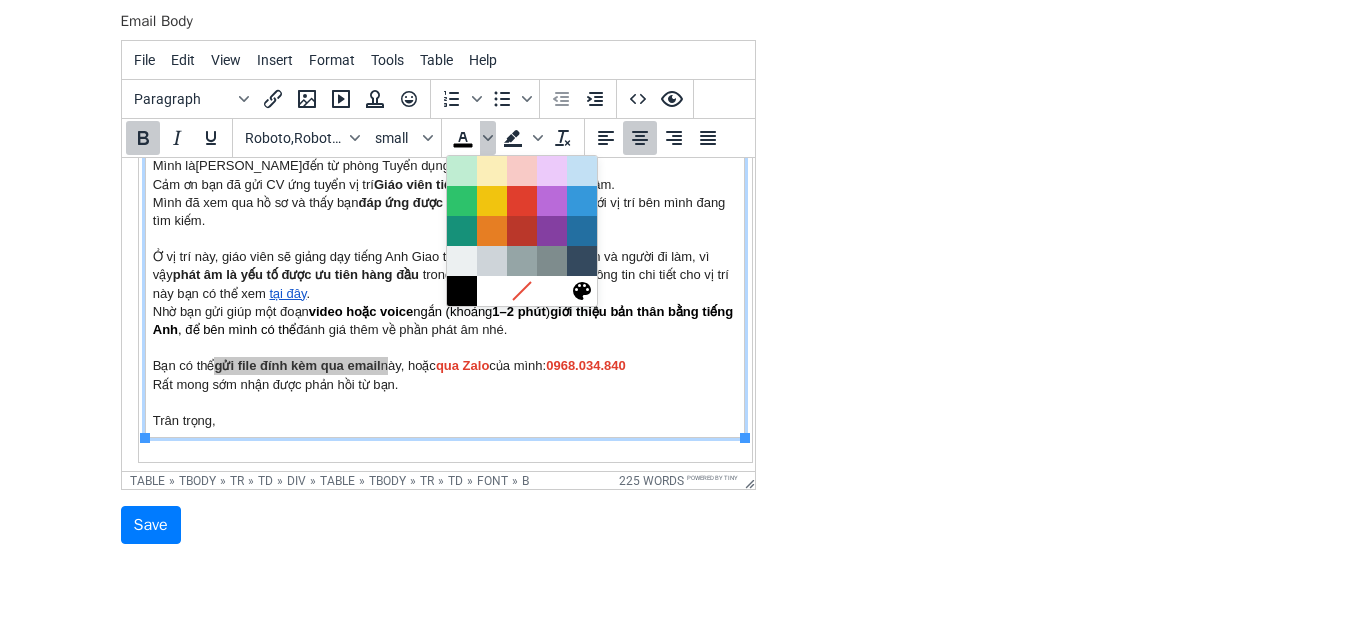 click at bounding box center (522, 201) 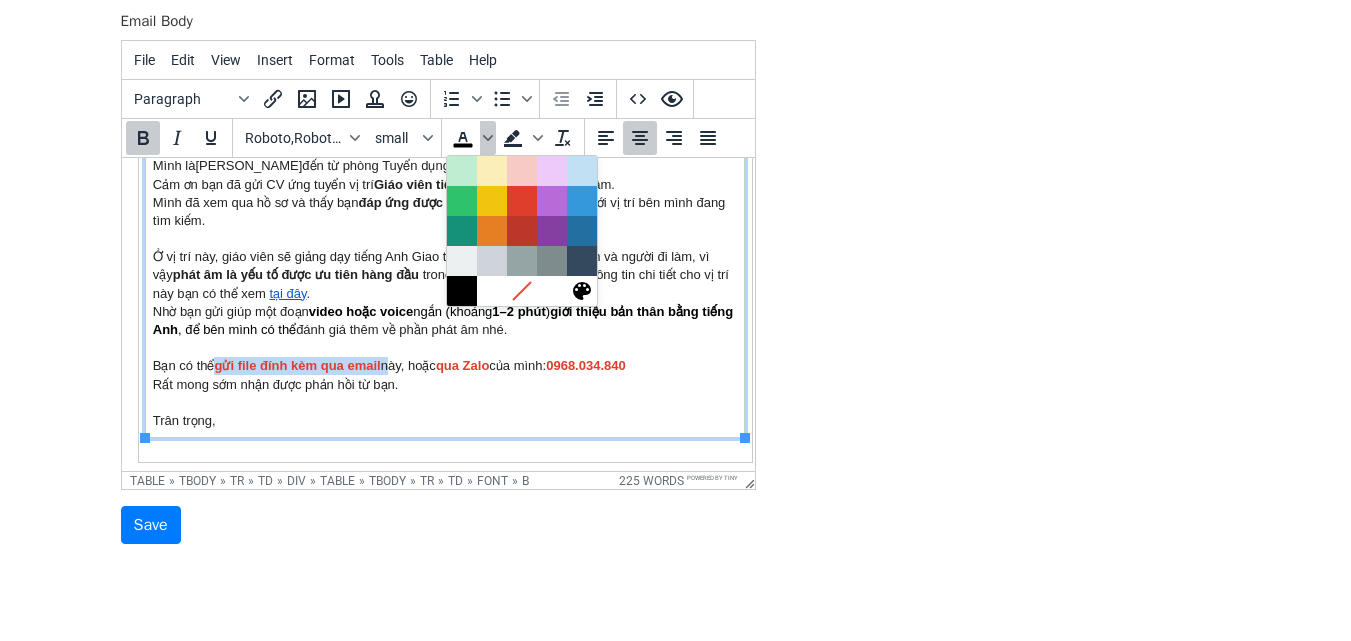 click on "Chào  {{Tên}} , Mình là  Như Quỳnh  đến từ phòng Tuyển dụng của Langmaster. Cảm ơn bạn đã gửi CV ứng tuyển vị trí  Giáo viên tiếng Anh Online  tại trung tâm. Mình đã xem qua hồ sơ và thấy bạn  đáp ứng được một số tiêu chí phù hợp  với vị trí bên mình đang tìm kiếm. Ở vị trí này, giáo viên sẽ giảng dạy tiếng Anh Giao tiếp cho đối tượng sinh viên và người đi làm, vì vậy  phát âm là yếu tố được ưu tiên hàng đầu   trong quá trình tuyển chọn. Thông tin chi tiết cho vị trí này bạn có thể xem   tại đây . Nhờ bạn gửi giúp một đoạn  video hoặc voice  ngắn (khoảng  1–2 phút )  giới thiệu bản thân bằng tiếng Anh , để bên mình có thể  đánh giá thêm về phần phát âm nhé. Bạn có thể  gửi file đính kèm qua email  này, hoặc  qua Zalo  của mình:  0968.034.840 Trân trọng," at bounding box center (444, 275) 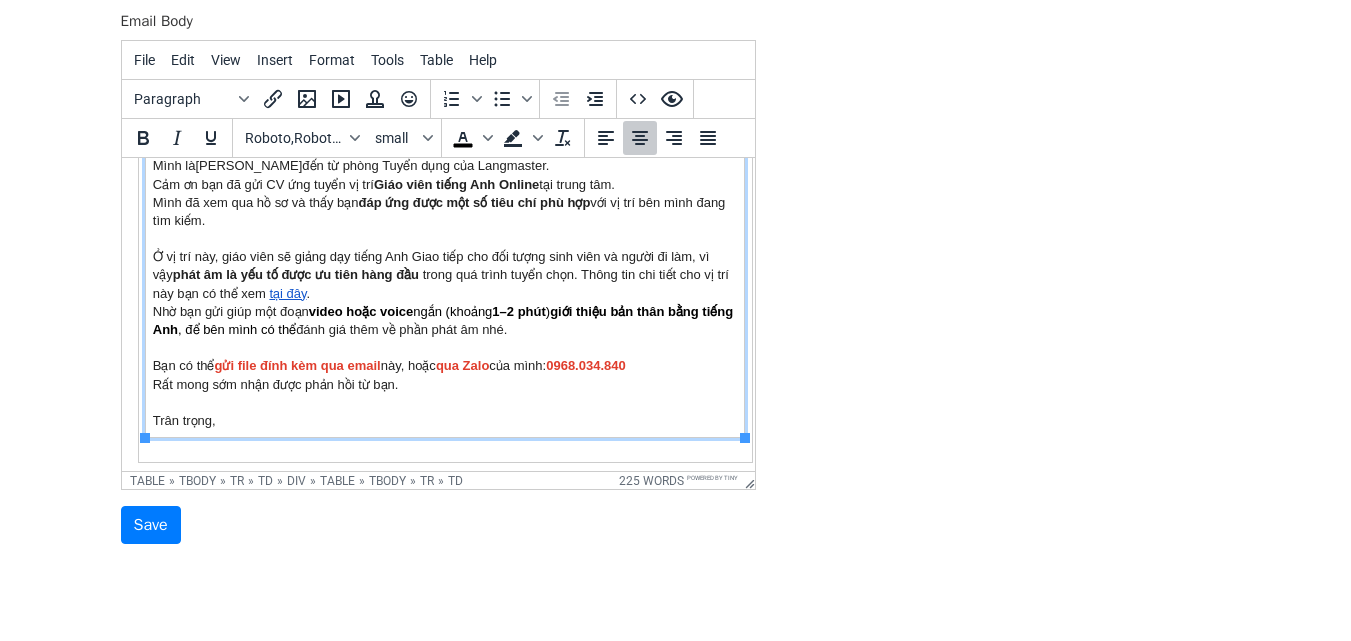click on "0968.034.840" at bounding box center (585, 365) 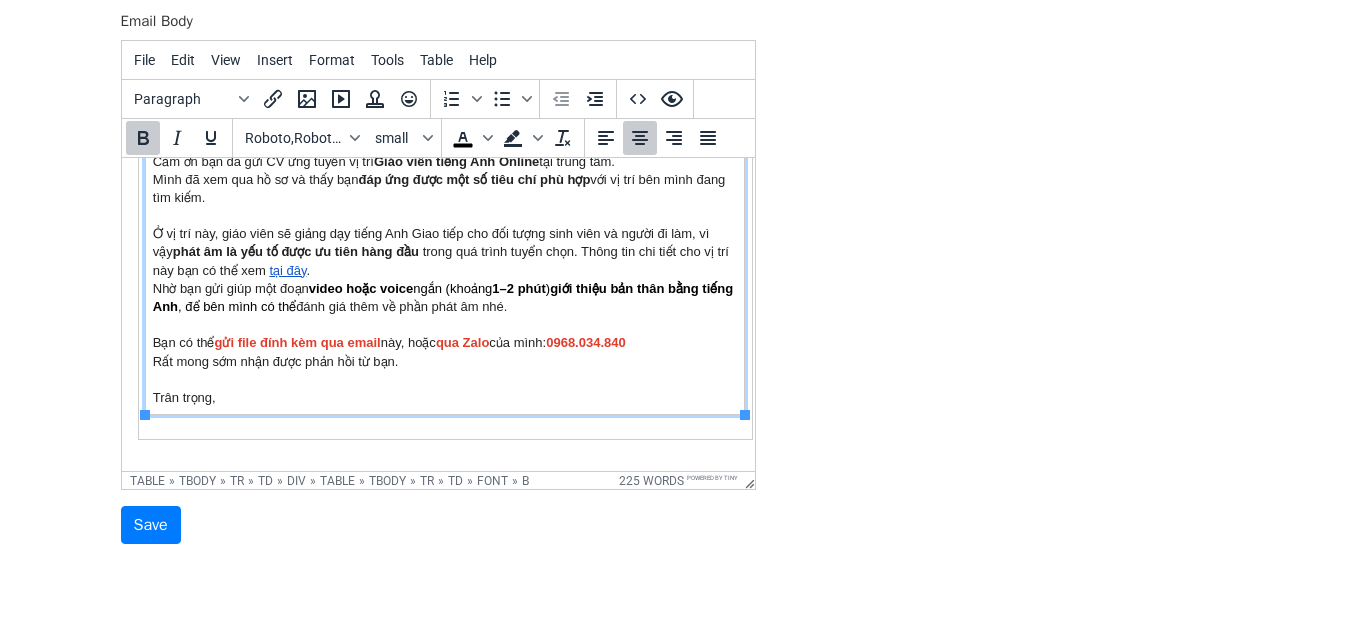 scroll, scrollTop: 242, scrollLeft: 0, axis: vertical 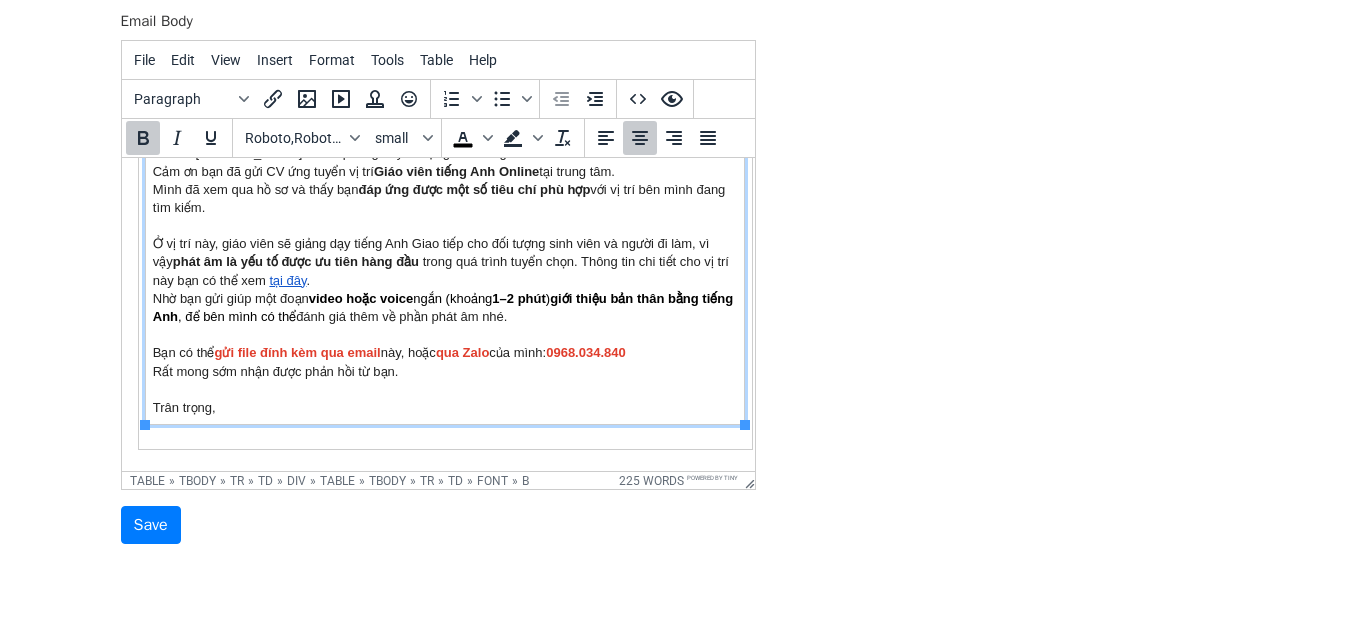 click on "Chào  {{Tên}} , Mình là  Như Quỳnh  đến từ phòng Tuyển dụng của Langmaster. Cảm ơn bạn đã gửi CV ứng tuyển vị trí  Giáo viên tiếng Anh Online  tại trung tâm. Mình đã xem qua hồ sơ và thấy bạn  đáp ứng được một số tiêu chí phù hợp  với vị trí bên mình đang tìm kiếm. Ở vị trí này, giáo viên sẽ giảng dạy tiếng Anh Giao tiếp cho đối tượng sinh viên và người đi làm, vì vậy  phát âm là yếu tố được ưu tiên hàng đầu   trong quá trình tuyển chọn. Thông tin chi tiết cho vị trí này bạn có thể xem   tại đây . Nhờ bạn gửi giúp một đoạn  video hoặc voice  ngắn (khoảng  1–2 phút )  giới thiệu bản thân bằng tiếng Anh , để bên mình có thể  đánh giá thêm về phần phát âm nhé. Bạn có thể  gửi file đính kèm qua email  này, hoặc  qua Zalo  của mình:  0968.034.840 Trân trọng," at bounding box center [444, 262] 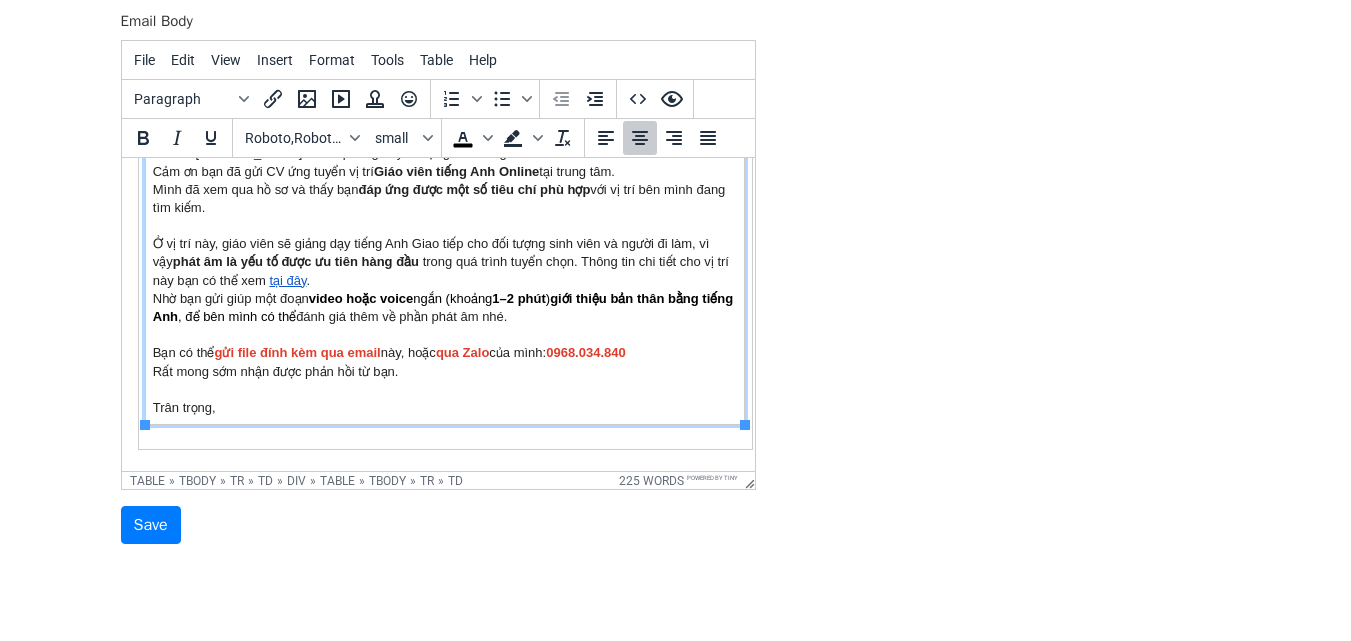 click on "gửi file đính kèm qua email" at bounding box center [296, 352] 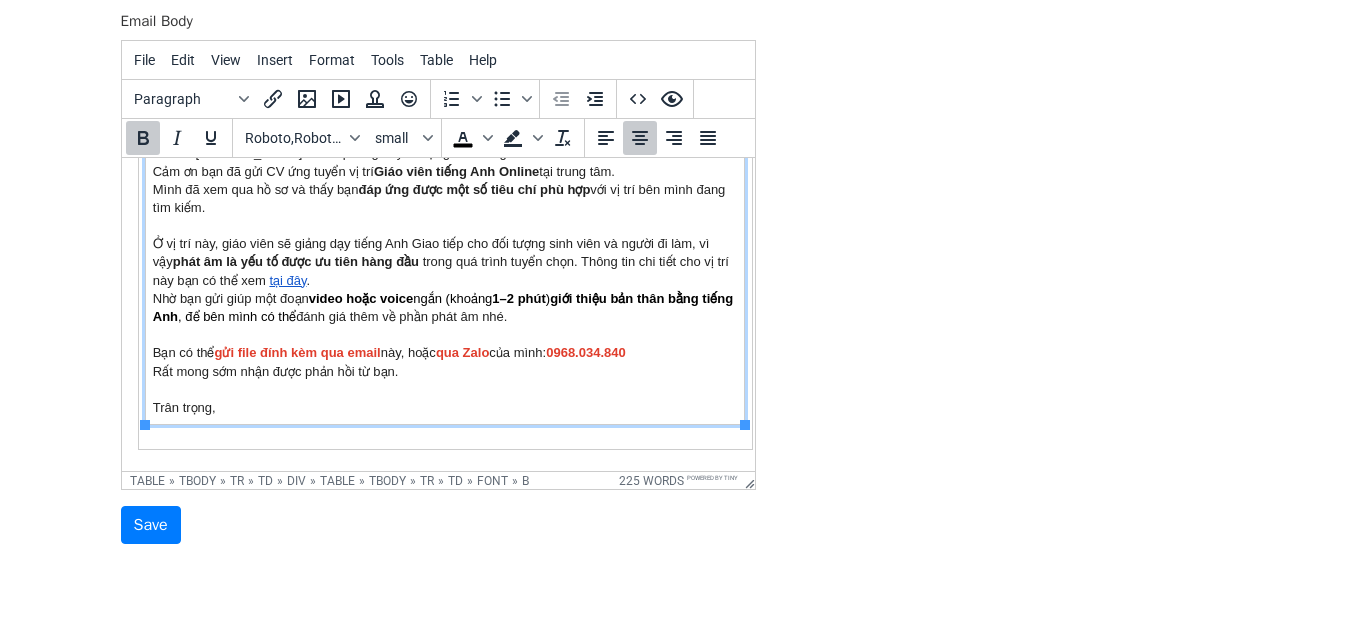 click on "gửi file đính kèm qua email" at bounding box center (296, 352) 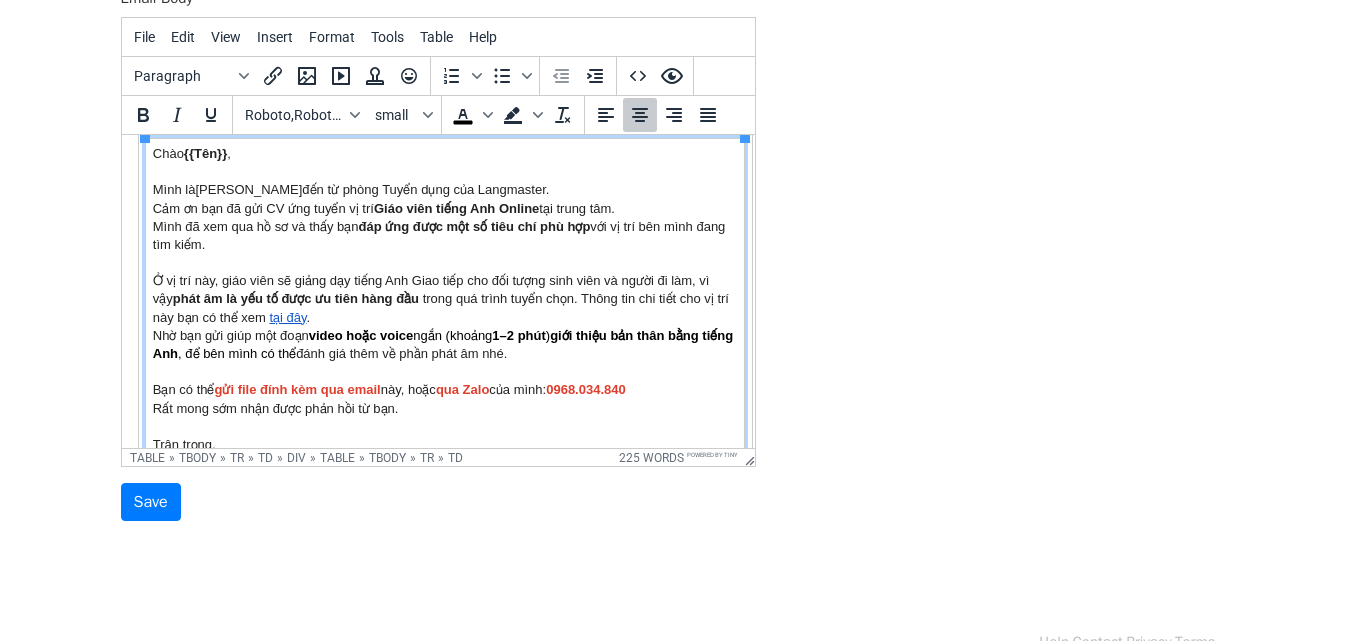 scroll, scrollTop: 198, scrollLeft: 0, axis: vertical 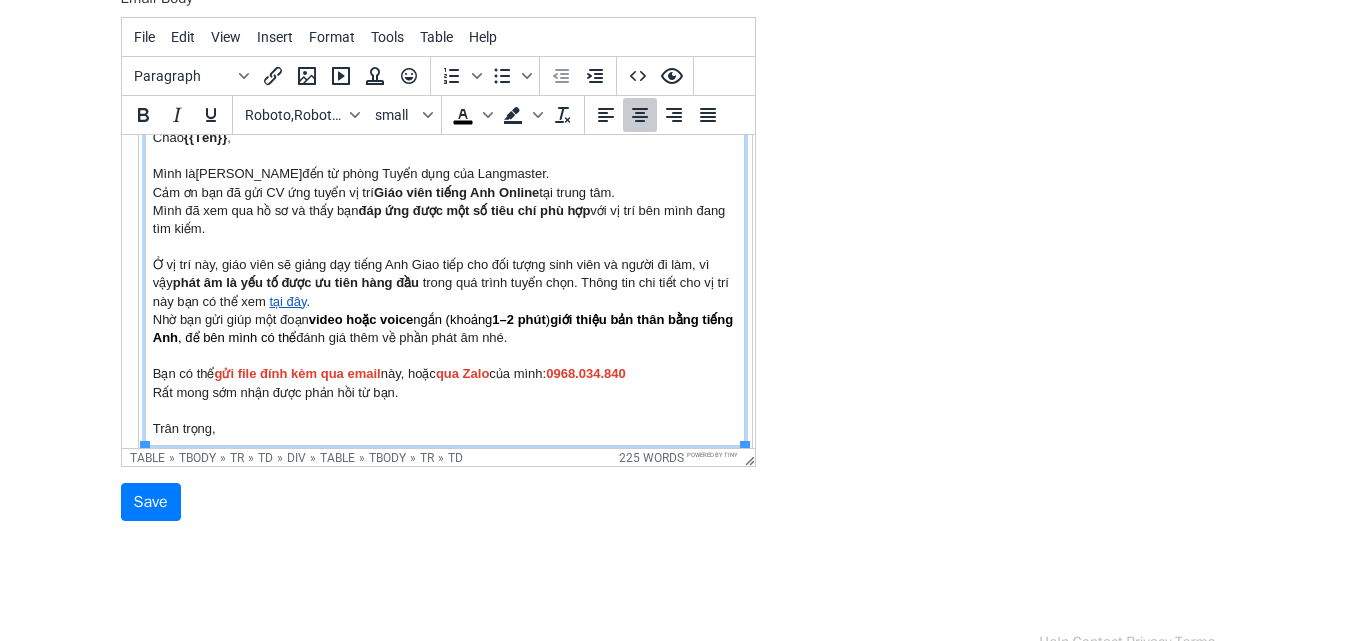 click on "Chào  {{Tên}} , Mình là  Như Quỳnh  đến từ phòng Tuyển dụng của Langmaster. Cảm ơn bạn đã gửi CV ứng tuyển vị trí  Giáo viên tiếng Anh Online  tại trung tâm. Mình đã xem qua hồ sơ và thấy bạn  đáp ứng được một số tiêu chí phù hợp  với vị trí bên mình đang tìm kiếm. Ở vị trí này, giáo viên sẽ giảng dạy tiếng Anh Giao tiếp cho đối tượng sinh viên và người đi làm, vì vậy  phát âm là yếu tố được ưu tiên hàng đầu   trong quá trình tuyển chọn. Thông tin chi tiết cho vị trí này bạn có thể xem   tại đây . Nhờ bạn gửi giúp một đoạn  video hoặc voice  ngắn (khoảng  1–2 phút )  giới thiệu bản thân bằng tiếng Anh , để bên mình có thể  đánh giá thêm về phần phát âm nhé. Bạn có thể  gửi file đính kèm qua email  này, hoặc  qua Zalo  của mình:  0968.034.840 Trân trọng," at bounding box center [444, 283] 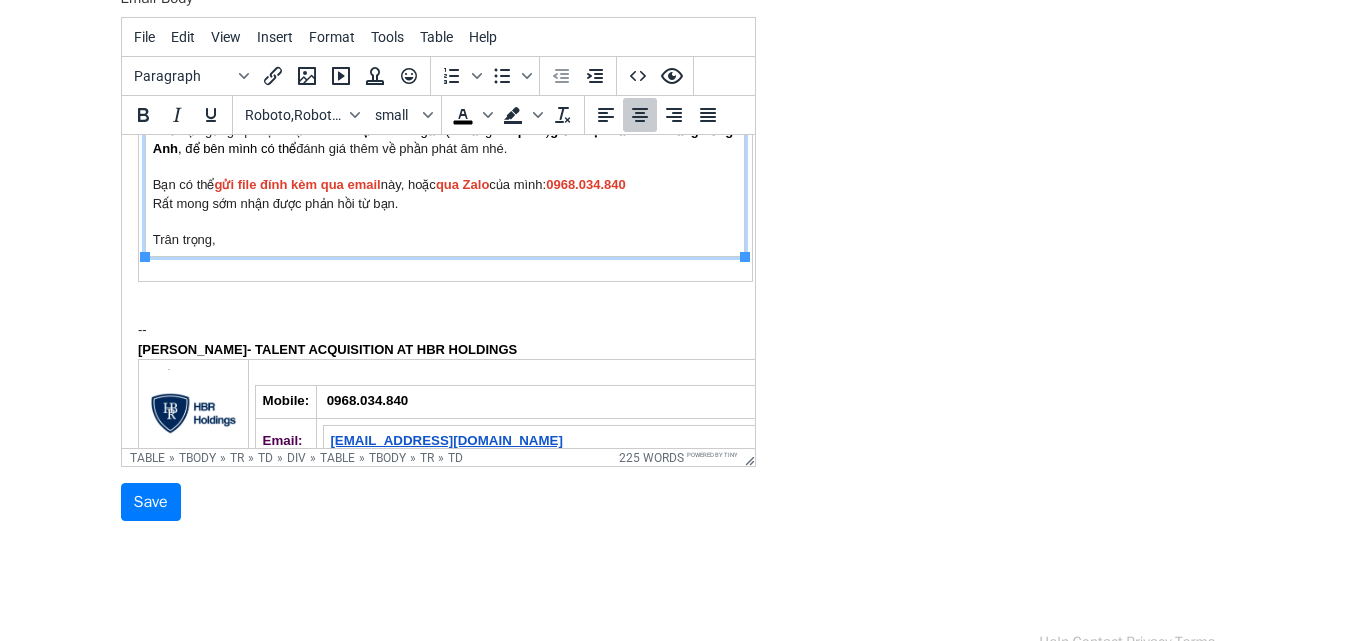 scroll, scrollTop: 396, scrollLeft: 0, axis: vertical 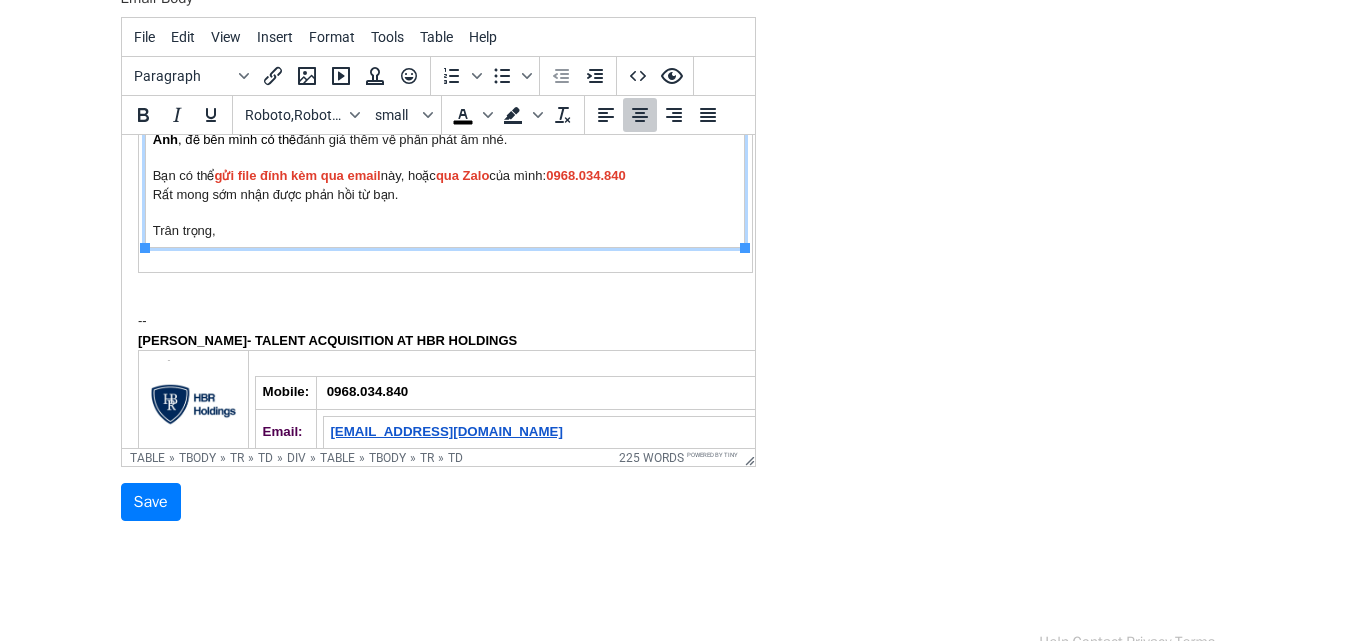 click on "Chào  {{Tên}} , Mình là  Như Quỳnh  đến từ phòng Tuyển dụng của Langmaster. Cảm ơn bạn đã gửi CV ứng tuyển vị trí  Giáo viên tiếng Anh Online  tại trung tâm. Mình đã xem qua hồ sơ và thấy bạn  đáp ứng được một số tiêu chí phù hợp  với vị trí bên mình đang tìm kiếm. Ở vị trí này, giáo viên sẽ giảng dạy tiếng Anh Giao tiếp cho đối tượng sinh viên và người đi làm, vì vậy  phát âm là yếu tố được ưu tiên hàng đầu   trong quá trình tuyển chọn. Thông tin chi tiết cho vị trí này bạn có thể xem   tại đây . Nhờ bạn gửi giúp một đoạn  video hoặc voice  ngắn (khoảng  1–2 phút )  giới thiệu bản thân bằng tiếng Anh , để bên mình có thể  đánh giá thêm về phần phát âm nhé. Bạn có thể  gửi file đính kèm qua email  này, hoặc  qua Zalo  của mình:  0968.034.840 Trân trọng," at bounding box center (444, 85) 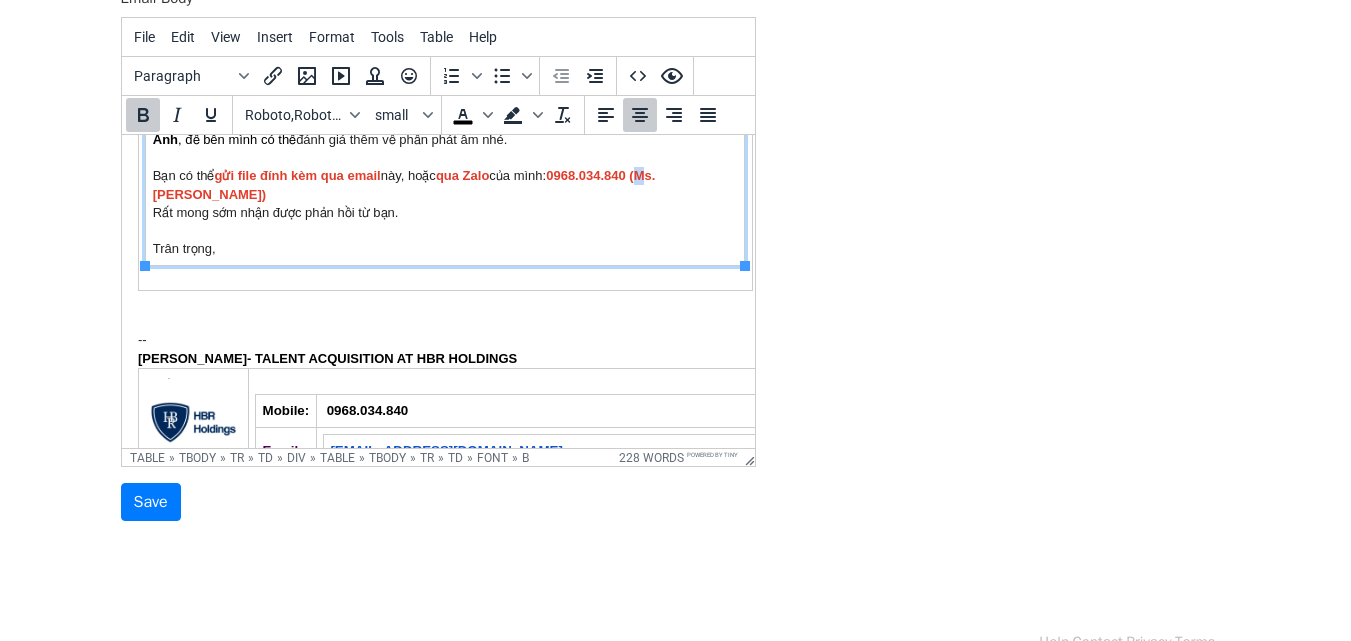 drag, startPoint x: 650, startPoint y: 170, endPoint x: 655, endPoint y: 180, distance: 11.18034 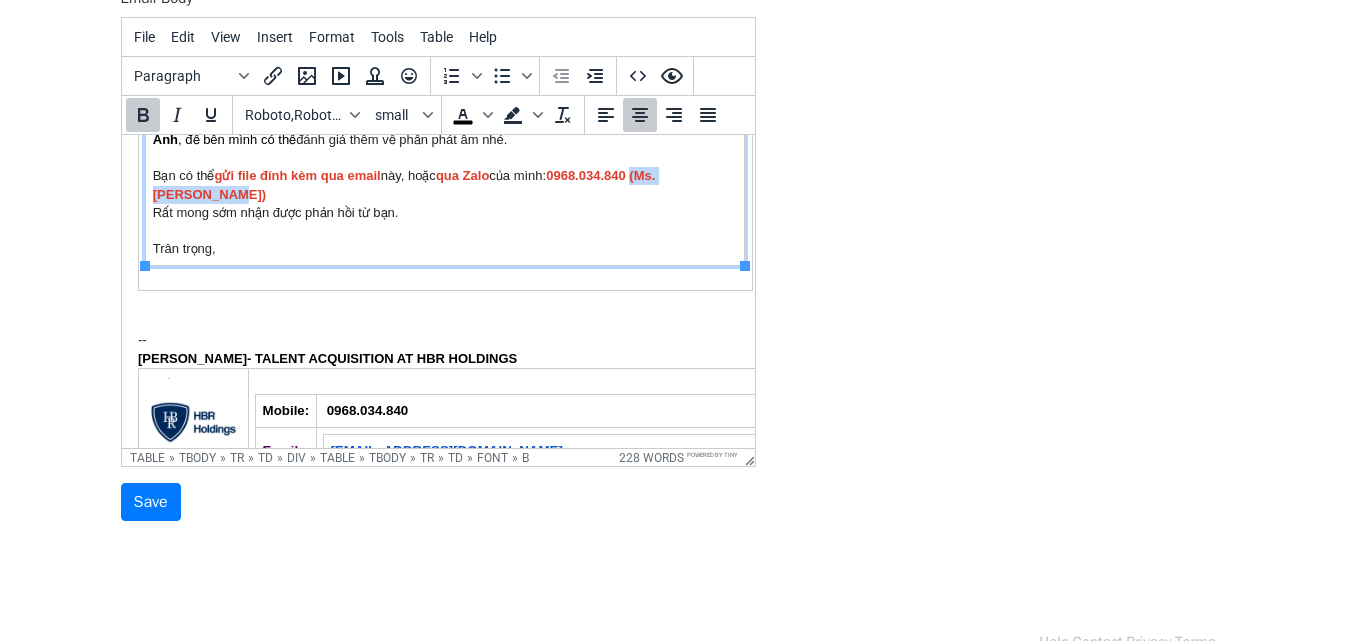 drag, startPoint x: 648, startPoint y: 174, endPoint x: 662, endPoint y: 185, distance: 17.804493 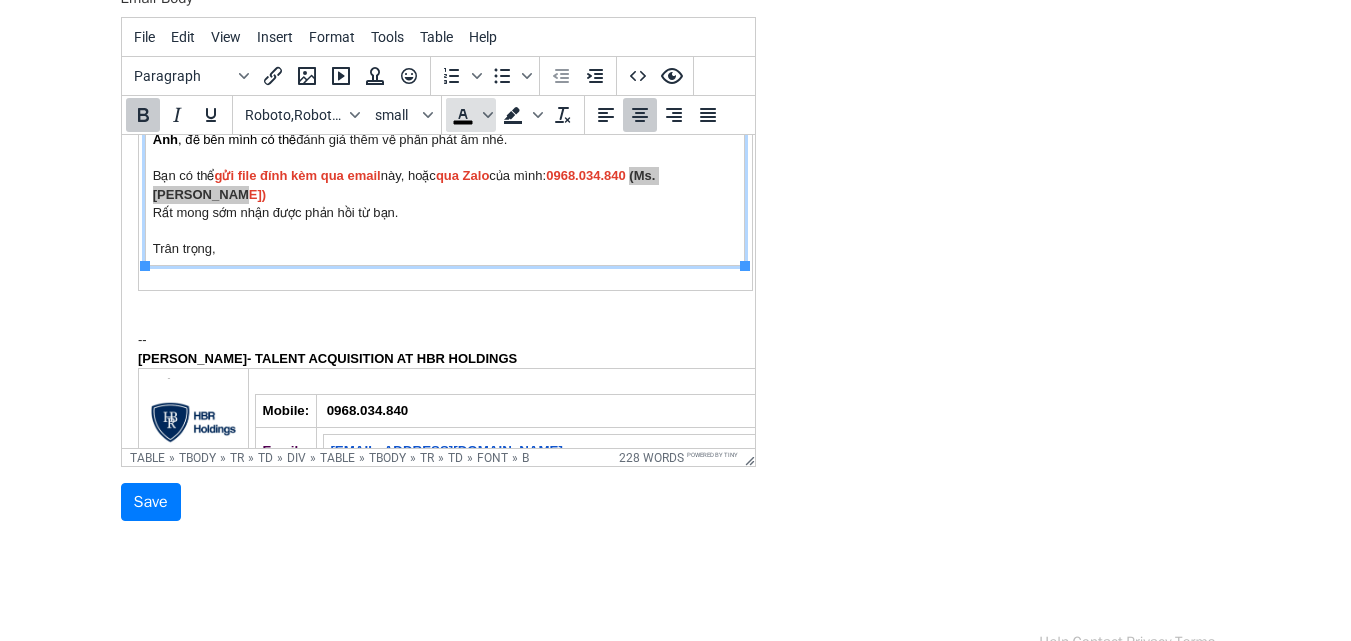 click 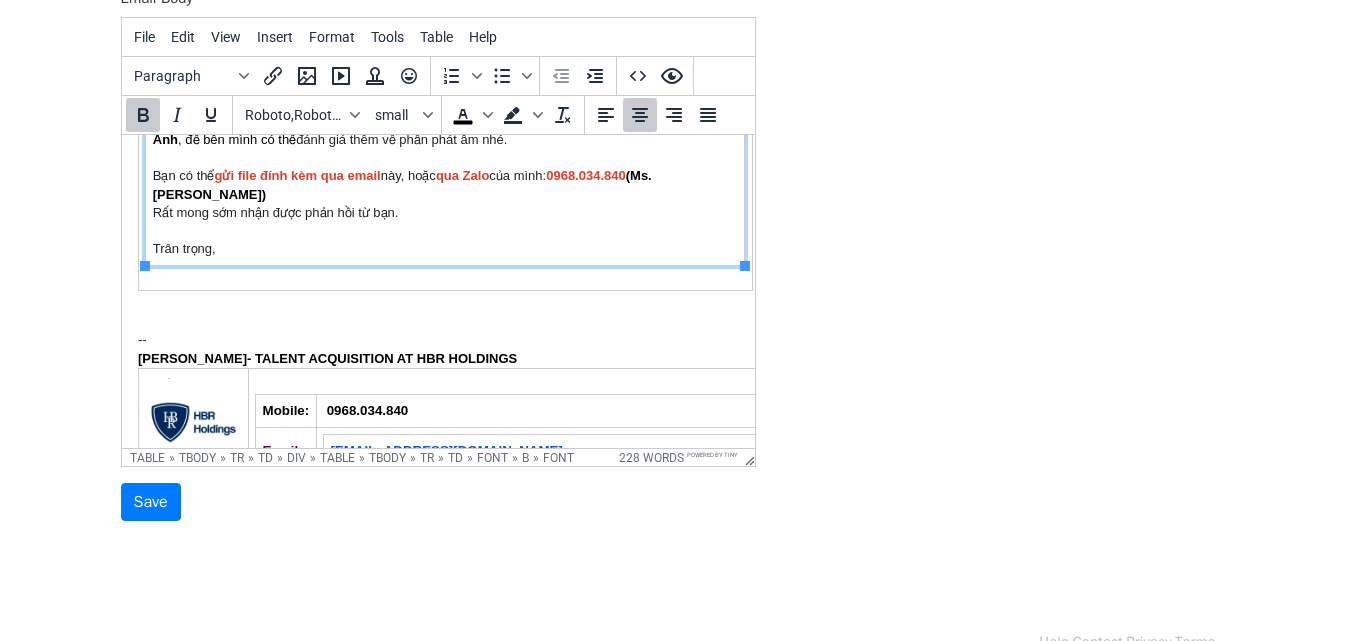 click on "Chào  {{Tên}} , Mình là  Như Quỳnh  đến từ phòng Tuyển dụng của Langmaster. Cảm ơn bạn đã gửi CV ứng tuyển vị trí  Giáo viên tiếng Anh Online  tại trung tâm. Mình đã xem qua hồ sơ và thấy bạn  đáp ứng được một số tiêu chí phù hợp  với vị trí bên mình đang tìm kiếm. Ở vị trí này, giáo viên sẽ giảng dạy tiếng Anh Giao tiếp cho đối tượng sinh viên và người đi làm, vì vậy  phát âm là yếu tố được ưu tiên hàng đầu   trong quá trình tuyển chọn. Thông tin chi tiết cho vị trí này bạn có thể xem   tại đây . Nhờ bạn gửi giúp một đoạn  video hoặc voice  ngắn (khoảng  1–2 phút )  giới thiệu bản thân bằng tiếng Anh , để bên mình có thể  đánh giá thêm về phần phát âm nhé. Bạn có thể  gửi file đính kèm qua email  này, hoặc  qua Zalo  của mình:  0968.034.840  (Ms. Phan Quỳnh) Trân trọng," at bounding box center [444, 94] 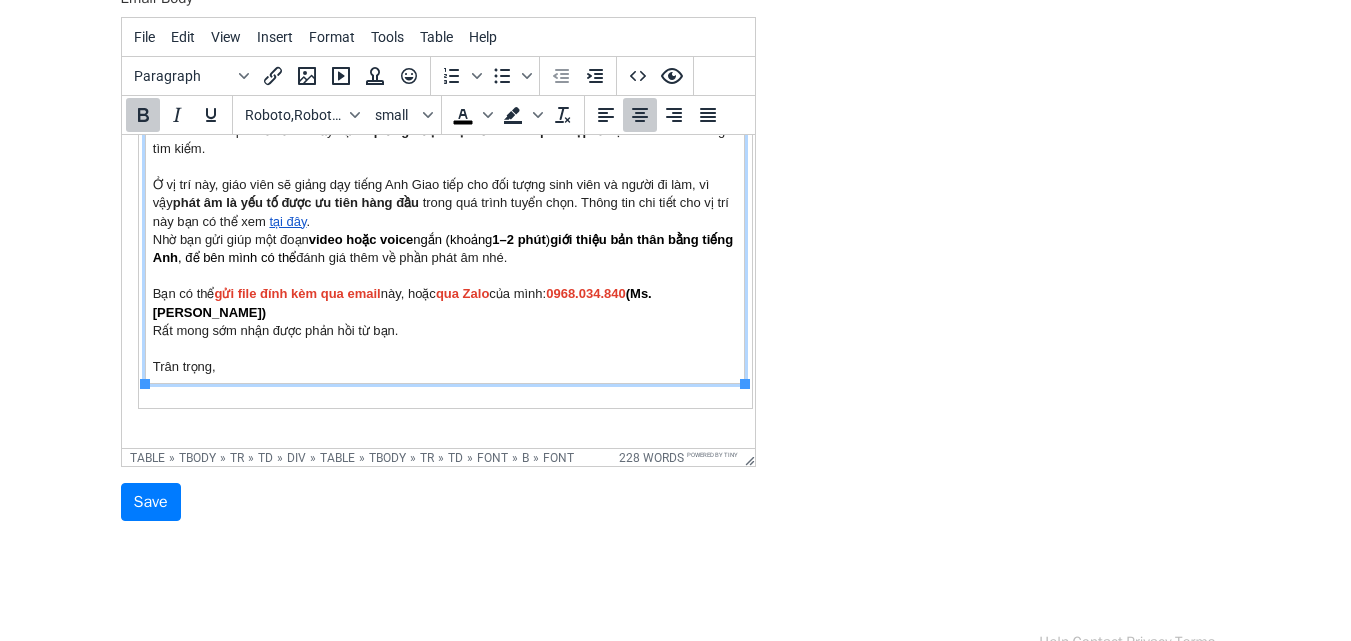 scroll, scrollTop: 275, scrollLeft: 0, axis: vertical 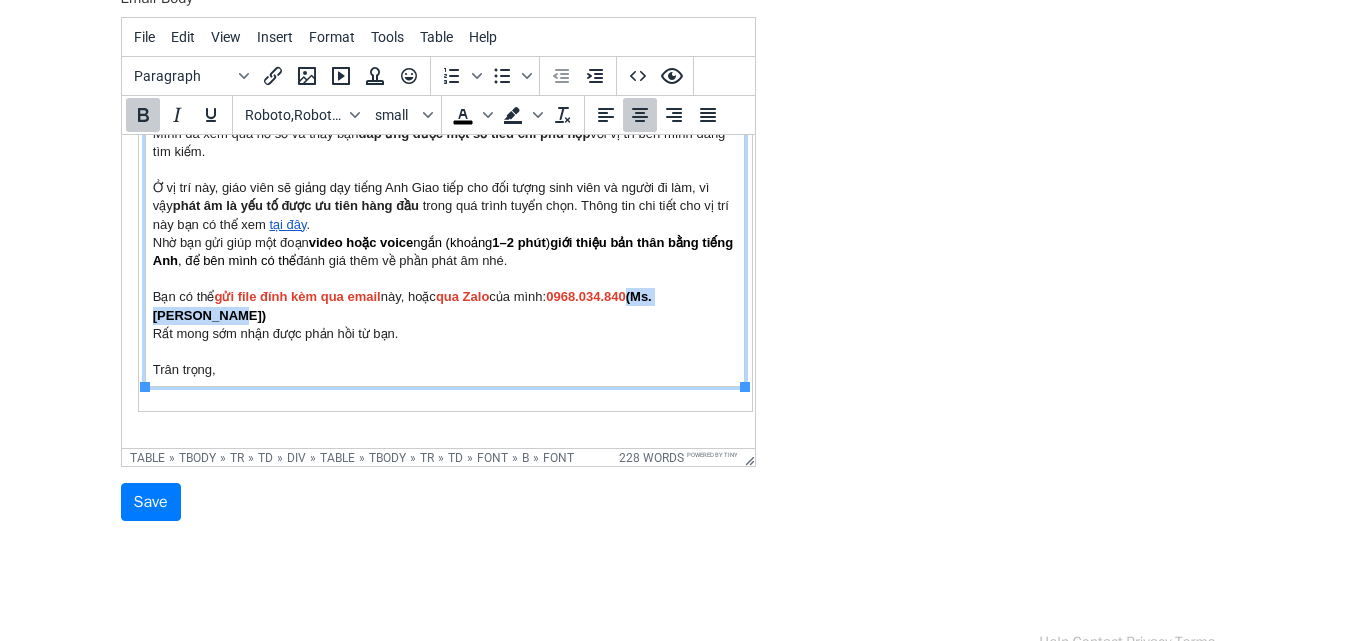 drag, startPoint x: 649, startPoint y: 293, endPoint x: 670, endPoint y: 306, distance: 24.698177 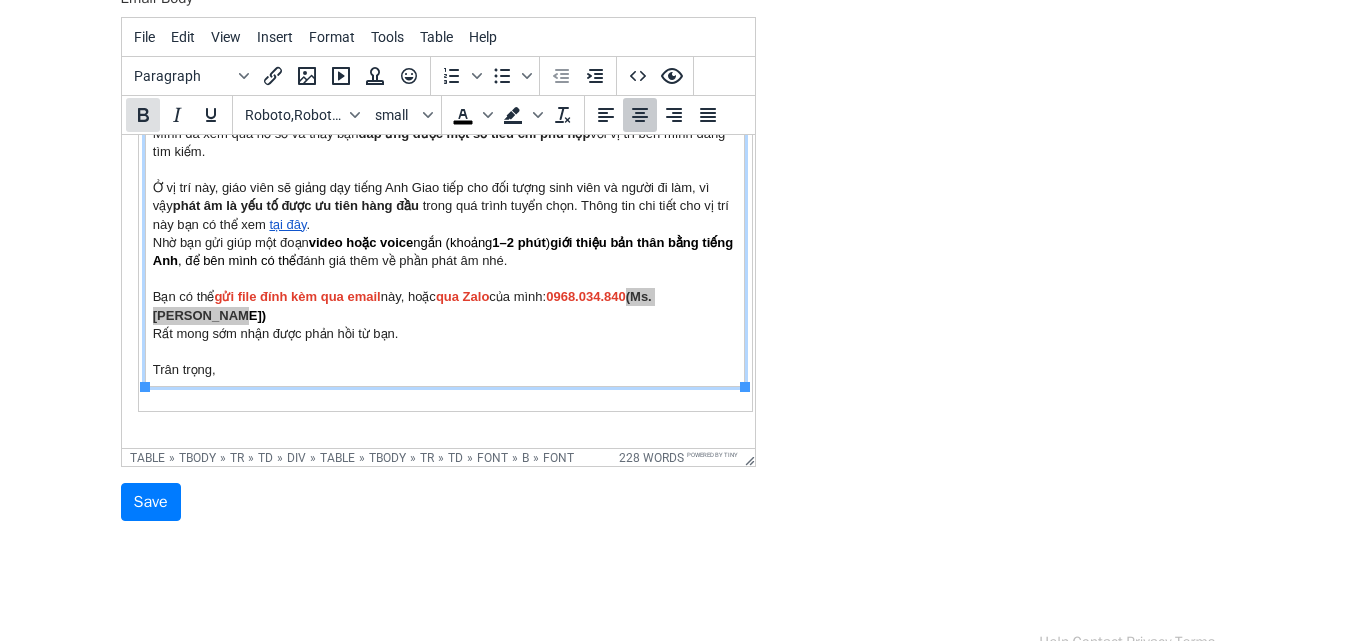 click 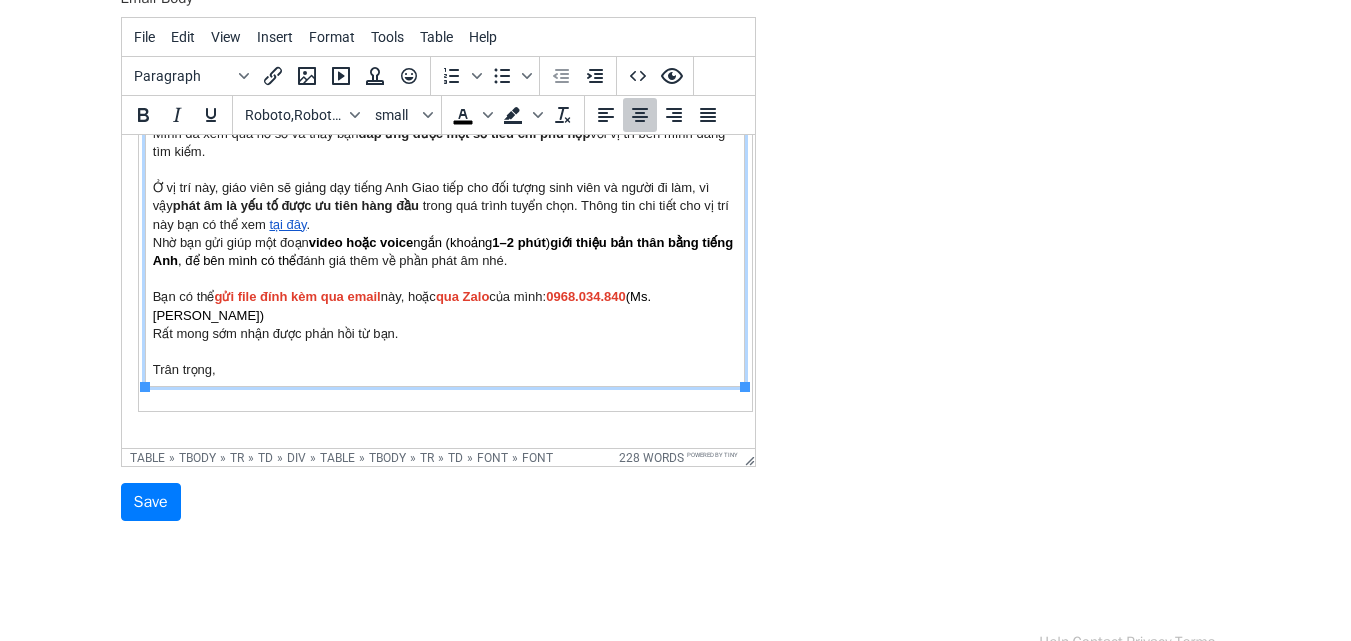click on "Chào  {{Tên}} , Mình là  Như Quỳnh  đến từ phòng Tuyển dụng của Langmaster. Cảm ơn bạn đã gửi CV ứng tuyển vị trí  Giáo viên tiếng Anh Online  tại trung tâm. Mình đã xem qua hồ sơ và thấy bạn  đáp ứng được một số tiêu chí phù hợp  với vị trí bên mình đang tìm kiếm. Ở vị trí này, giáo viên sẽ giảng dạy tiếng Anh Giao tiếp cho đối tượng sinh viên và người đi làm, vì vậy  phát âm là yếu tố được ưu tiên hàng đầu   trong quá trình tuyển chọn. Thông tin chi tiết cho vị trí này bạn có thể xem   tại đây . Nhờ bạn gửi giúp một đoạn  video hoặc voice  ngắn (khoảng  1–2 phút )  giới thiệu bản thân bằng tiếng Anh , để bên mình có thể  đánh giá thêm về phần phát âm nhé. Bạn có thể  gửi file đính kèm qua email  này, hoặc  qua Zalo  của mình:  0968.034.840  (Ms. Phan Quỳnh) Trân trọng," at bounding box center (444, 215) 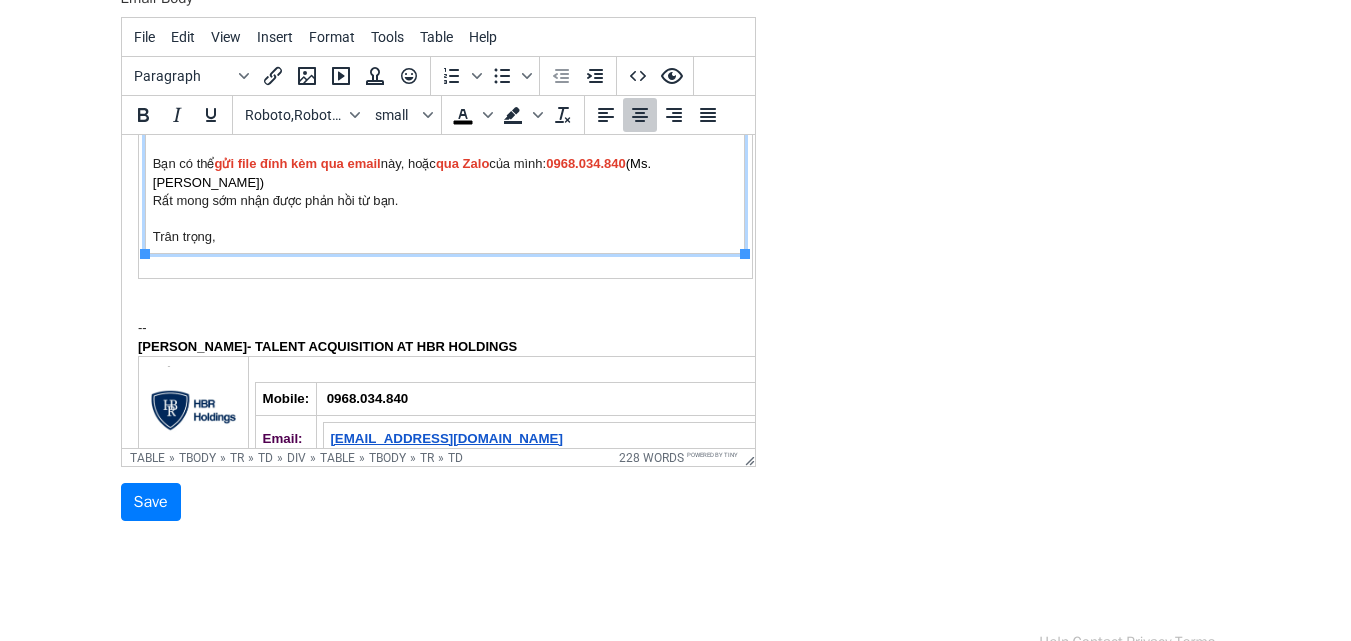 scroll, scrollTop: 407, scrollLeft: 0, axis: vertical 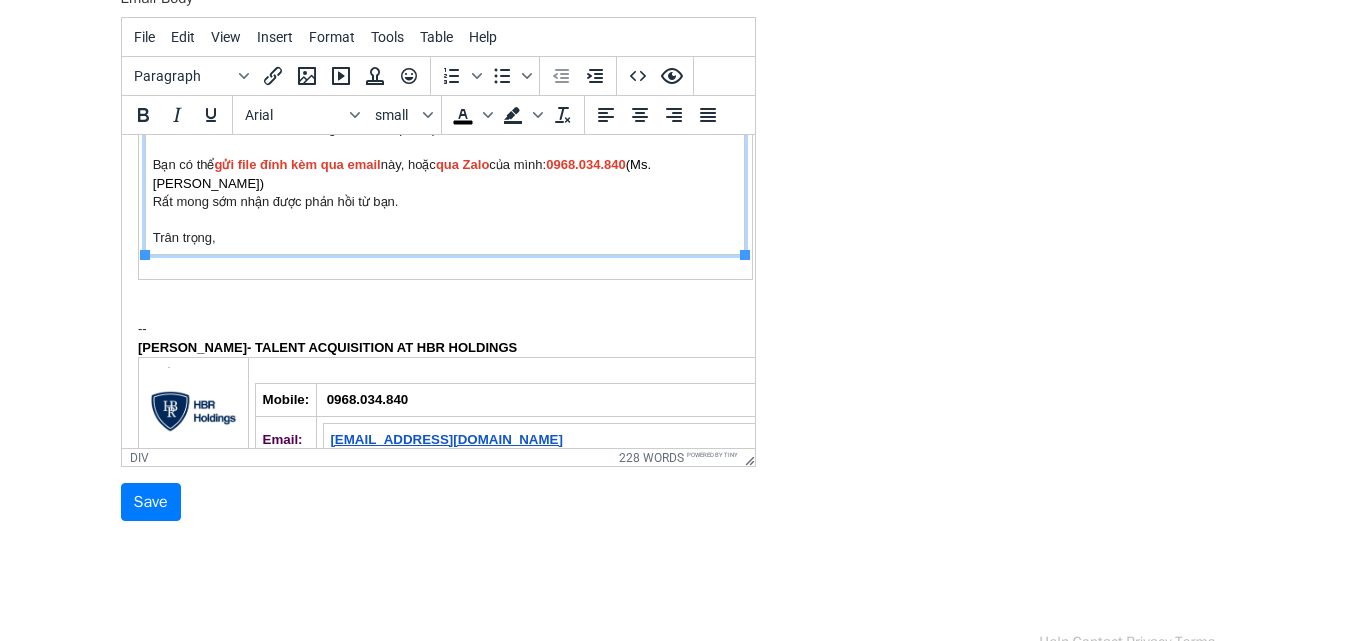 click at bounding box center [437, 307] 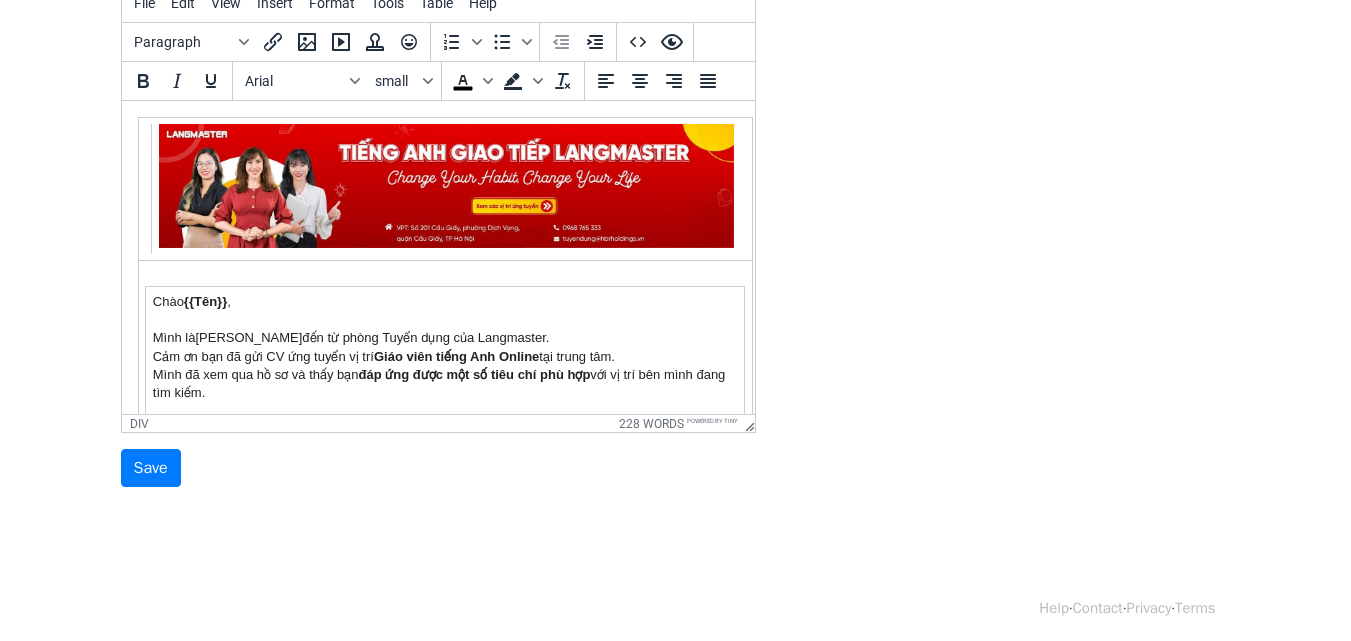 scroll, scrollTop: 371, scrollLeft: 0, axis: vertical 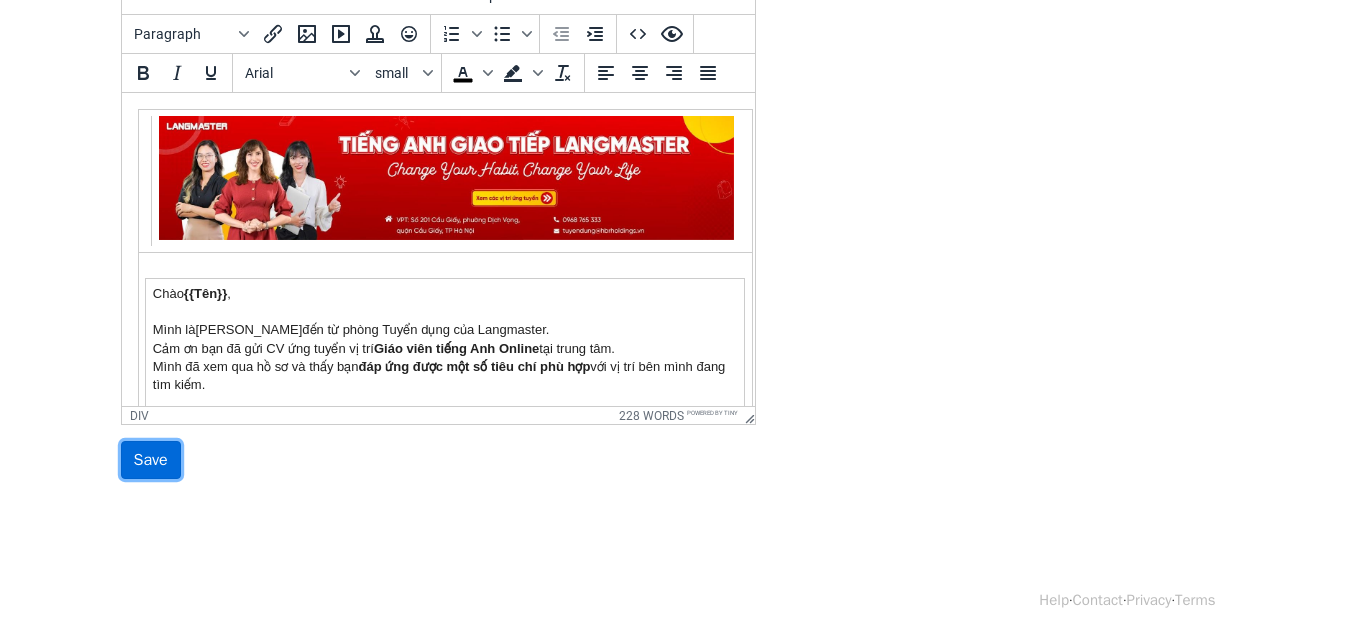 click on "Save" at bounding box center (151, 460) 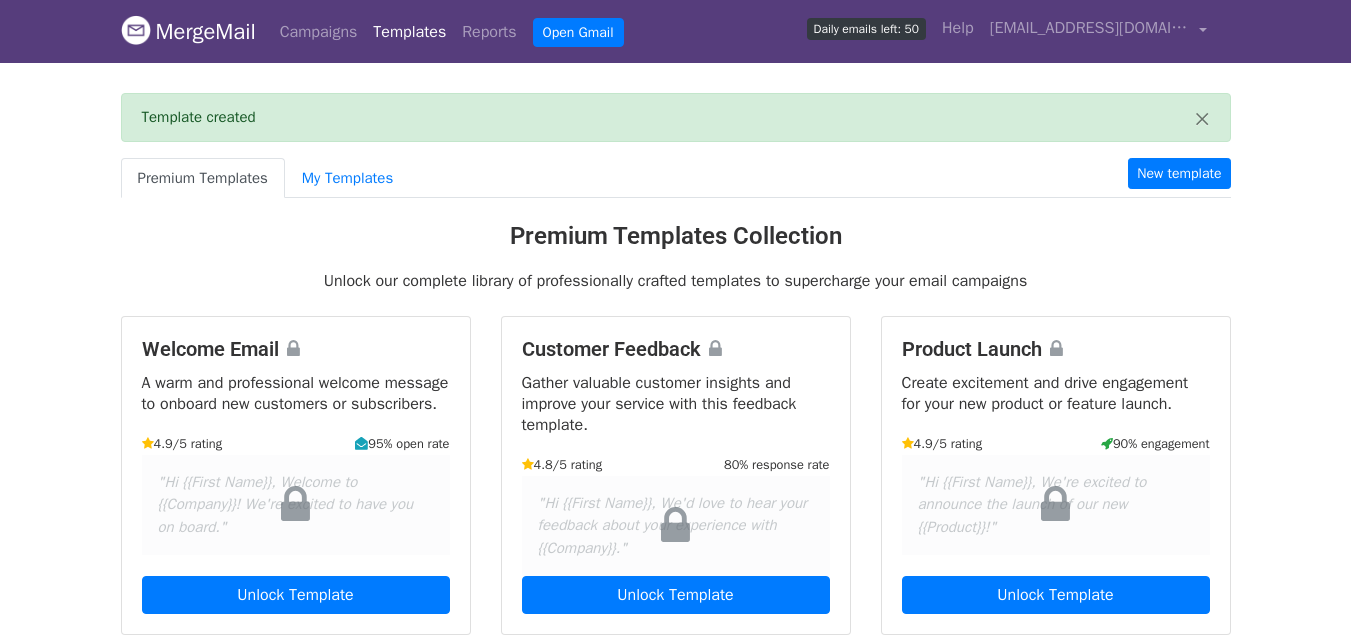 scroll, scrollTop: 0, scrollLeft: 0, axis: both 